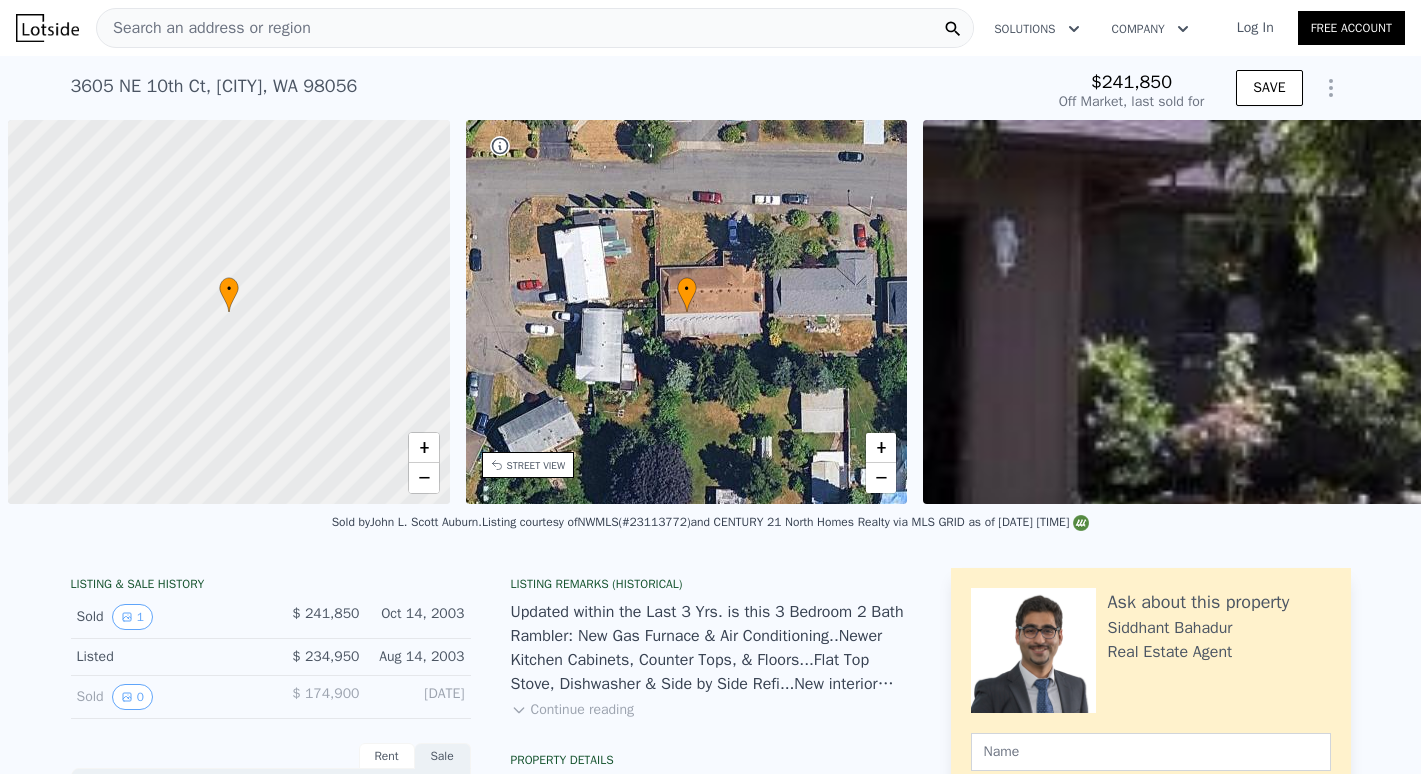 scroll, scrollTop: 0, scrollLeft: 0, axis: both 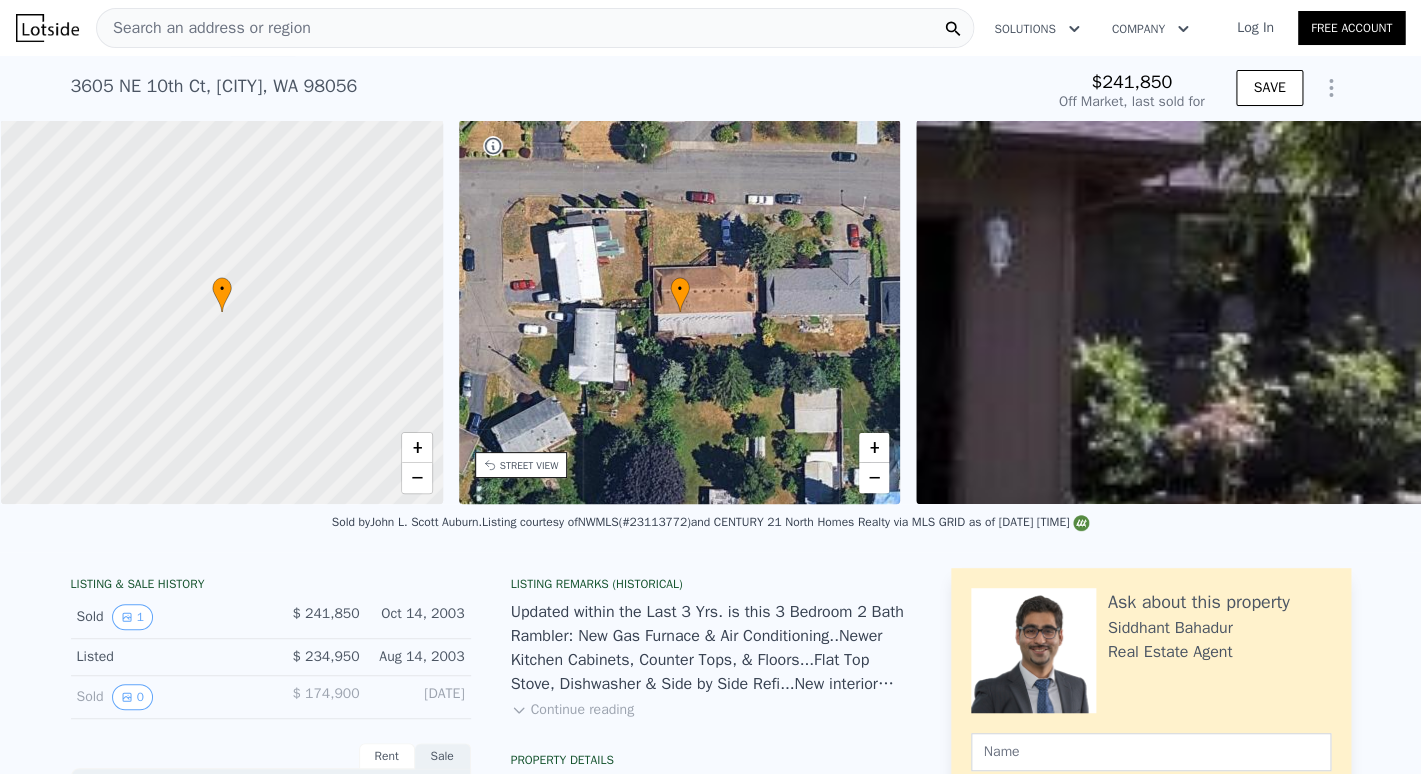 type on "$ 740,000" 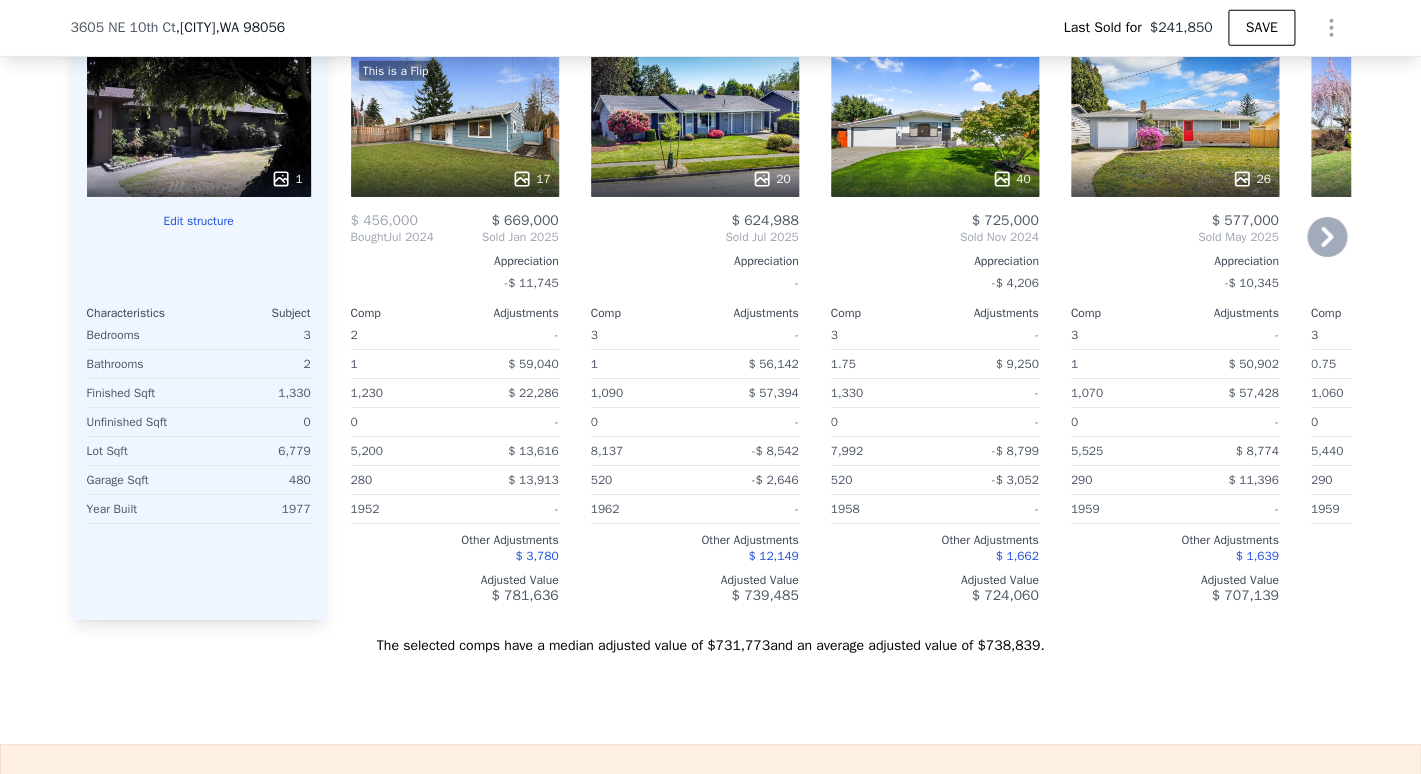scroll, scrollTop: 2383, scrollLeft: 0, axis: vertical 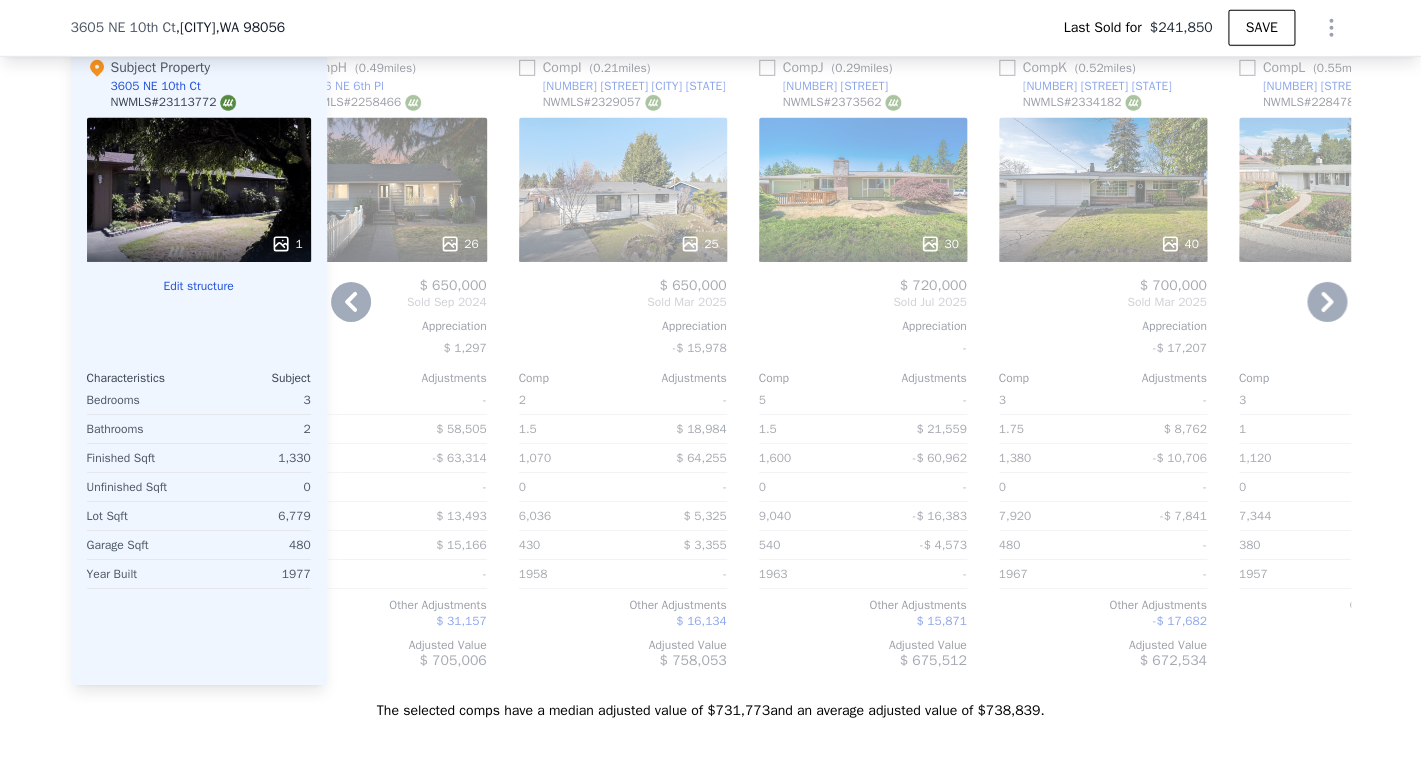 click on "[NUMBER] [STREET]" at bounding box center [1097, 86] 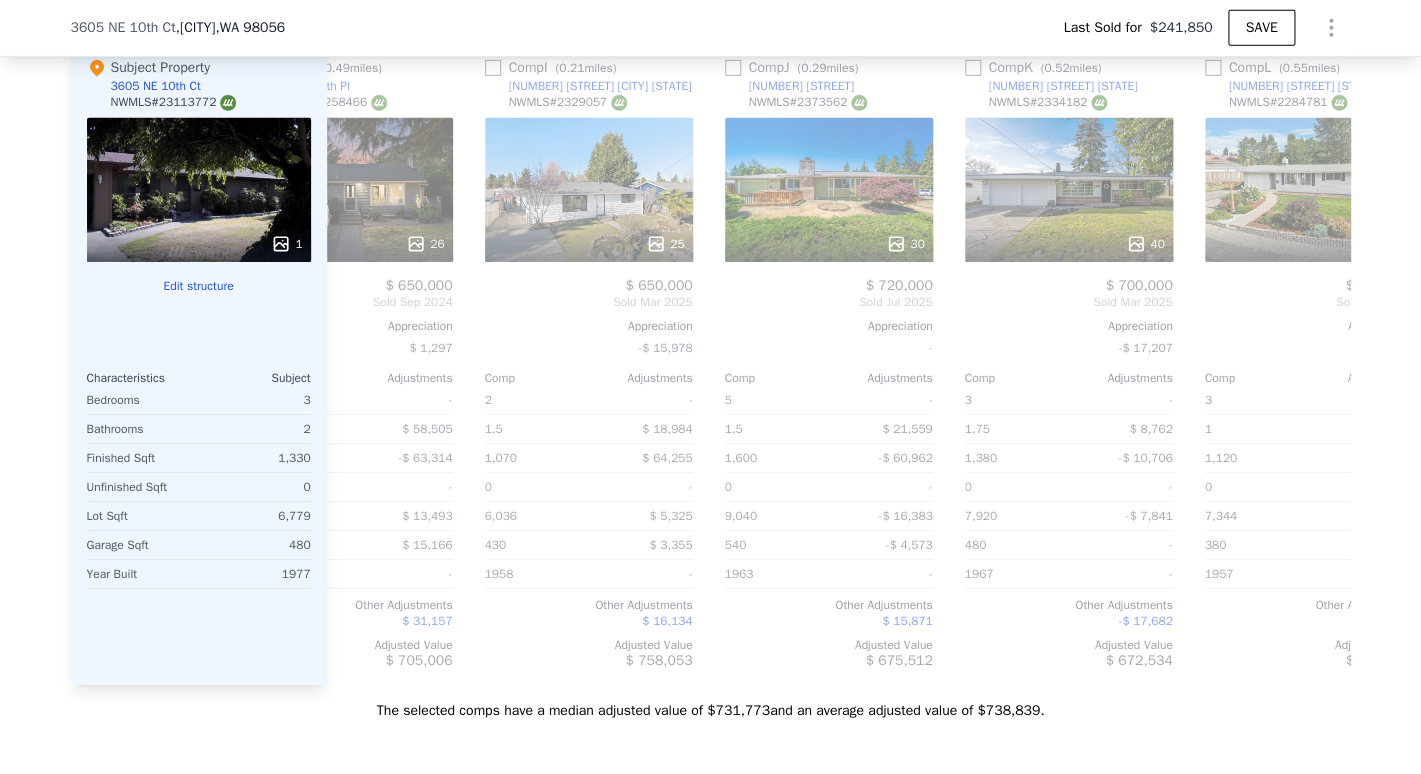 scroll, scrollTop: 0, scrollLeft: 1904, axis: horizontal 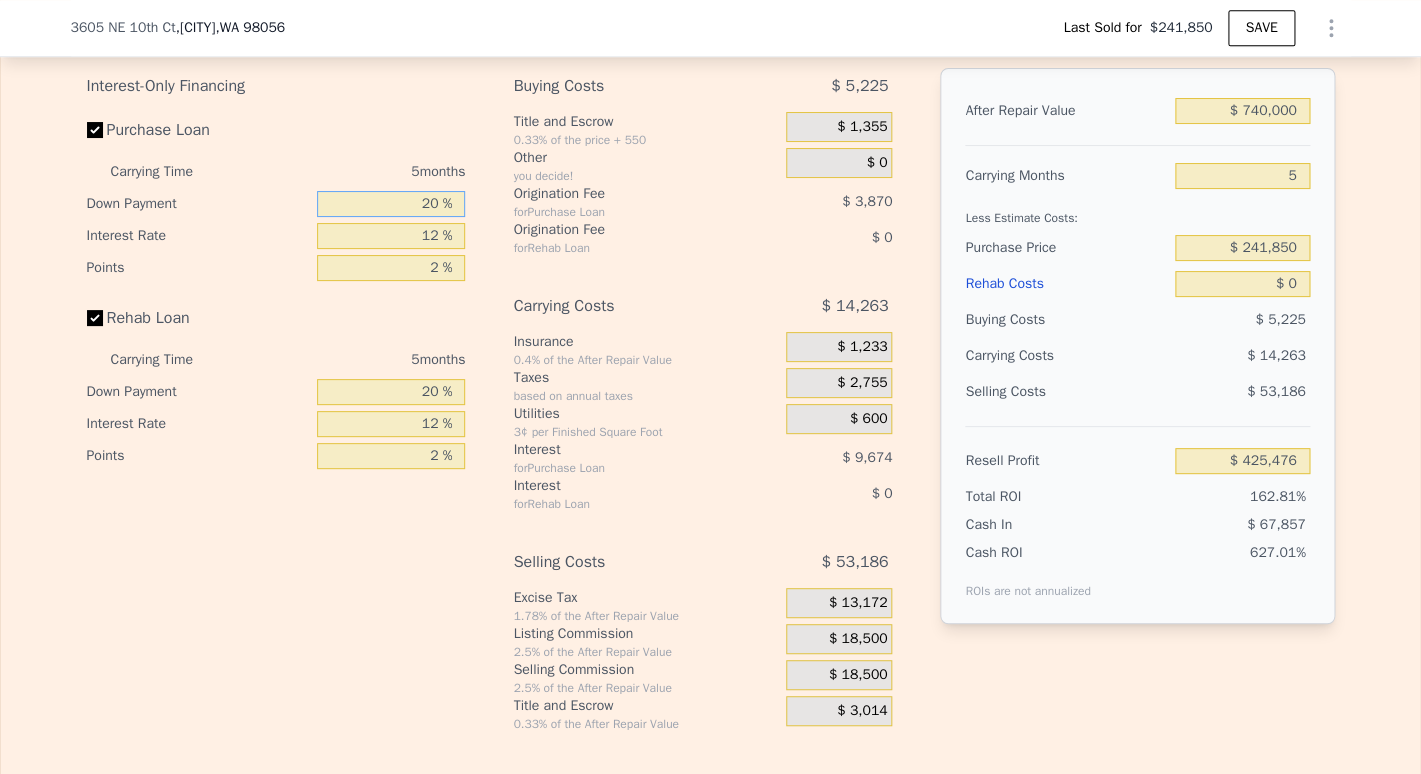 click on "20 %" at bounding box center (391, 204) 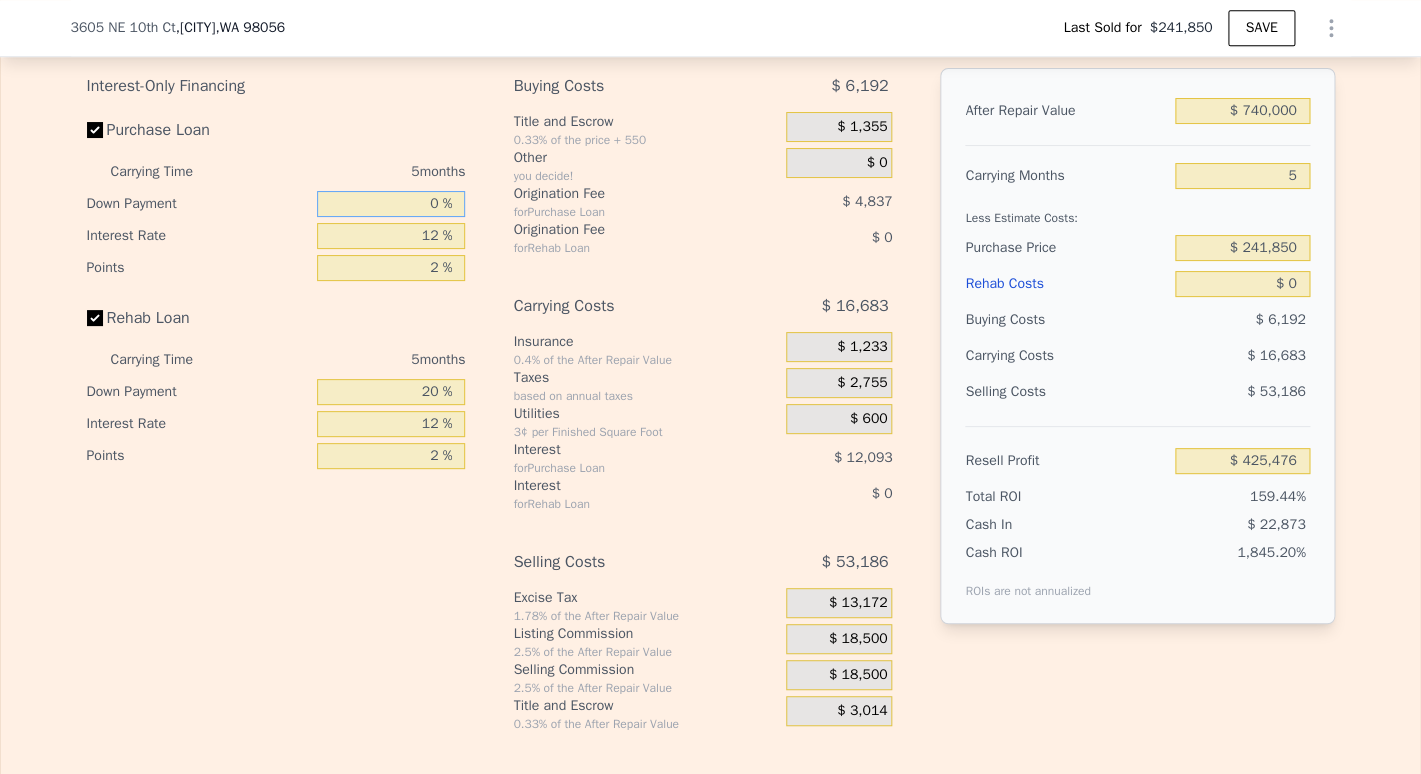 type on "10 %" 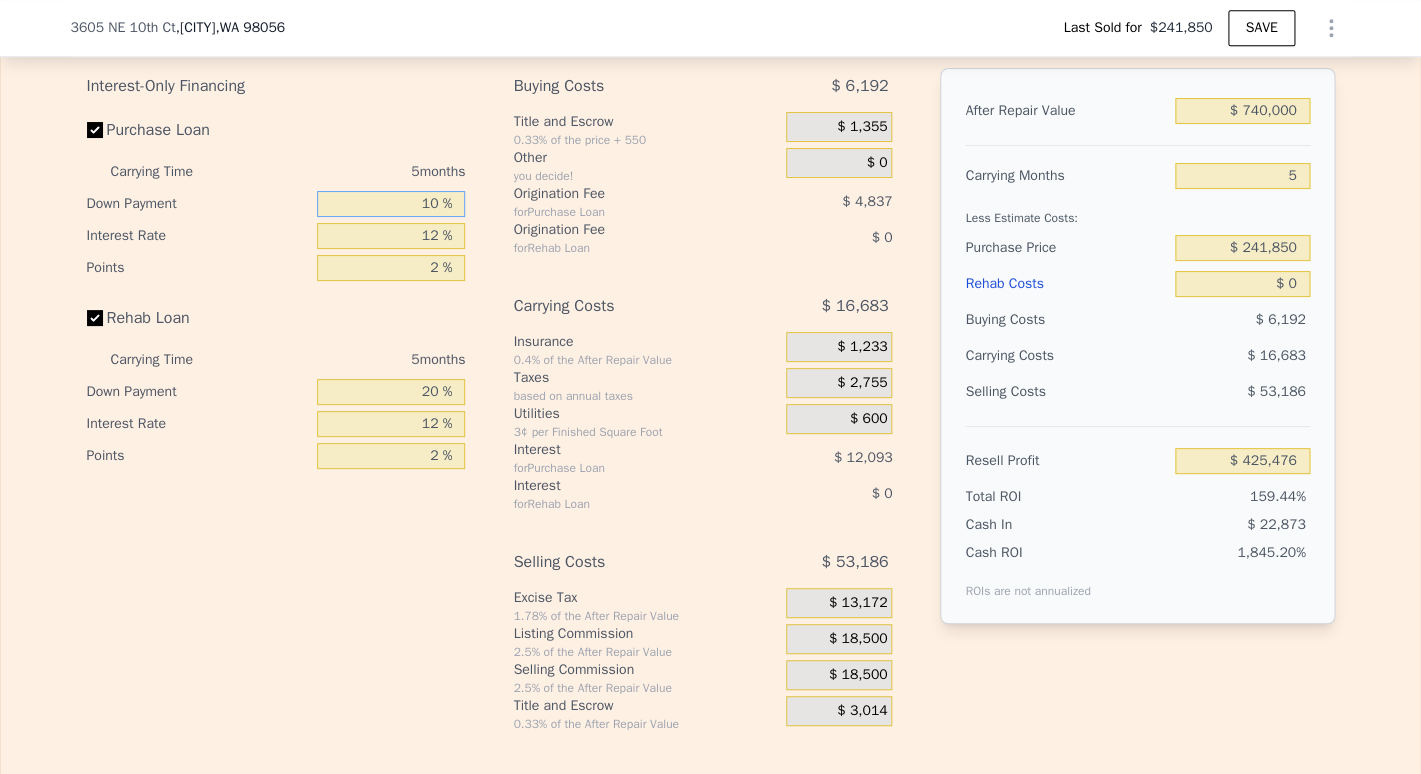type on "$ 423,783" 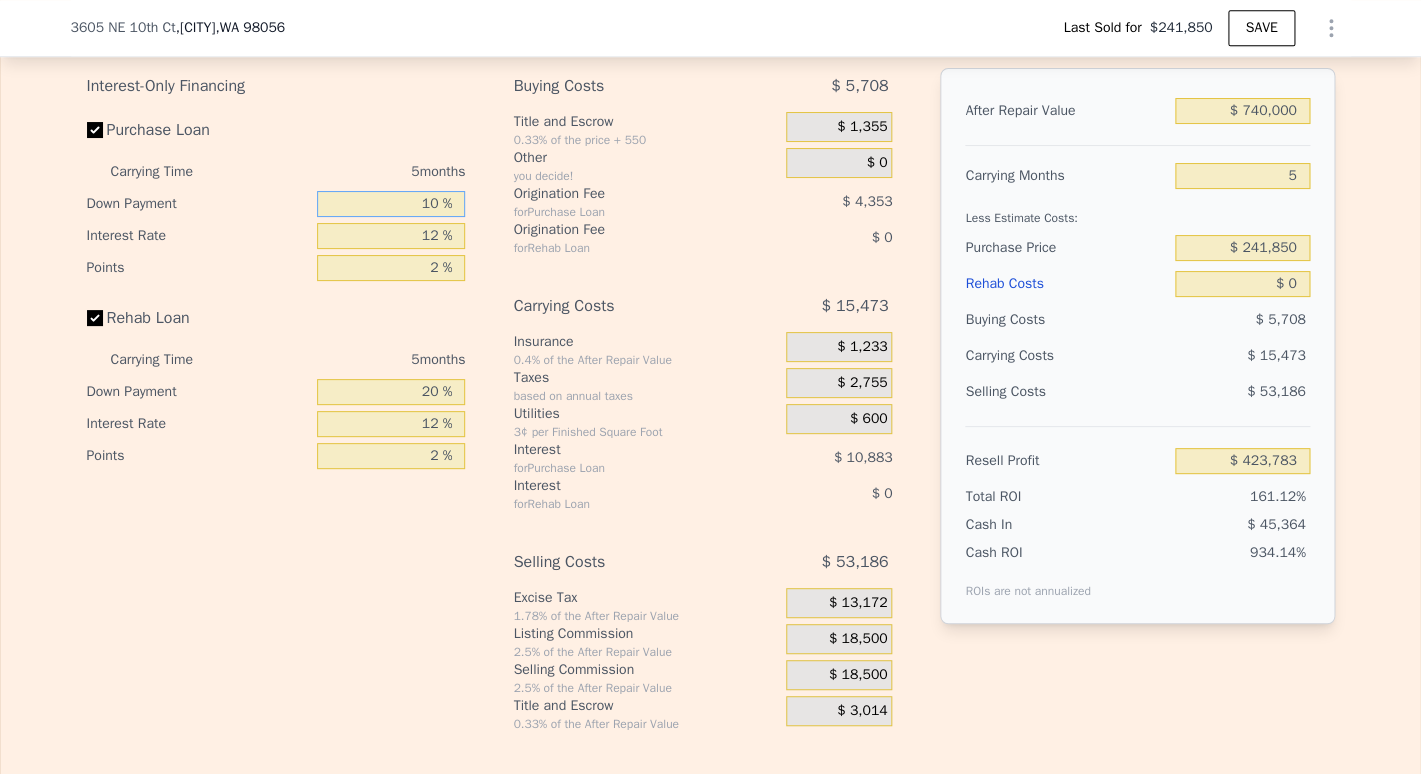 type on "10 %" 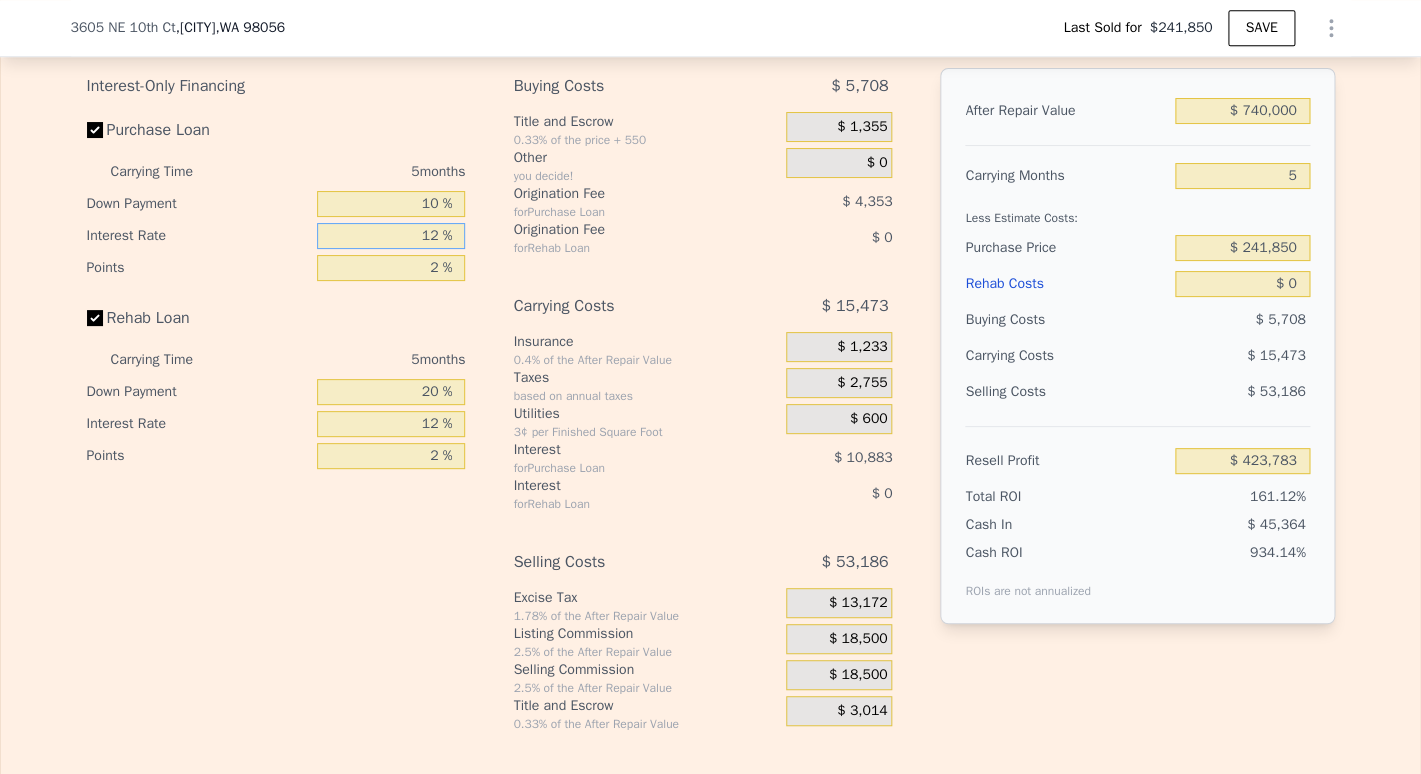 click on "12 %" at bounding box center [391, 236] 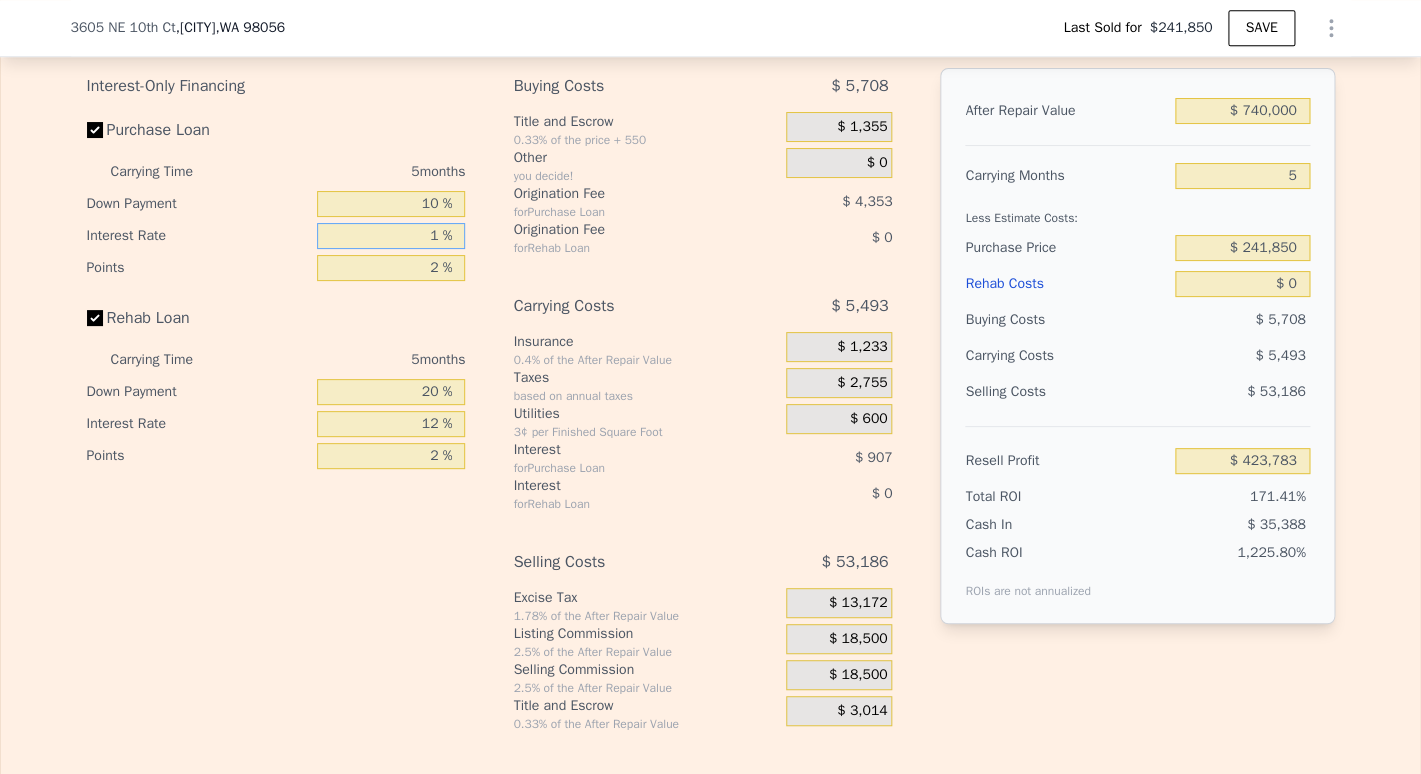 type on "$ 433,763" 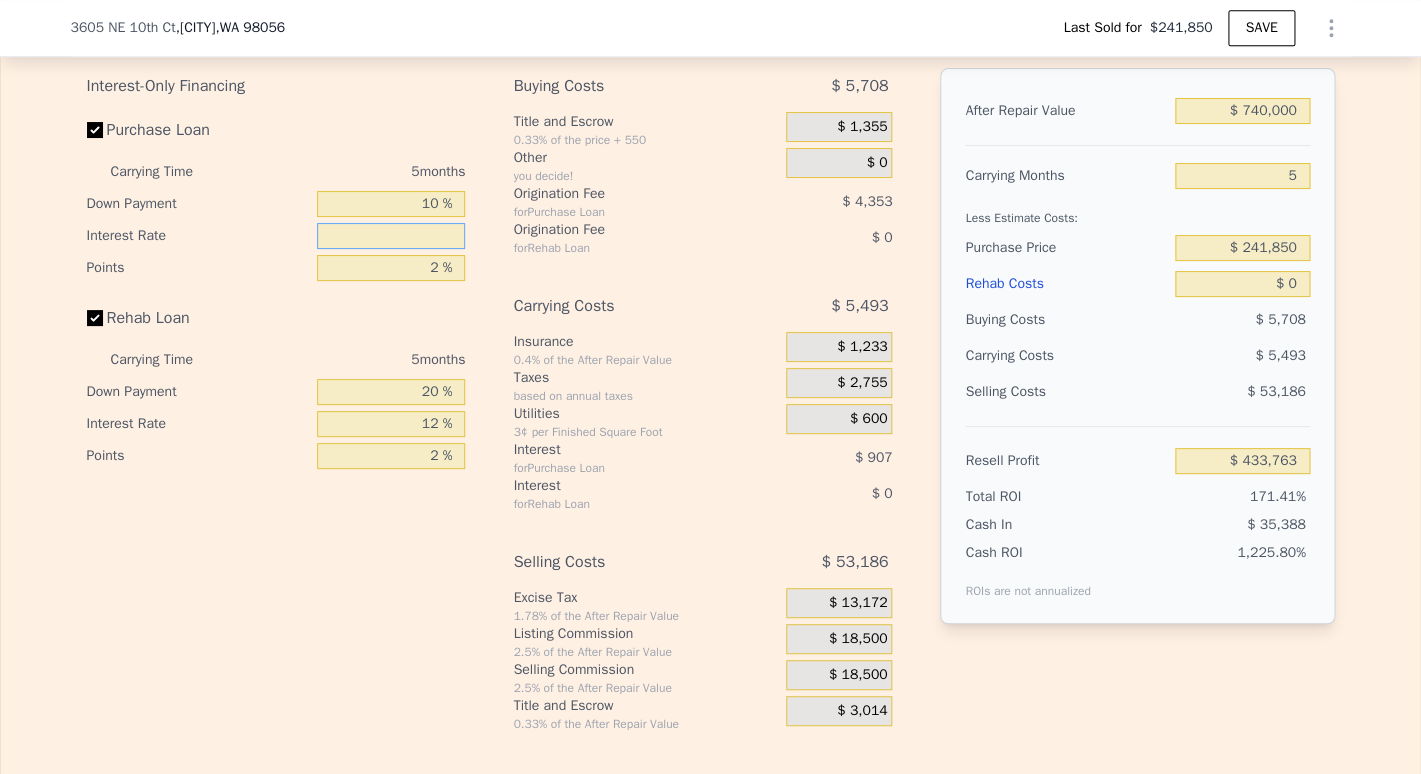 type on "9 %" 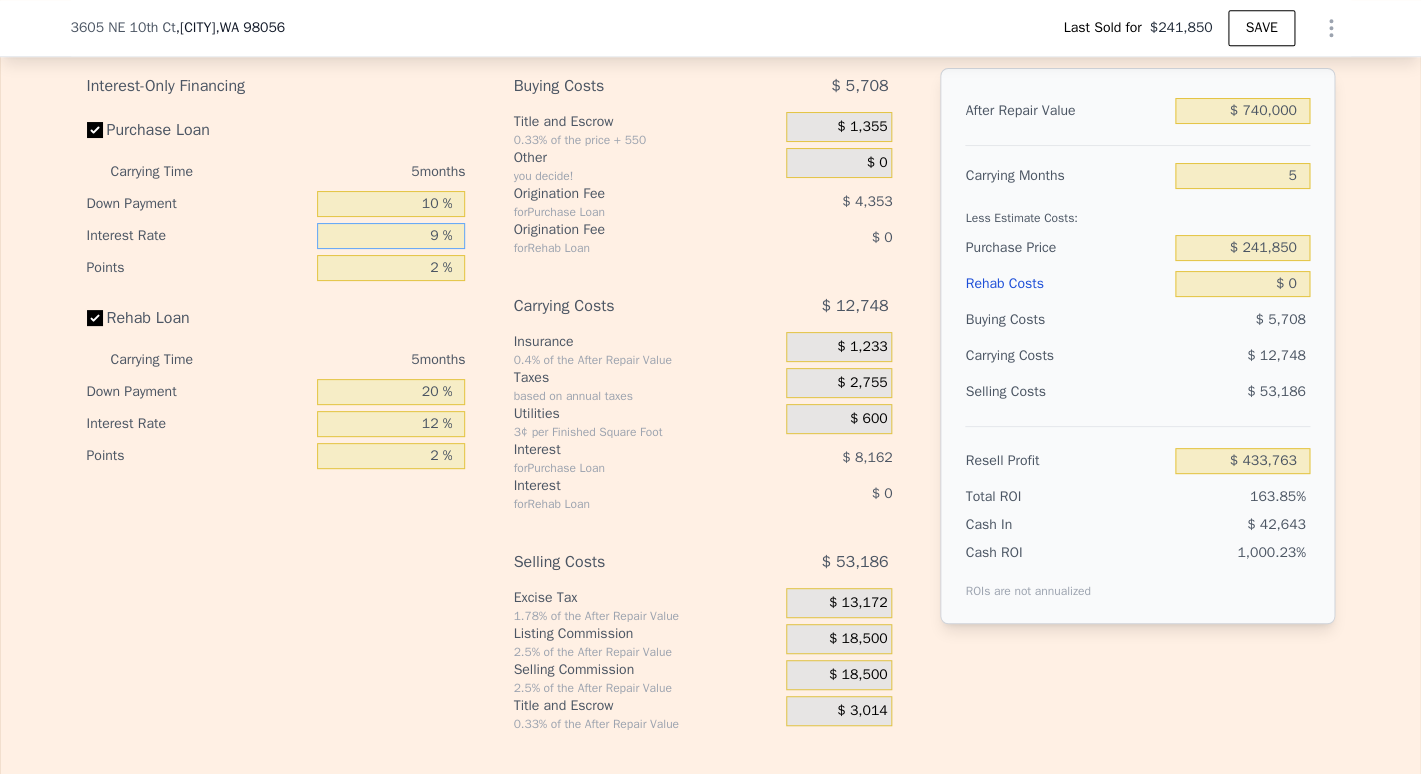 type on "$ 426,508" 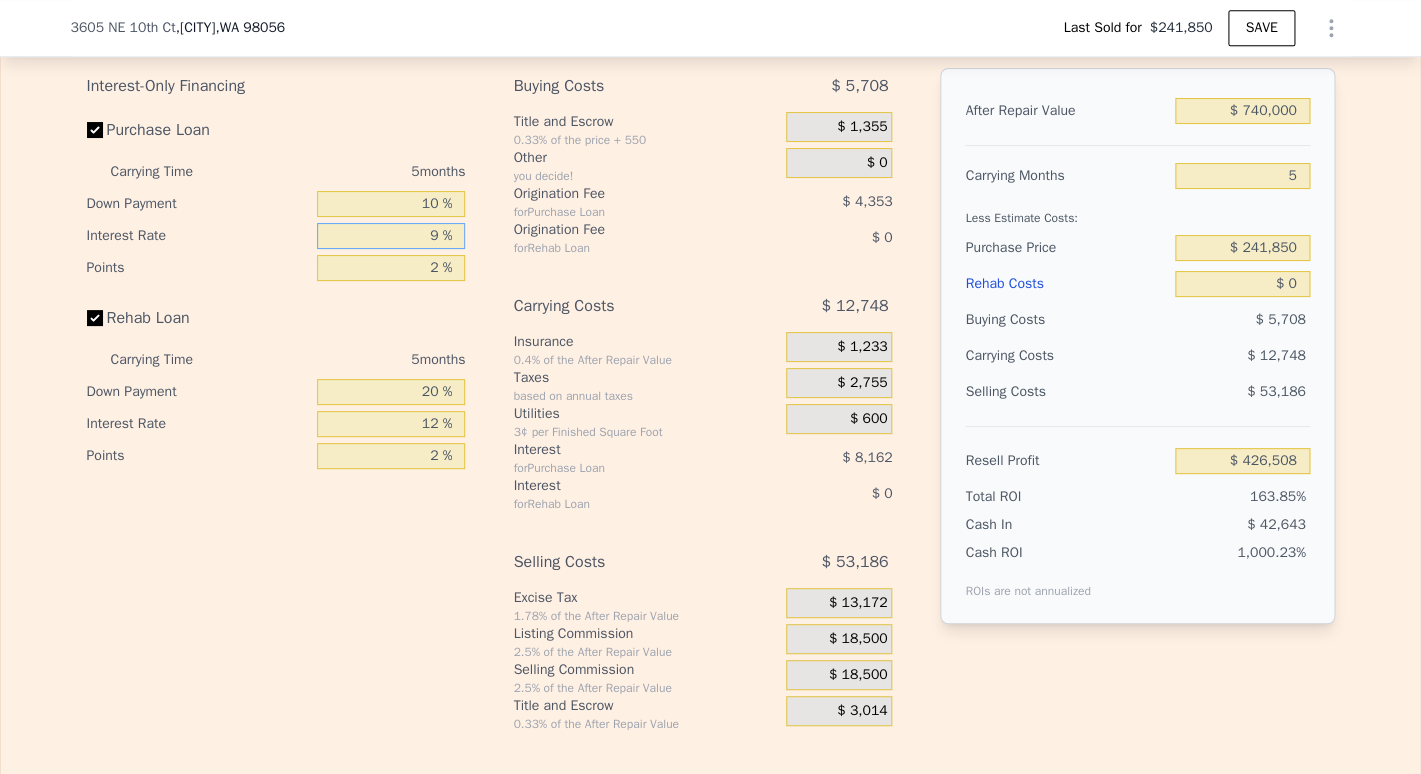 type on "95 %" 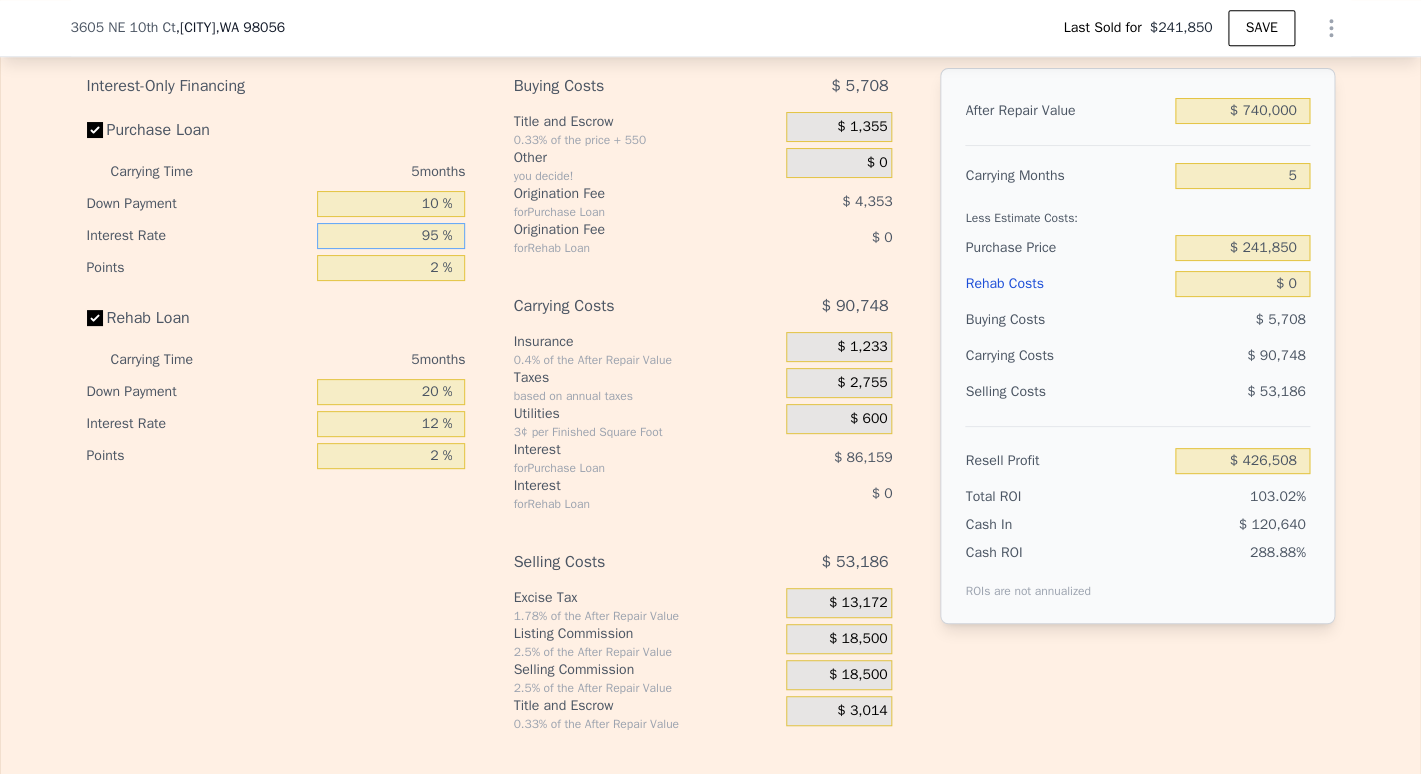 type on "$ 348,508" 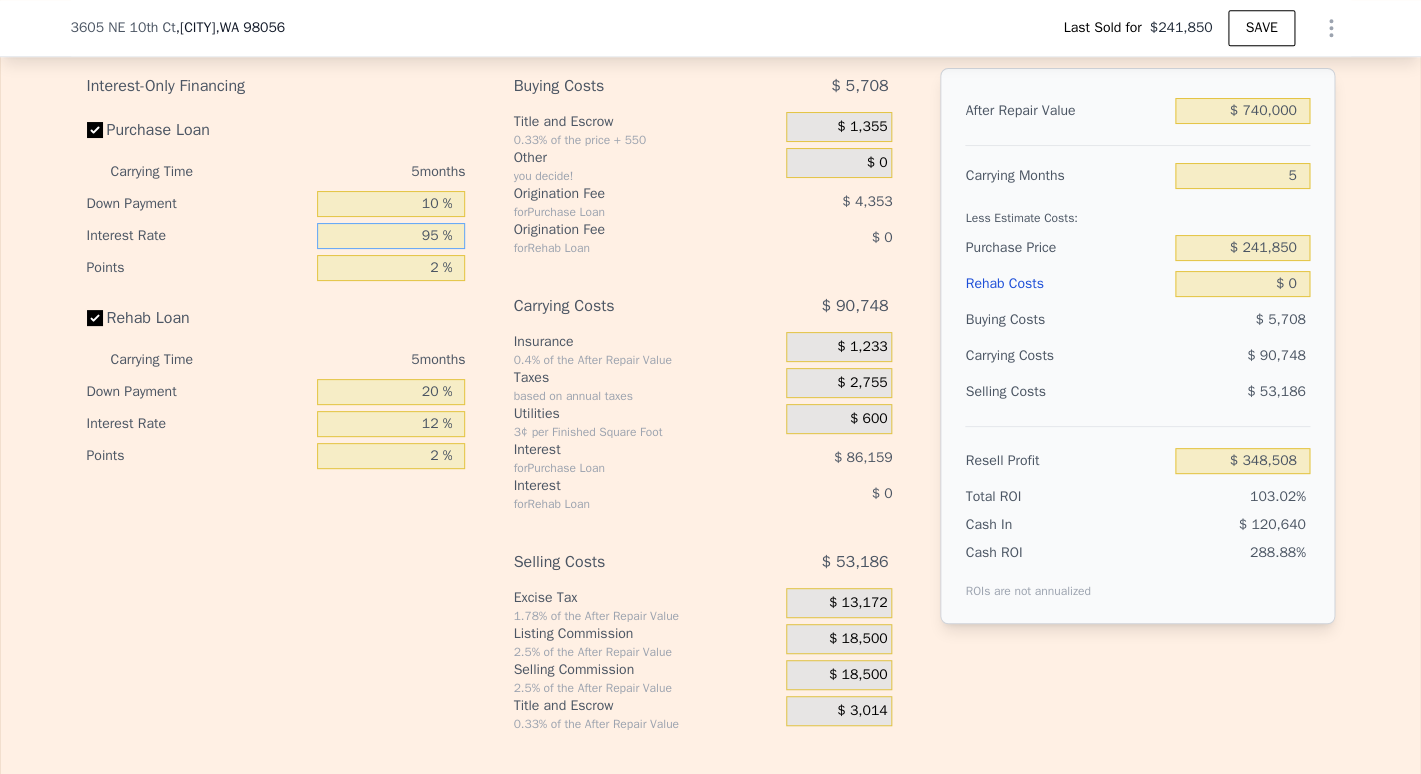 type on "9 %" 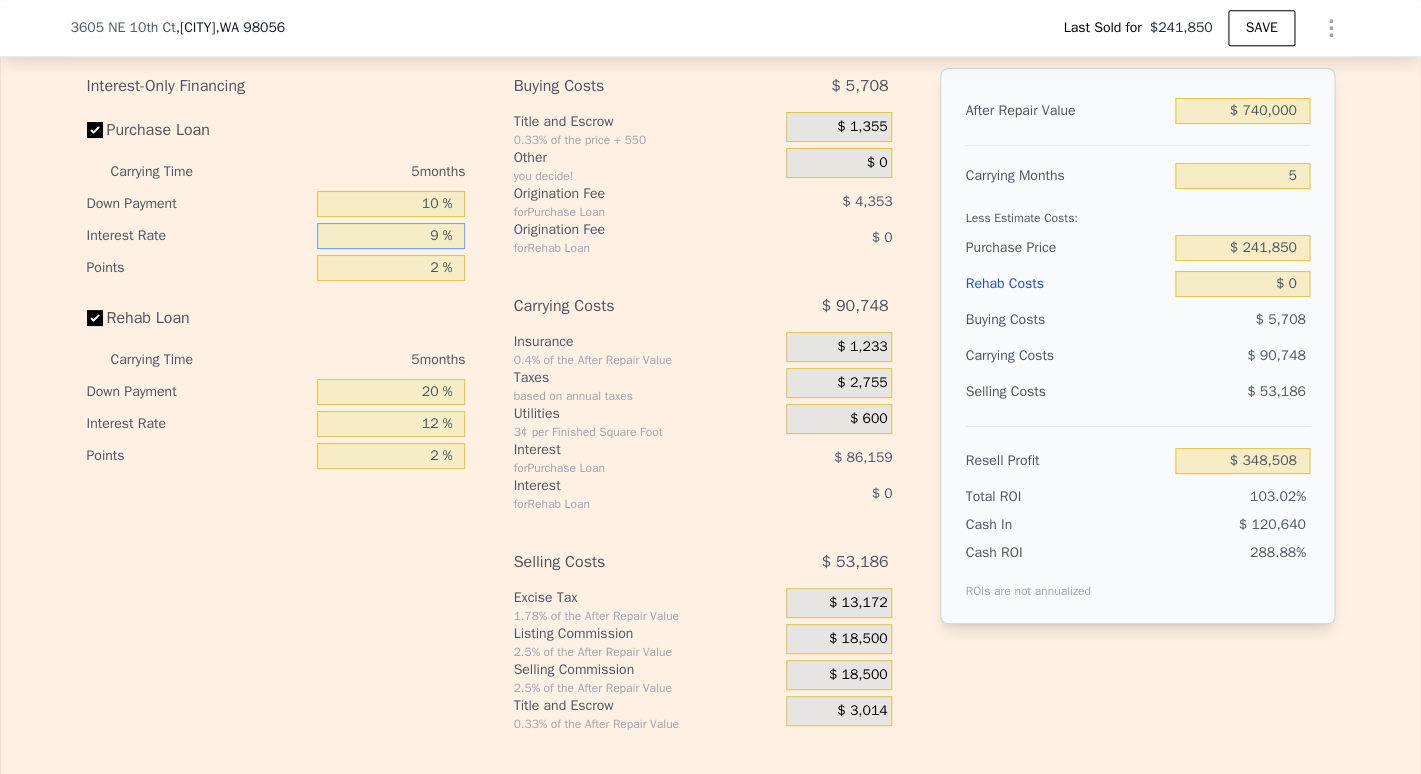 type on "$ 426,508" 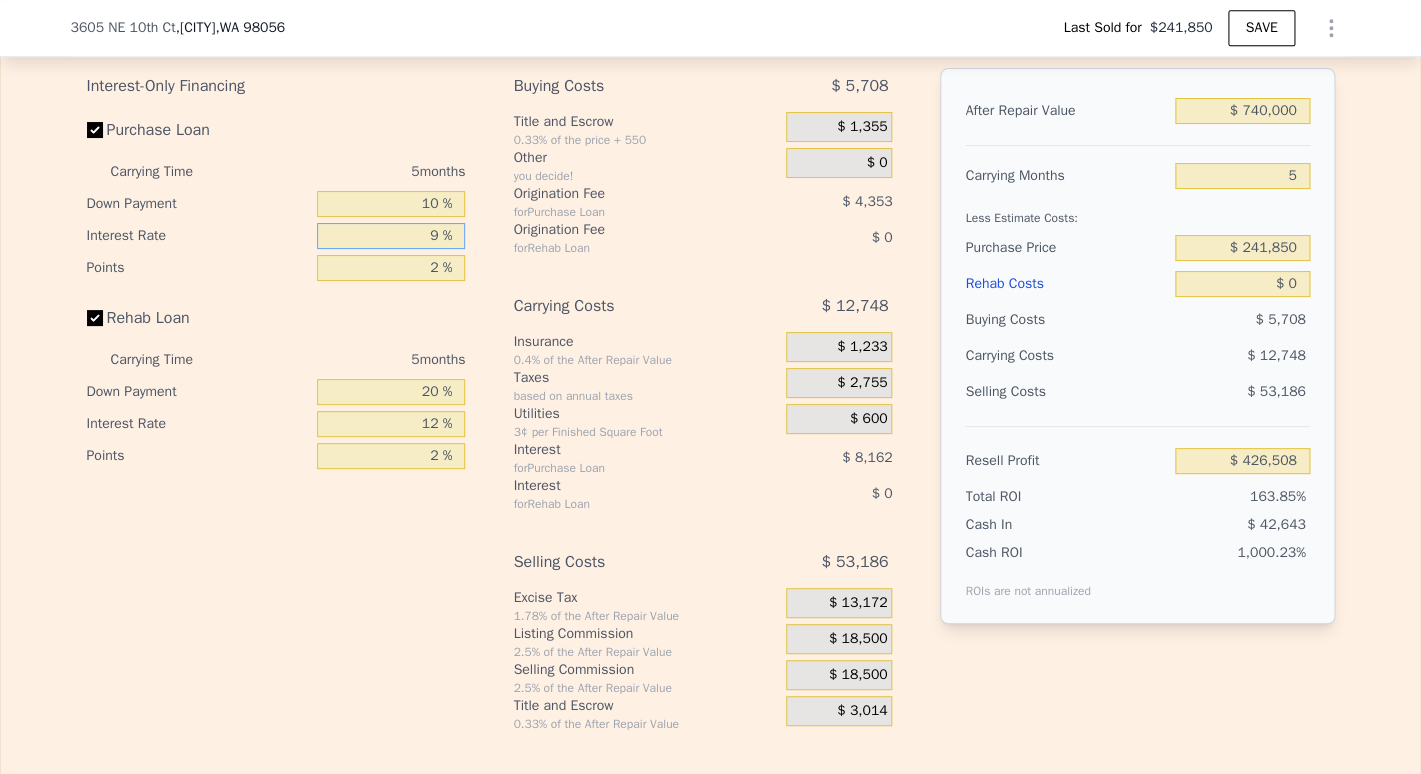 type on "95 %" 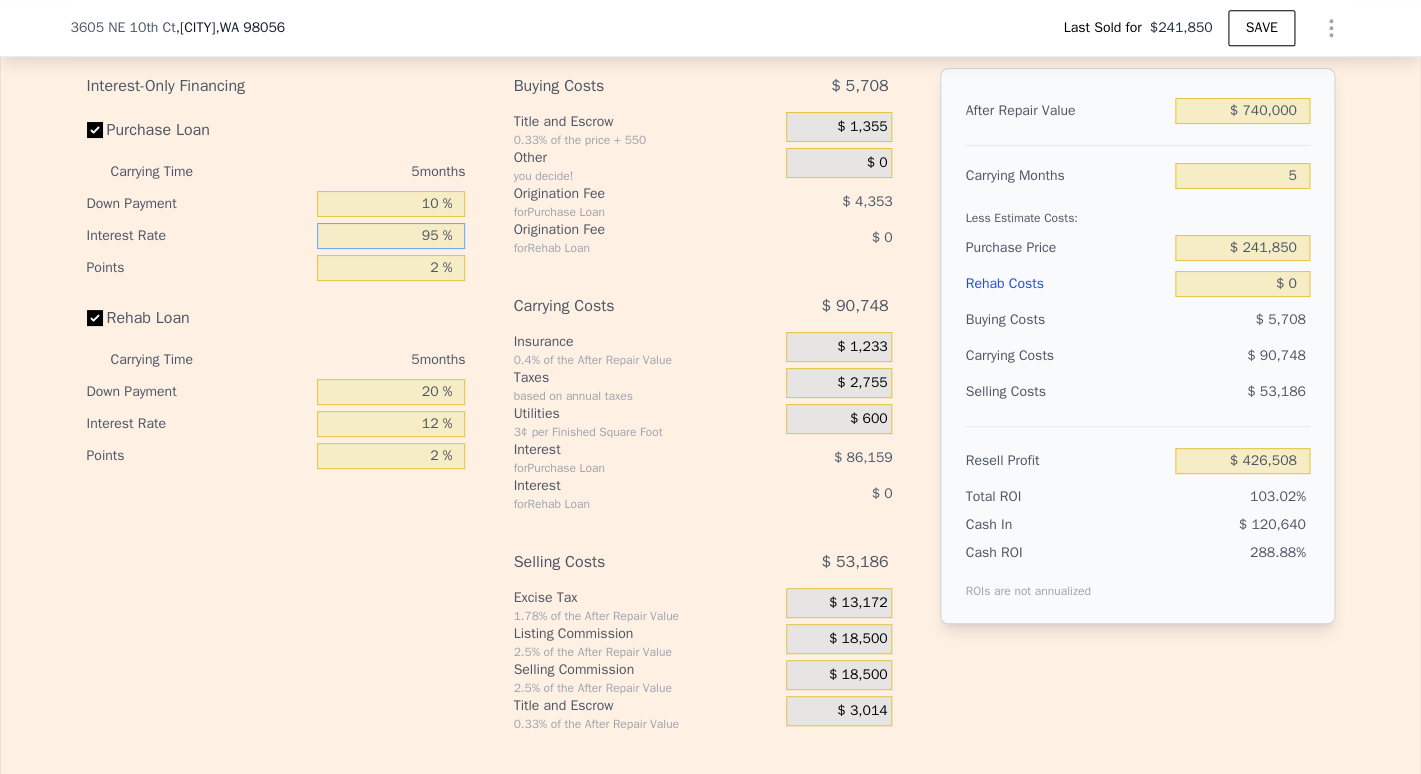 type on "$ 348,508" 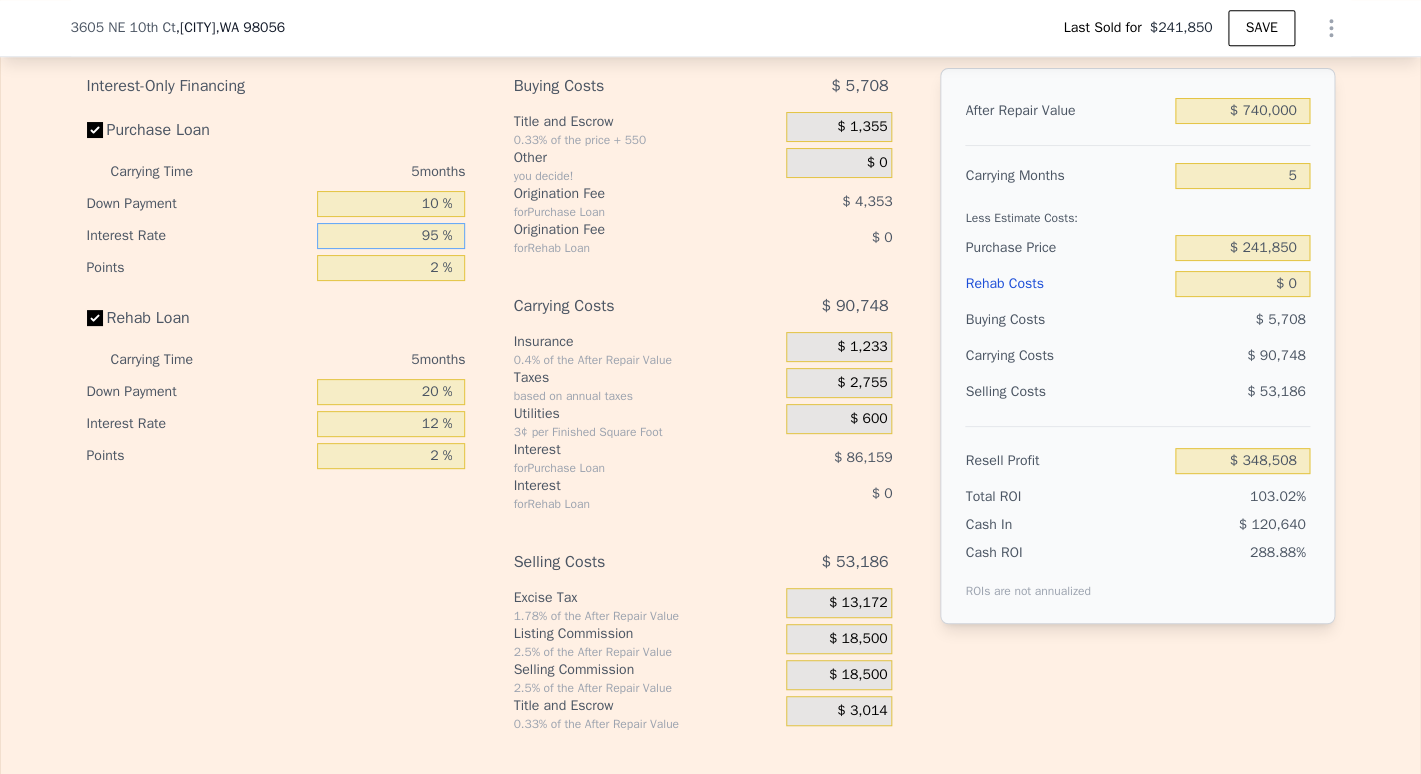 type on "9 %" 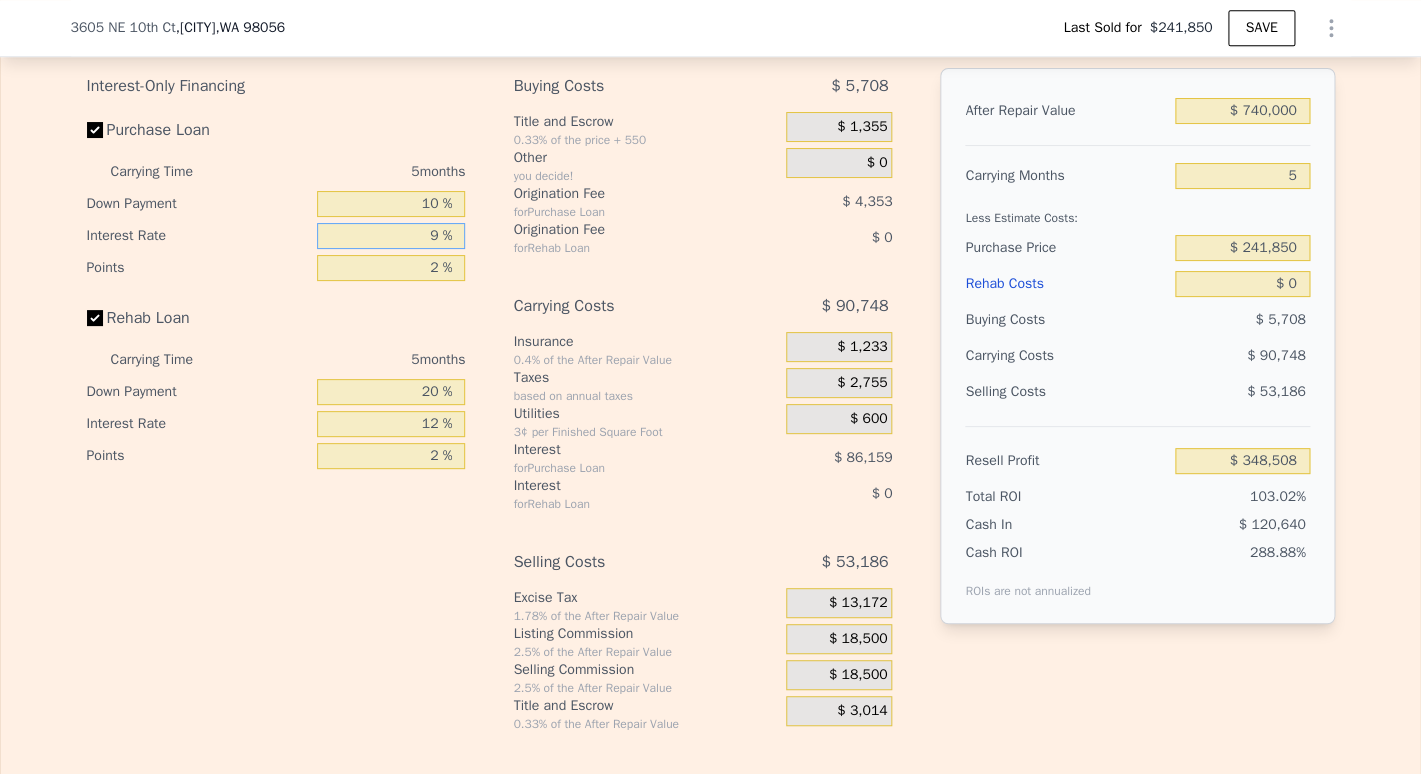 type on "$ 426,508" 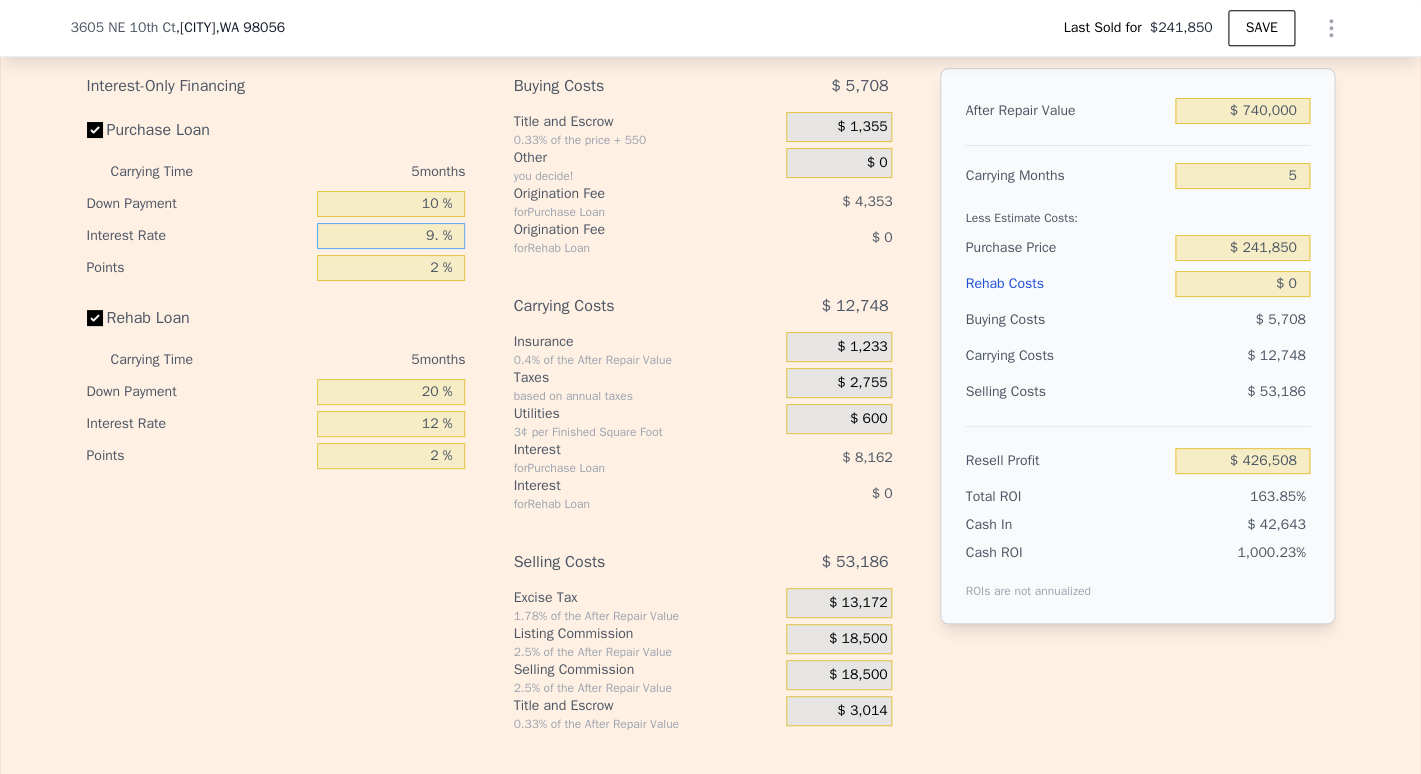 type on "9.5 %" 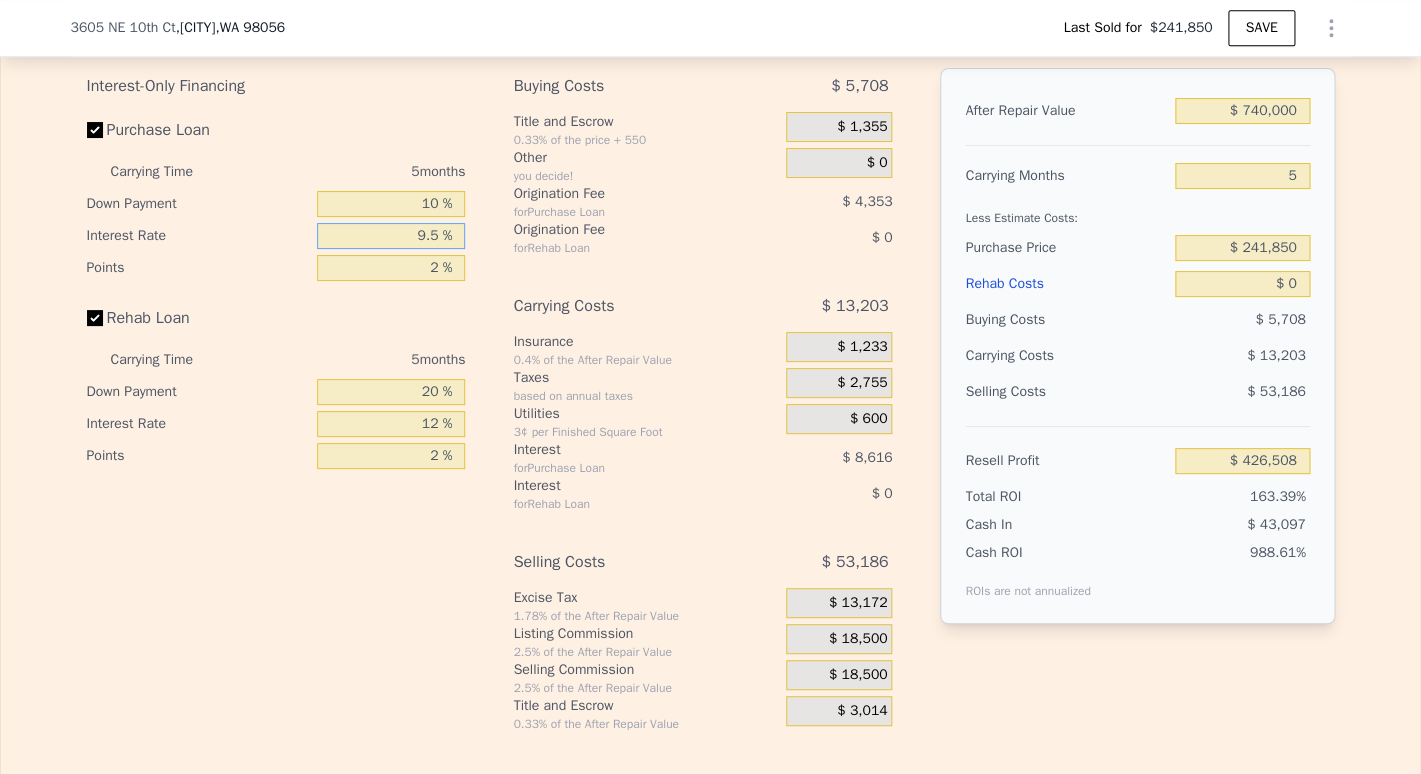 type on "$ 426,053" 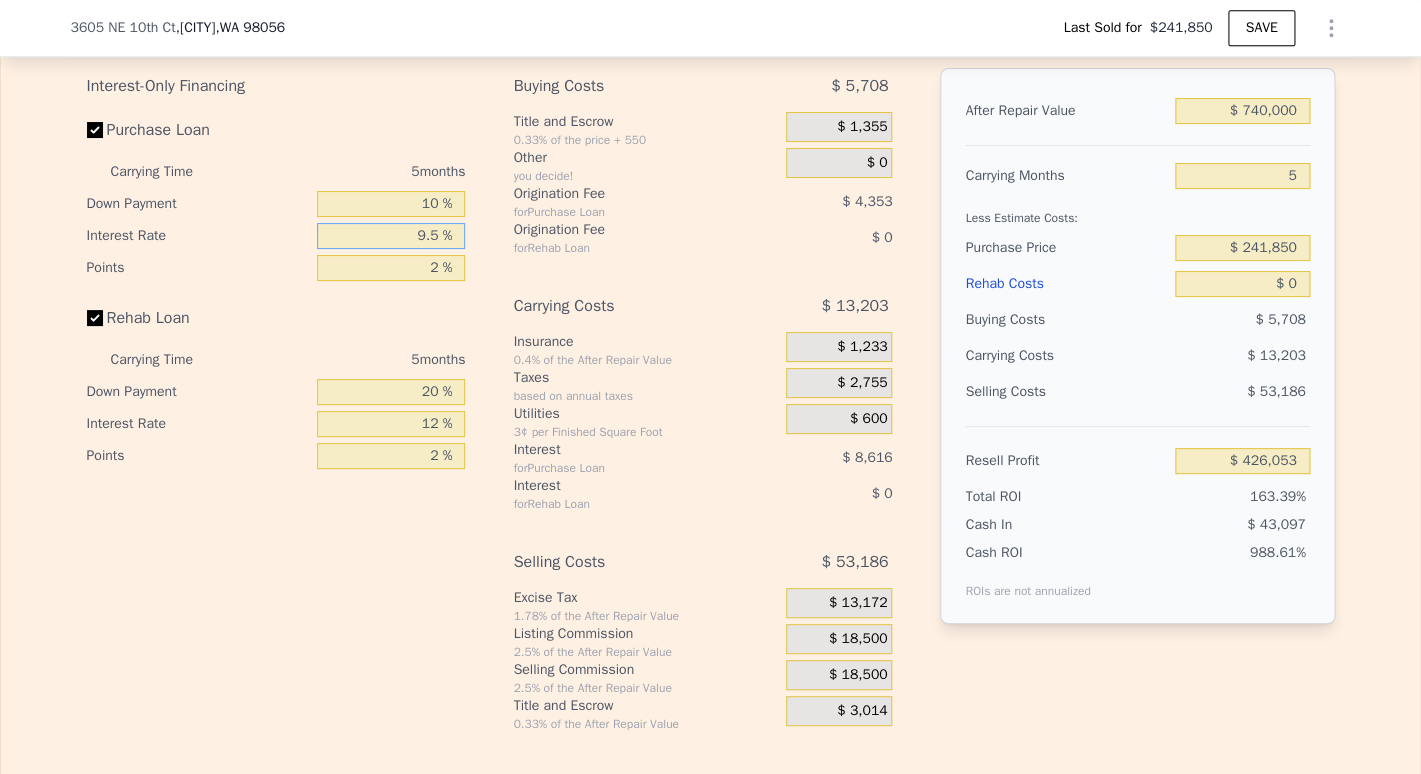 type on "9.5 %" 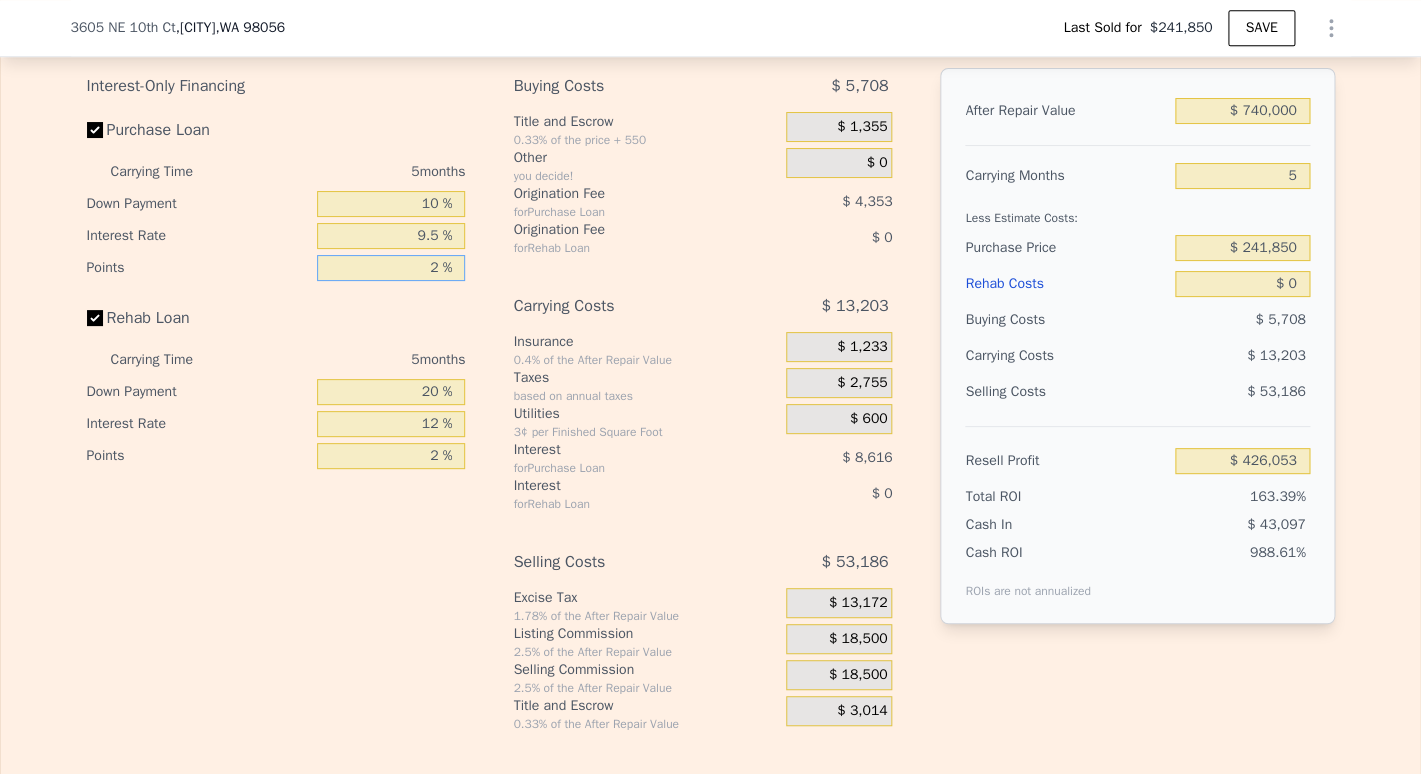 click on "2 %" at bounding box center (391, 268) 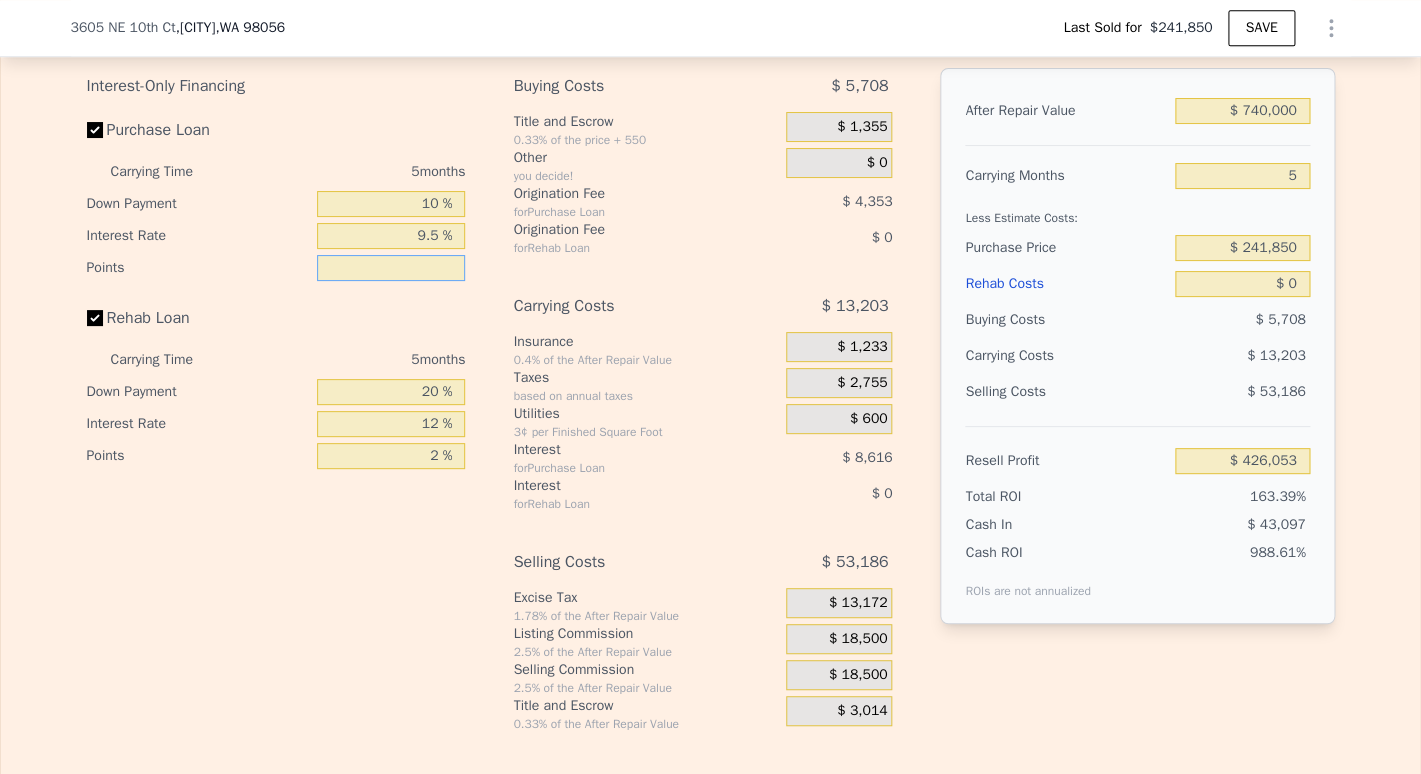 type on "1 %" 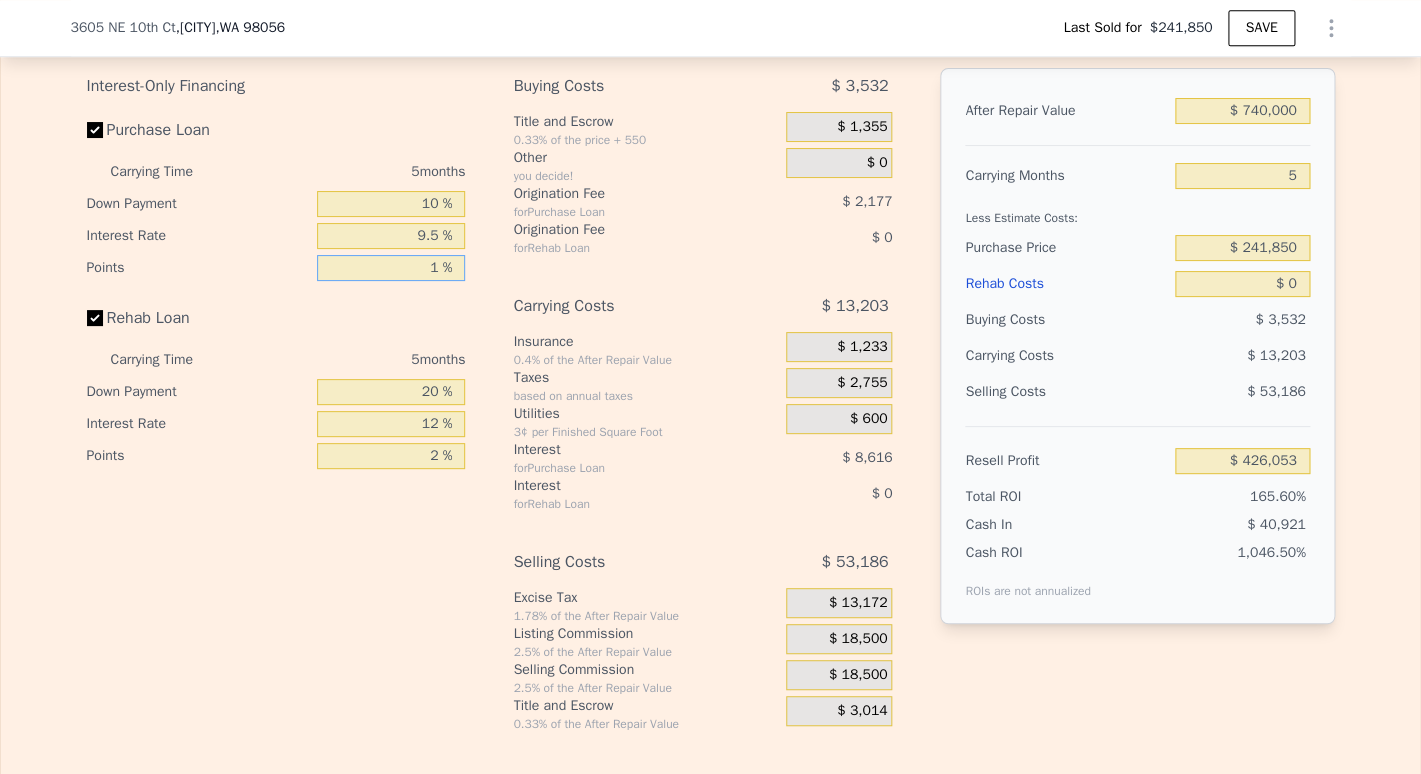 type on "$ 428,229" 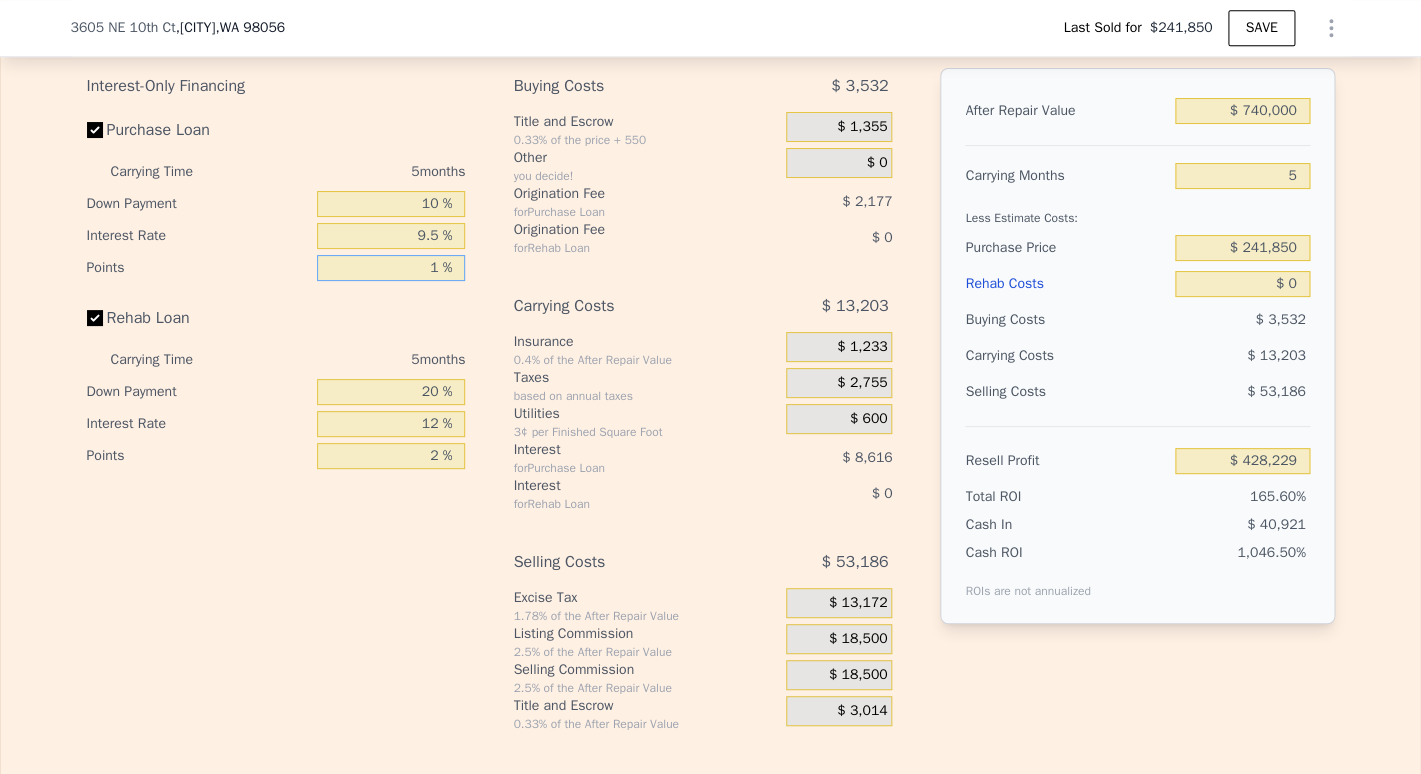 type on "15 %" 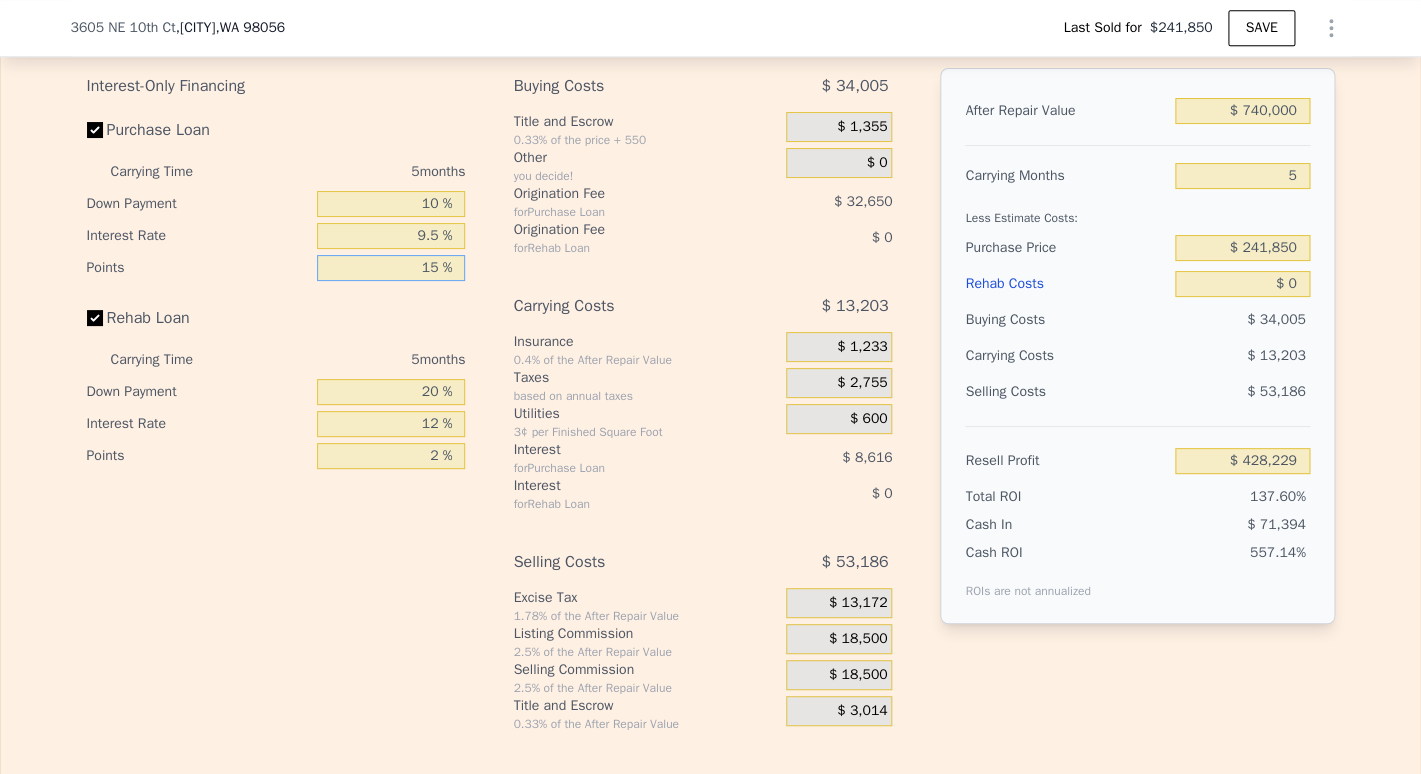 type on "$ 397,756" 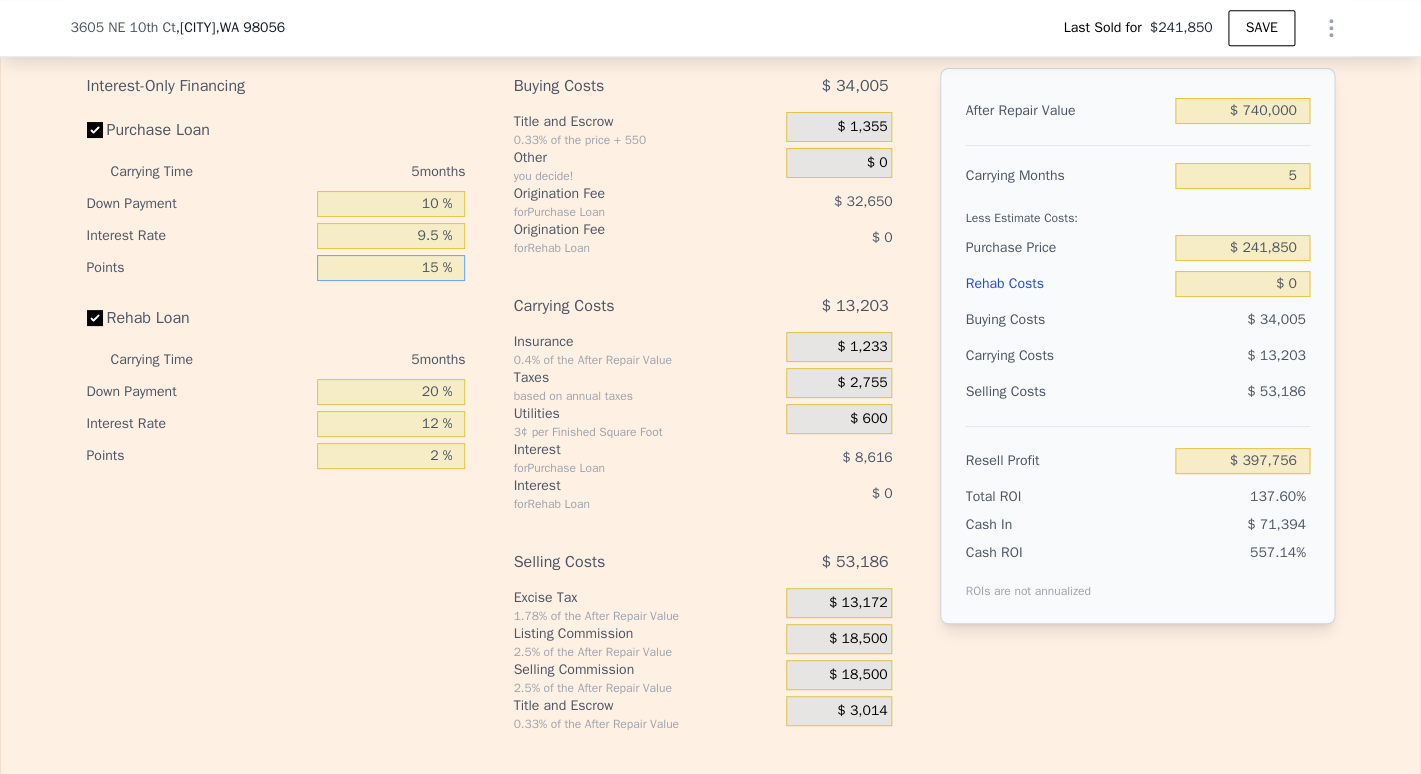type on "1 %" 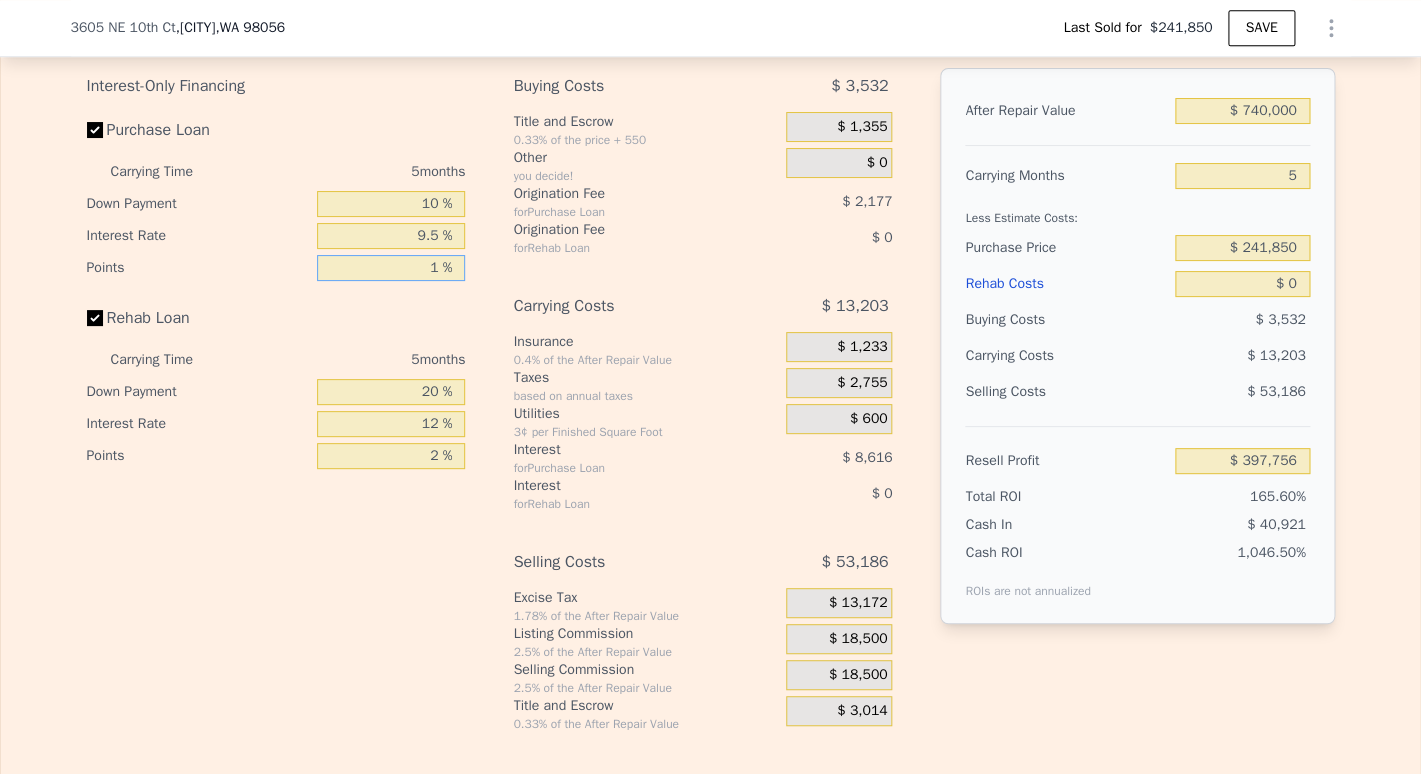 type on "$ 428,229" 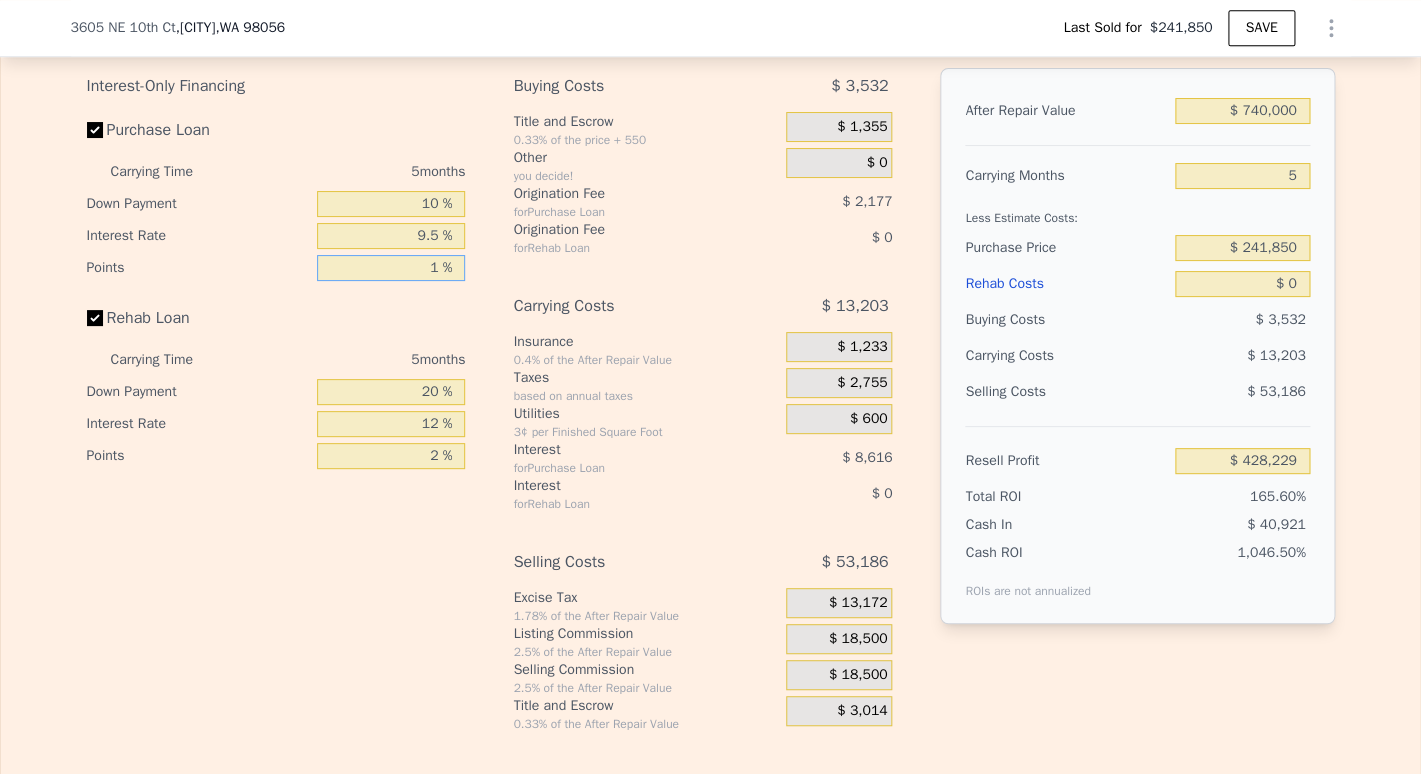 type on "15 %" 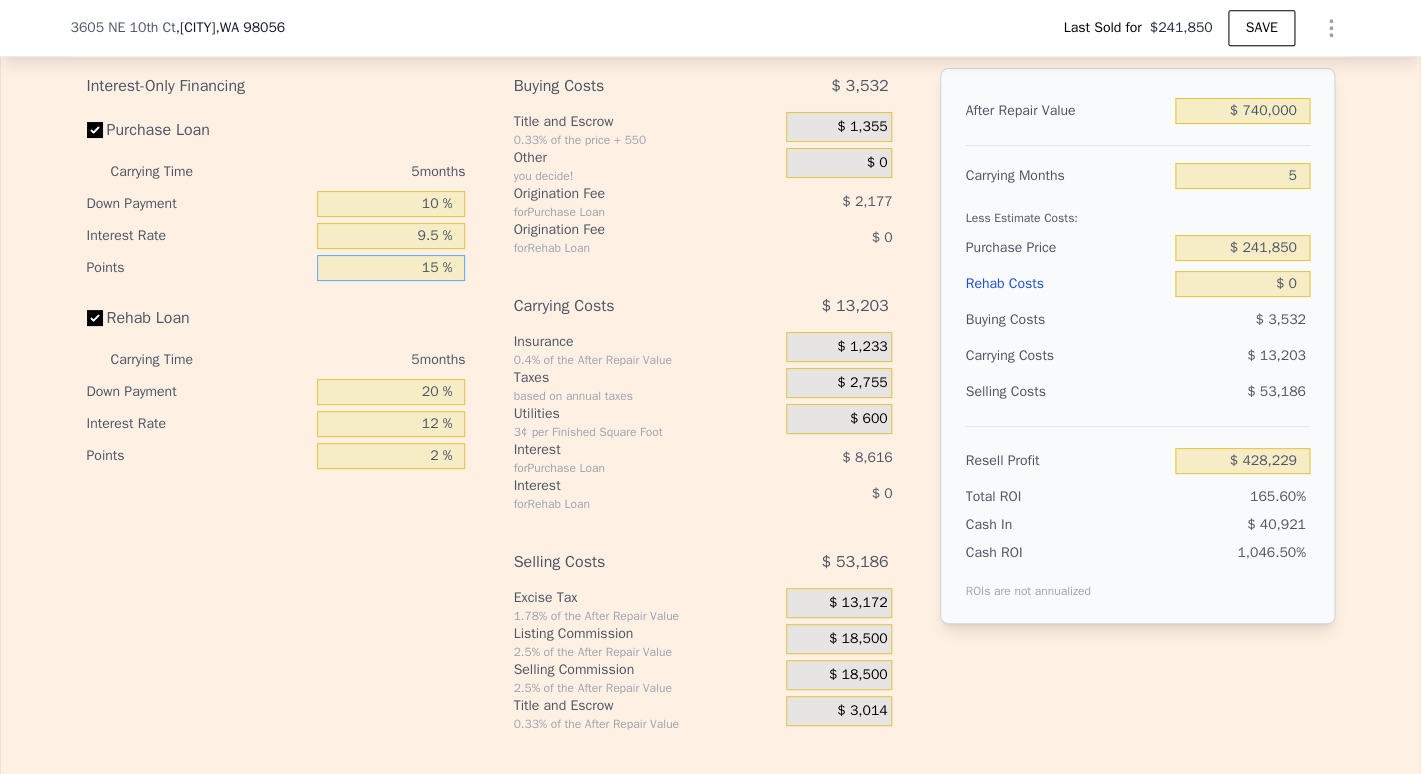 type on "$ 397,756" 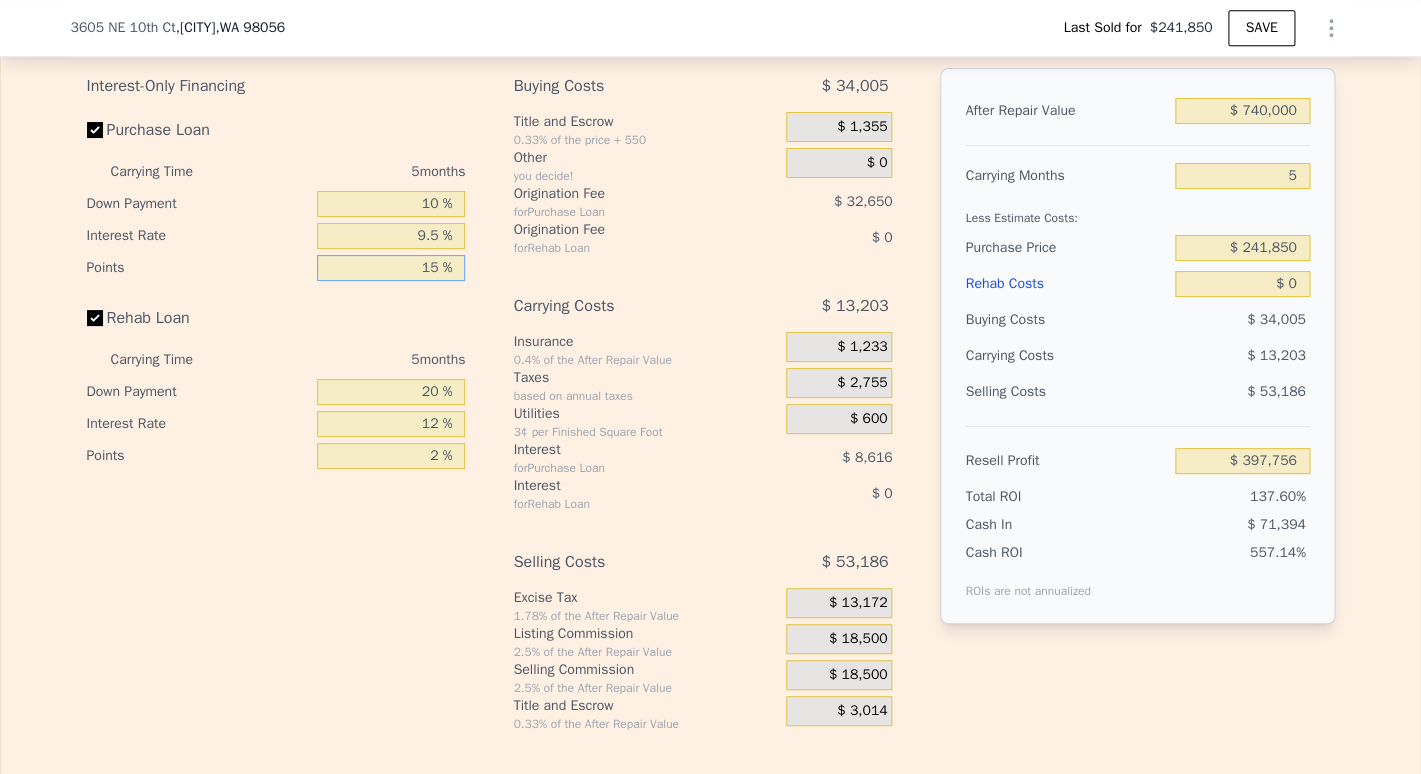 type on "1 %" 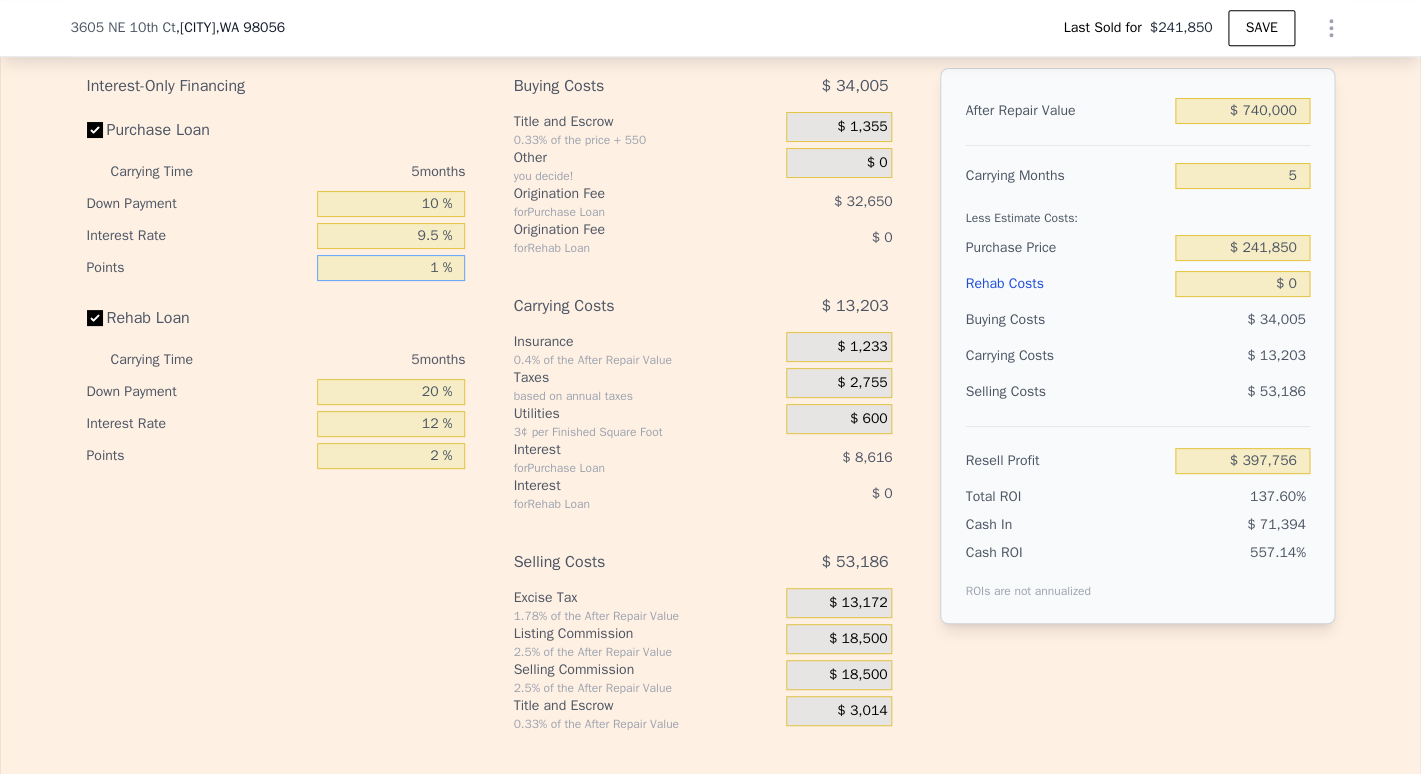 type on "$ 428,229" 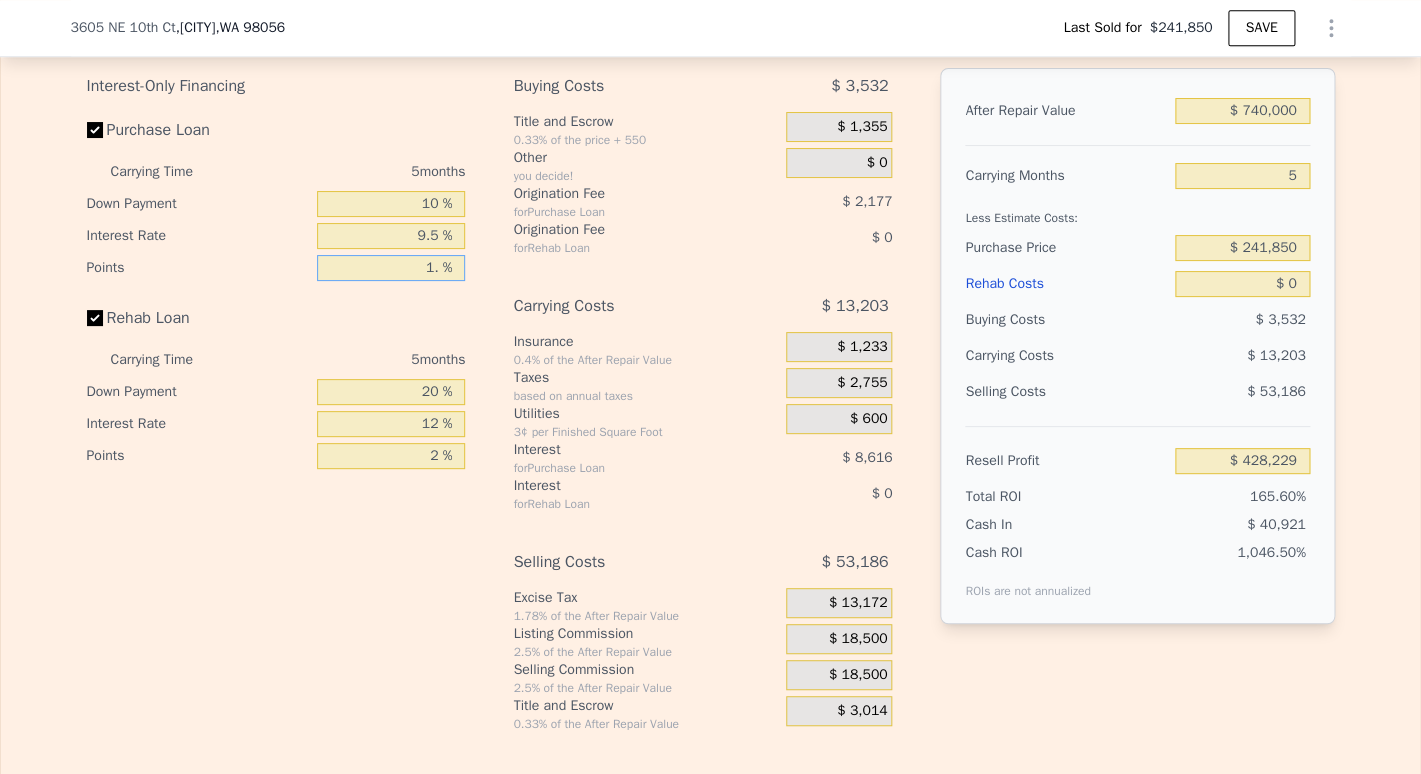 type on "1.5 %" 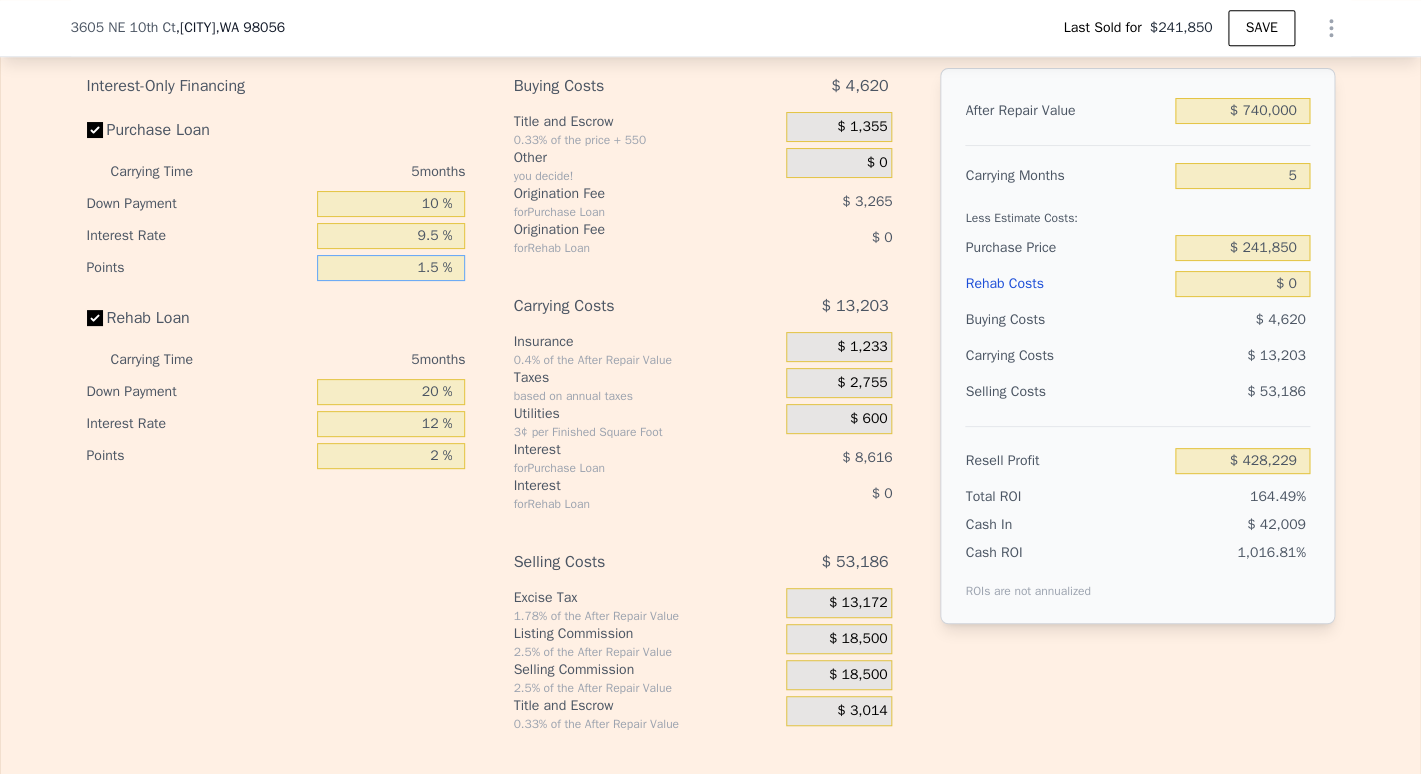 type on "$ 427,141" 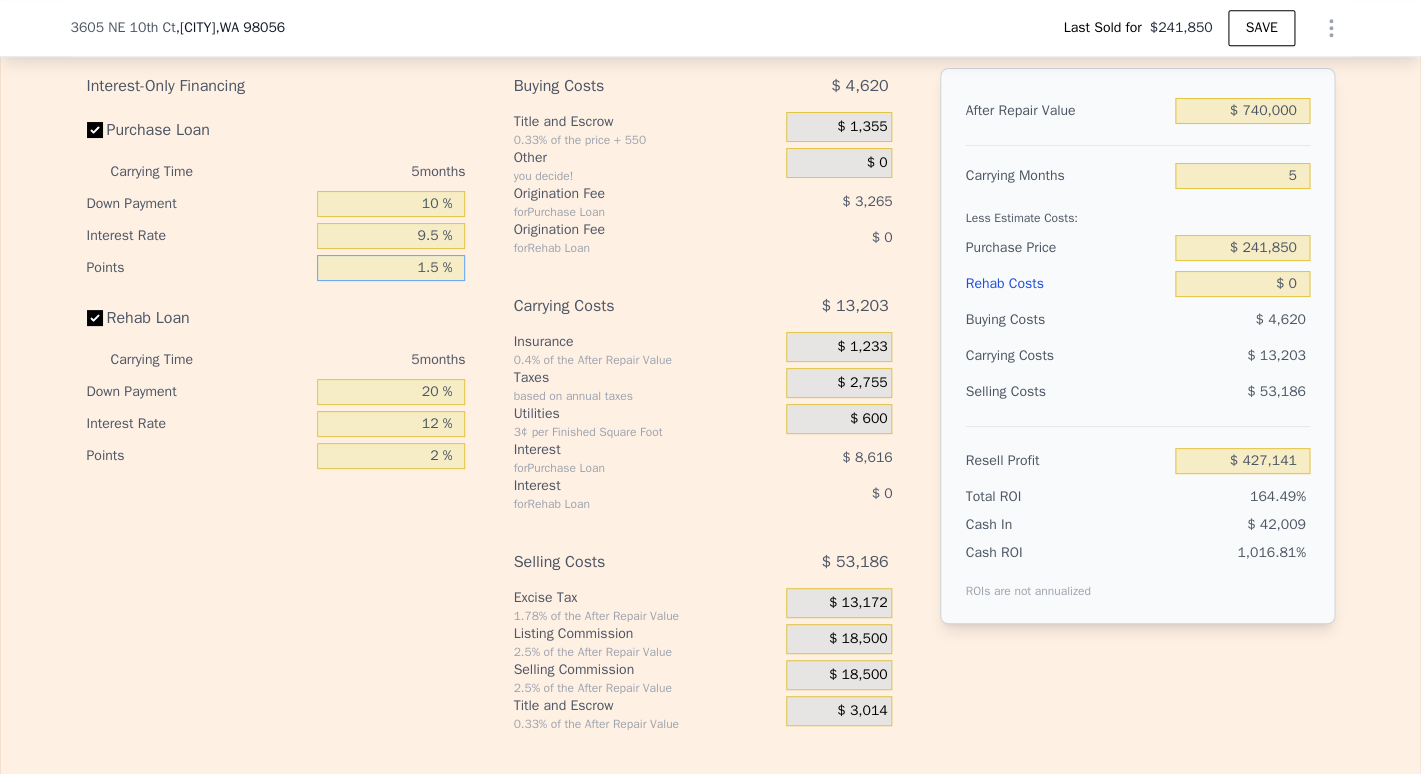 type on "1.5 %" 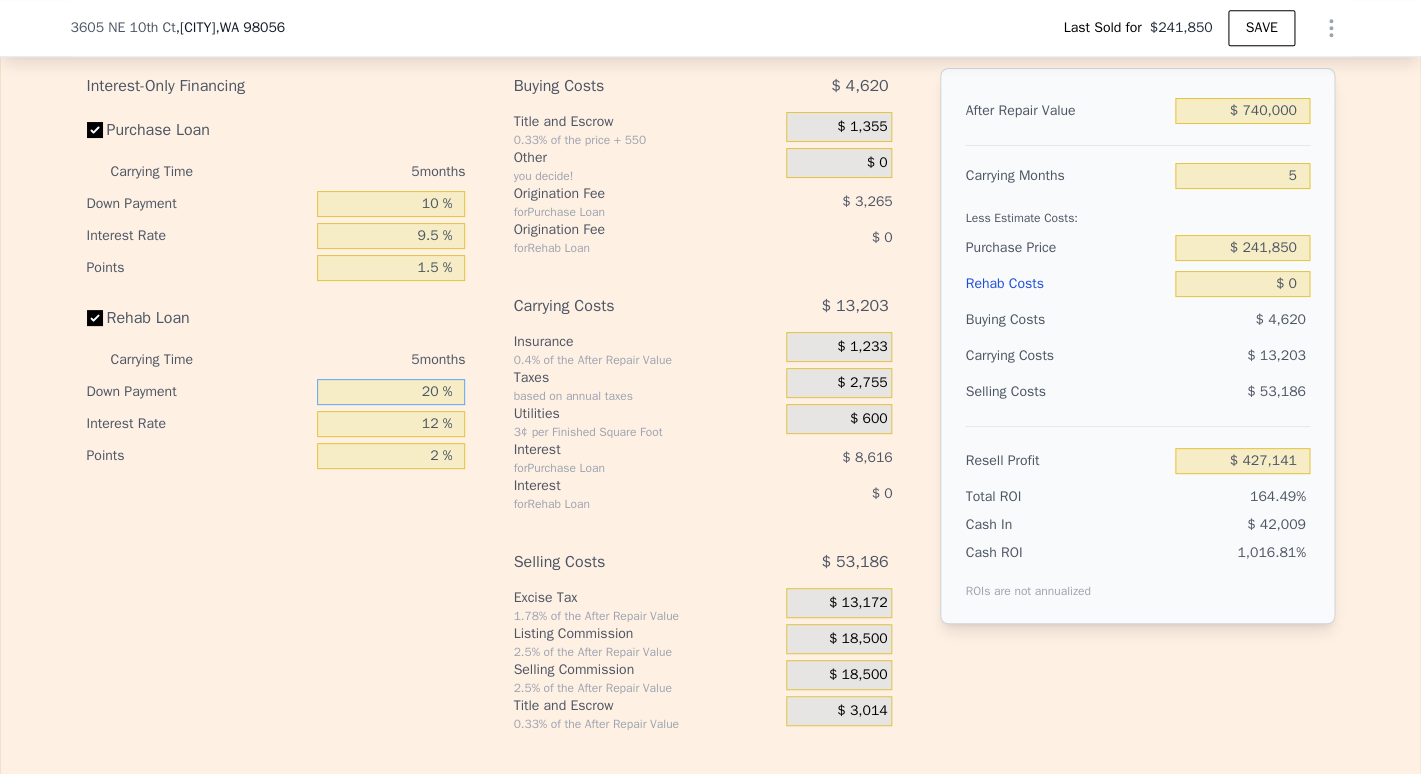 click on "20 %" at bounding box center (391, 392) 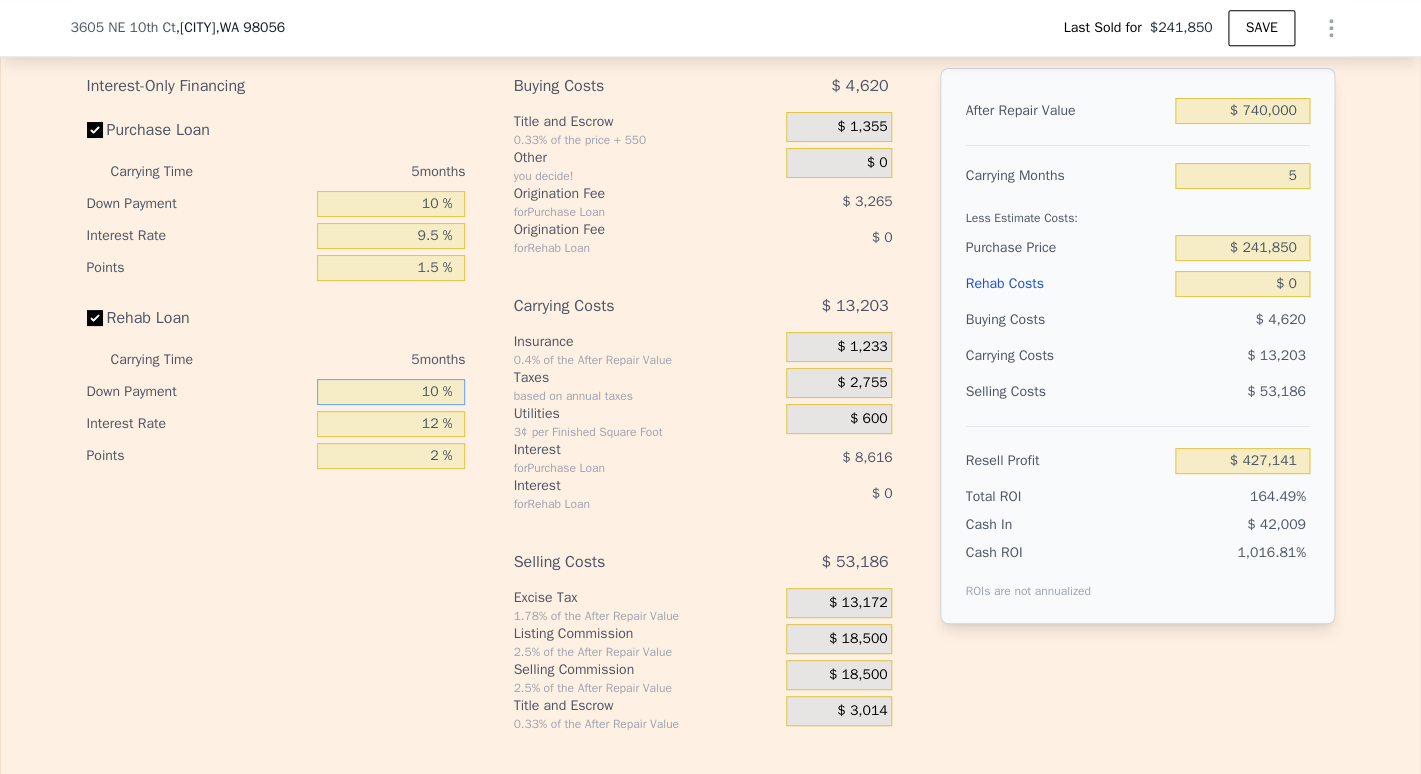 type on "10 %" 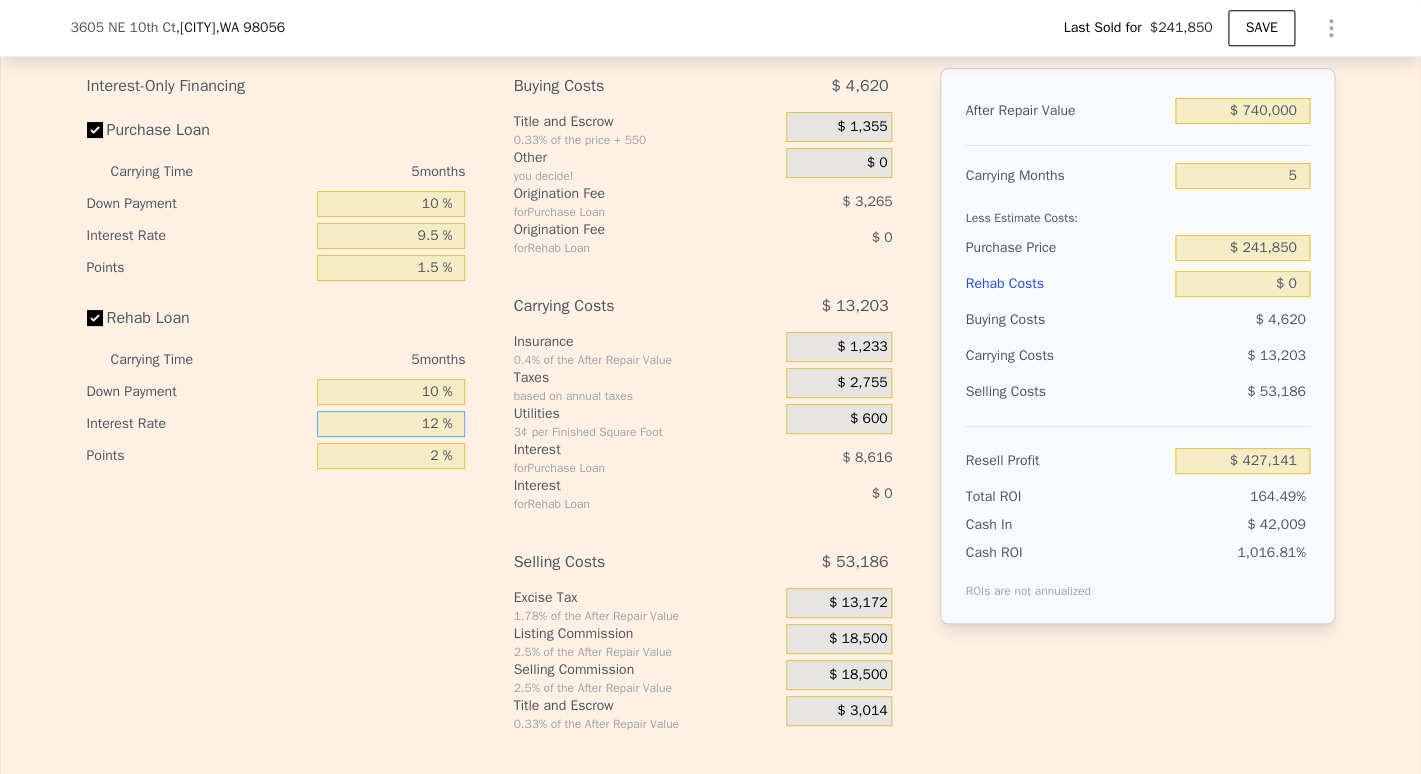 click on "12 %" at bounding box center (391, 424) 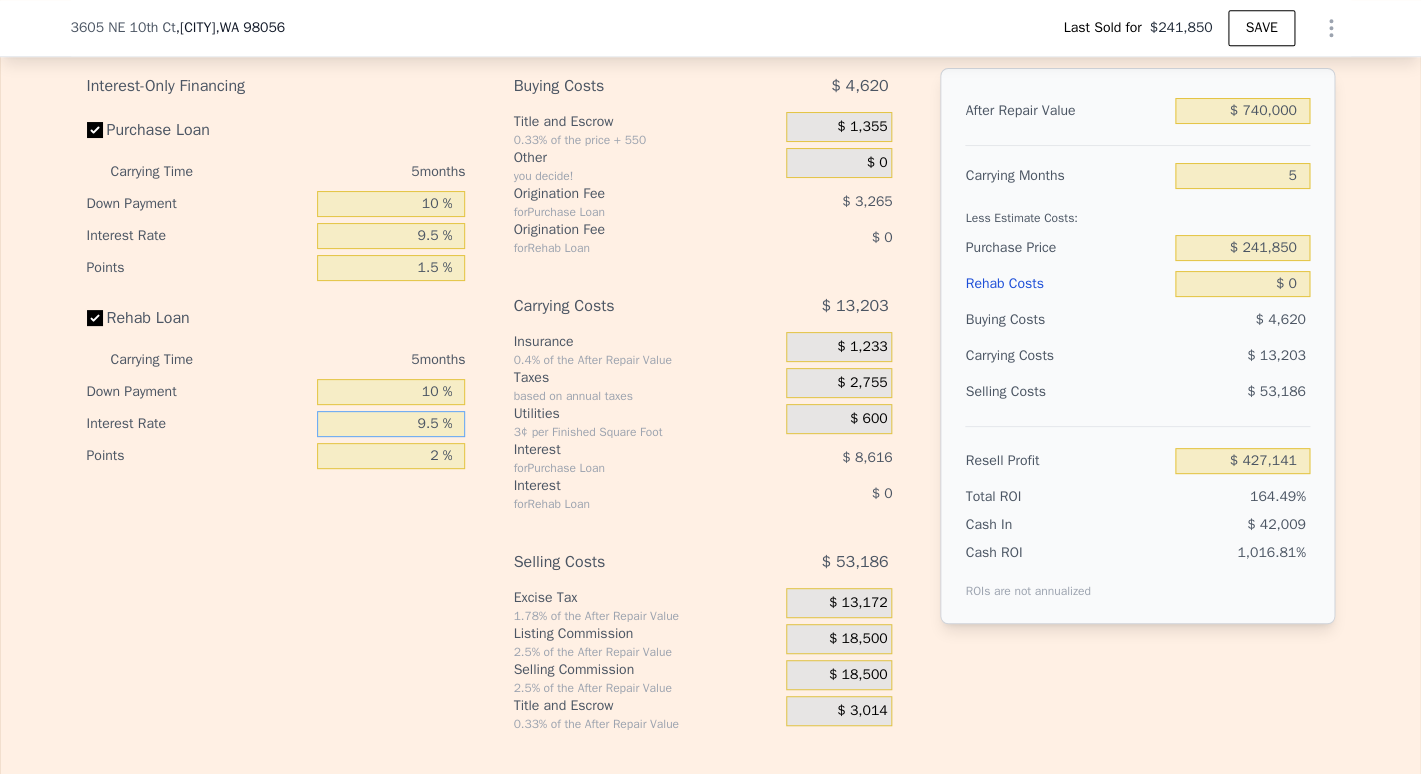type on "9.5 %" 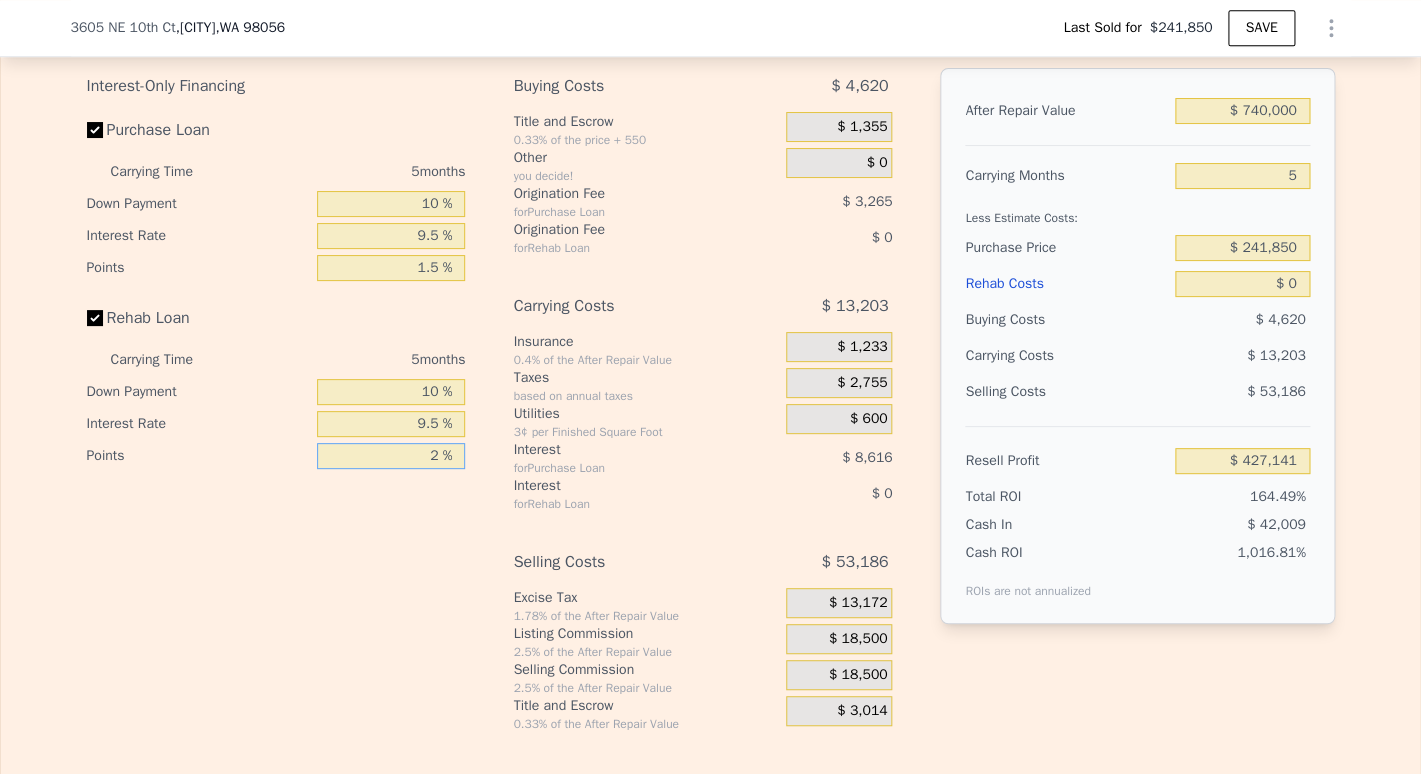 click on "2 %" at bounding box center (391, 456) 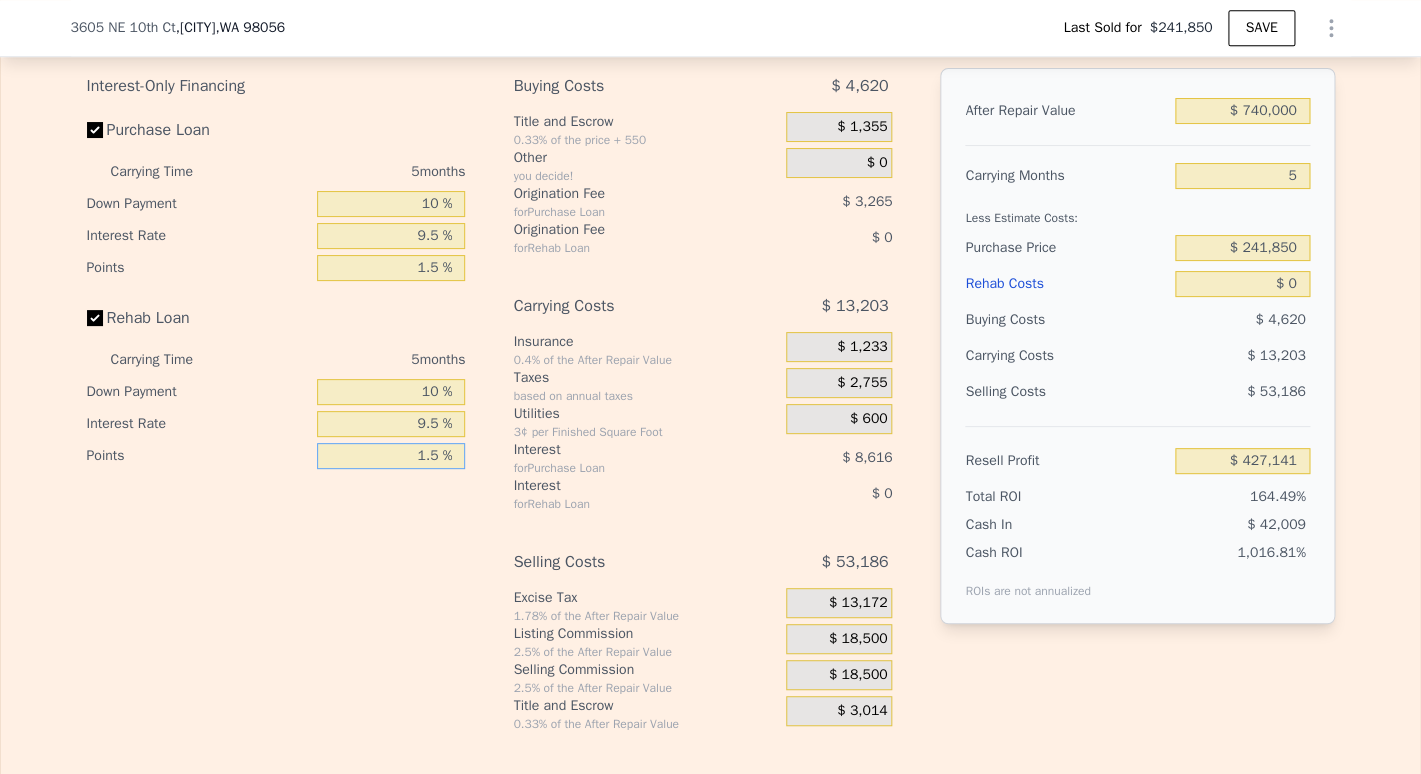 type on "1.5 %" 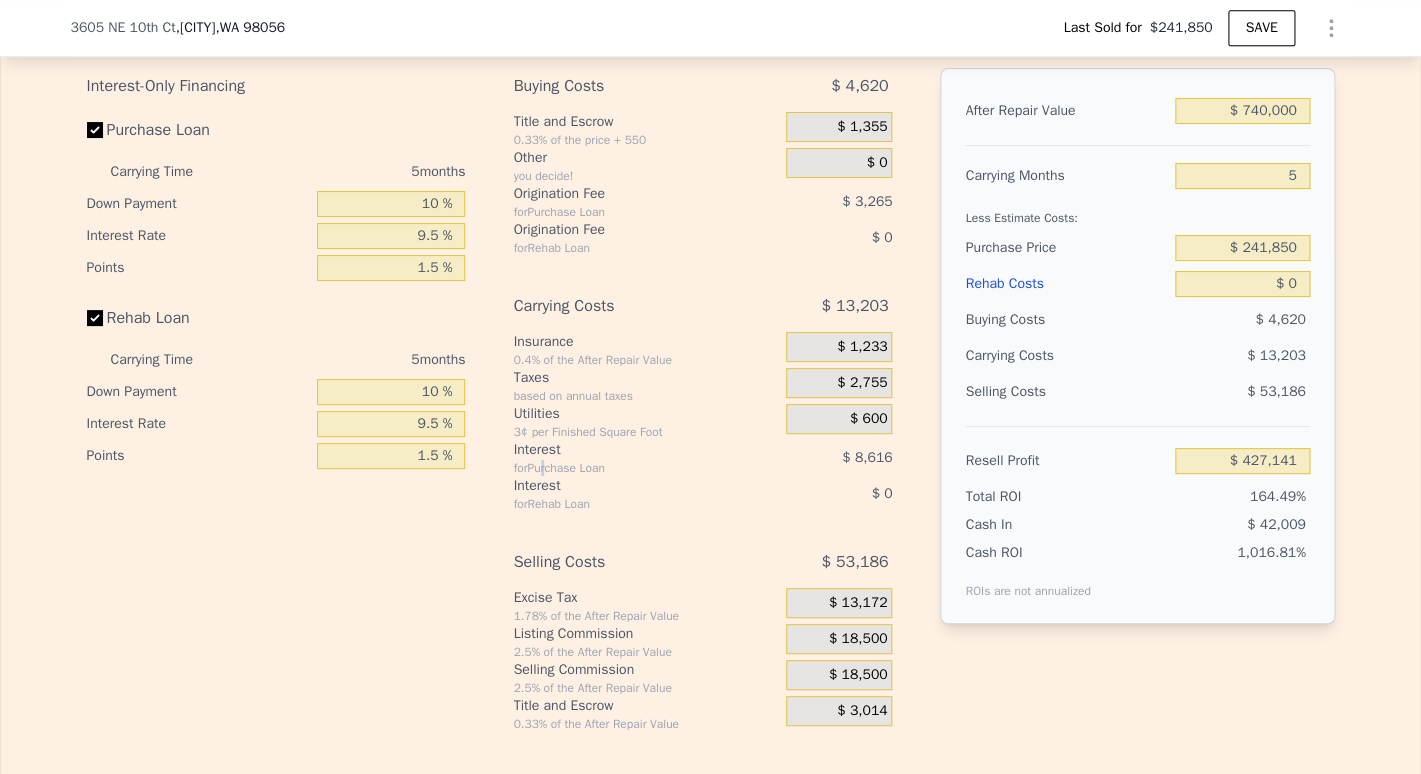 click on "for  Purchase Loan" at bounding box center [624, 468] 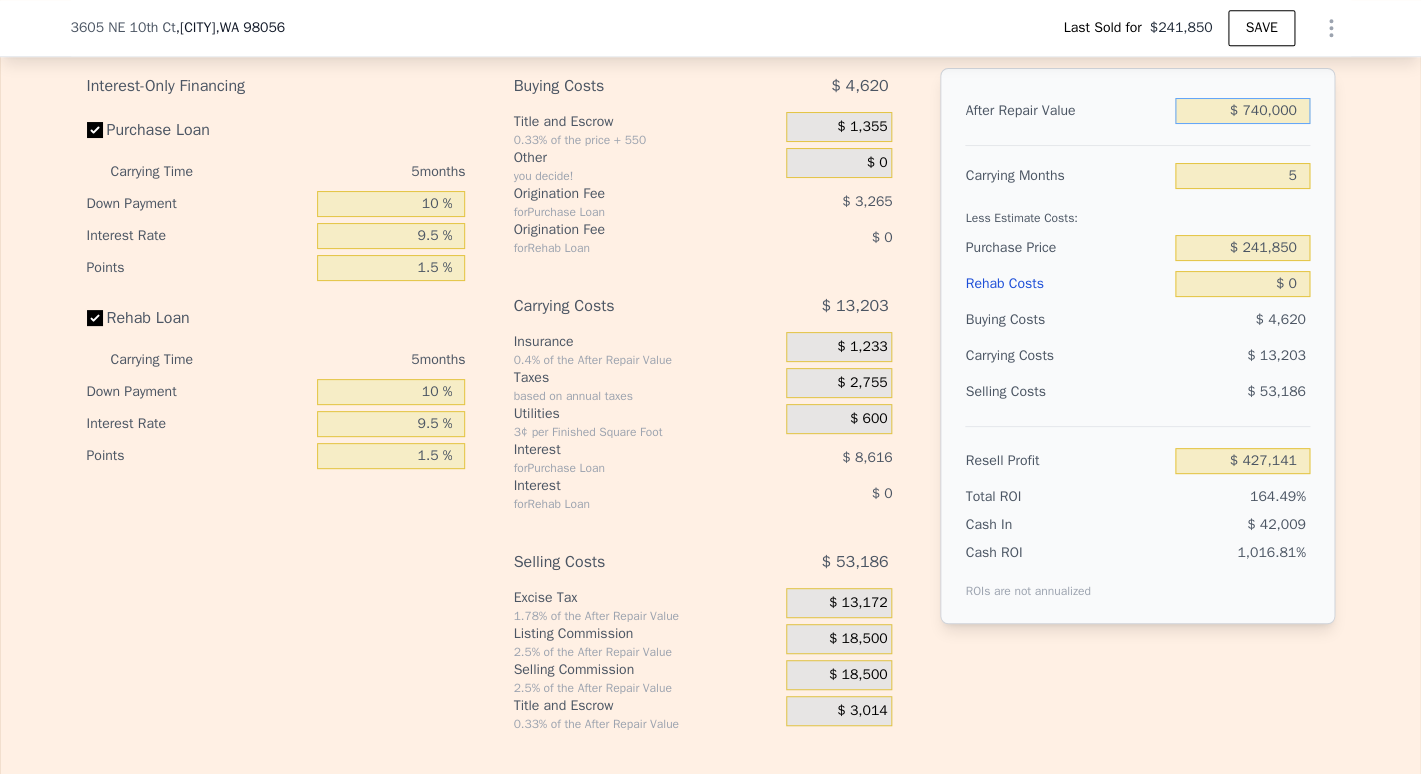 click on "$ 740,000" at bounding box center (1242, 111) 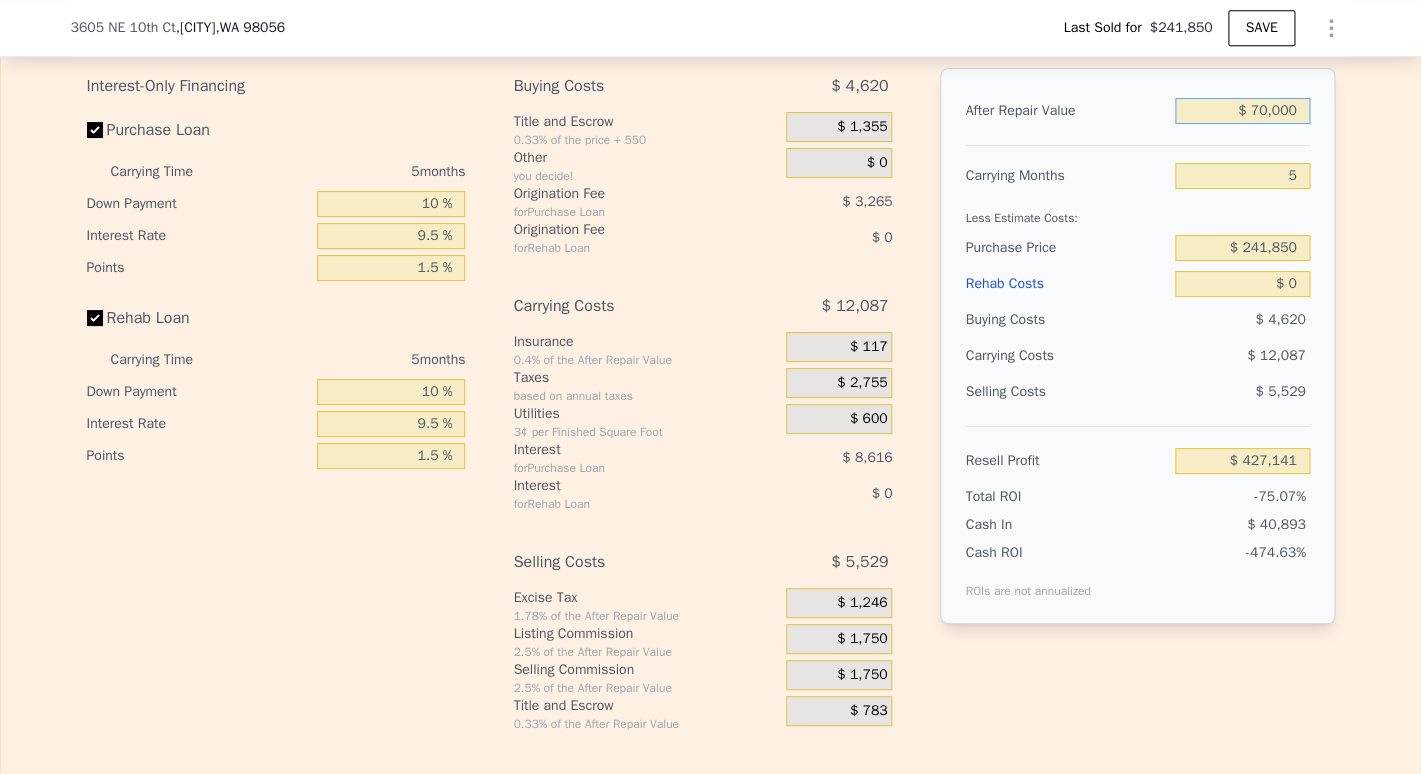 type on "-$ 194,086" 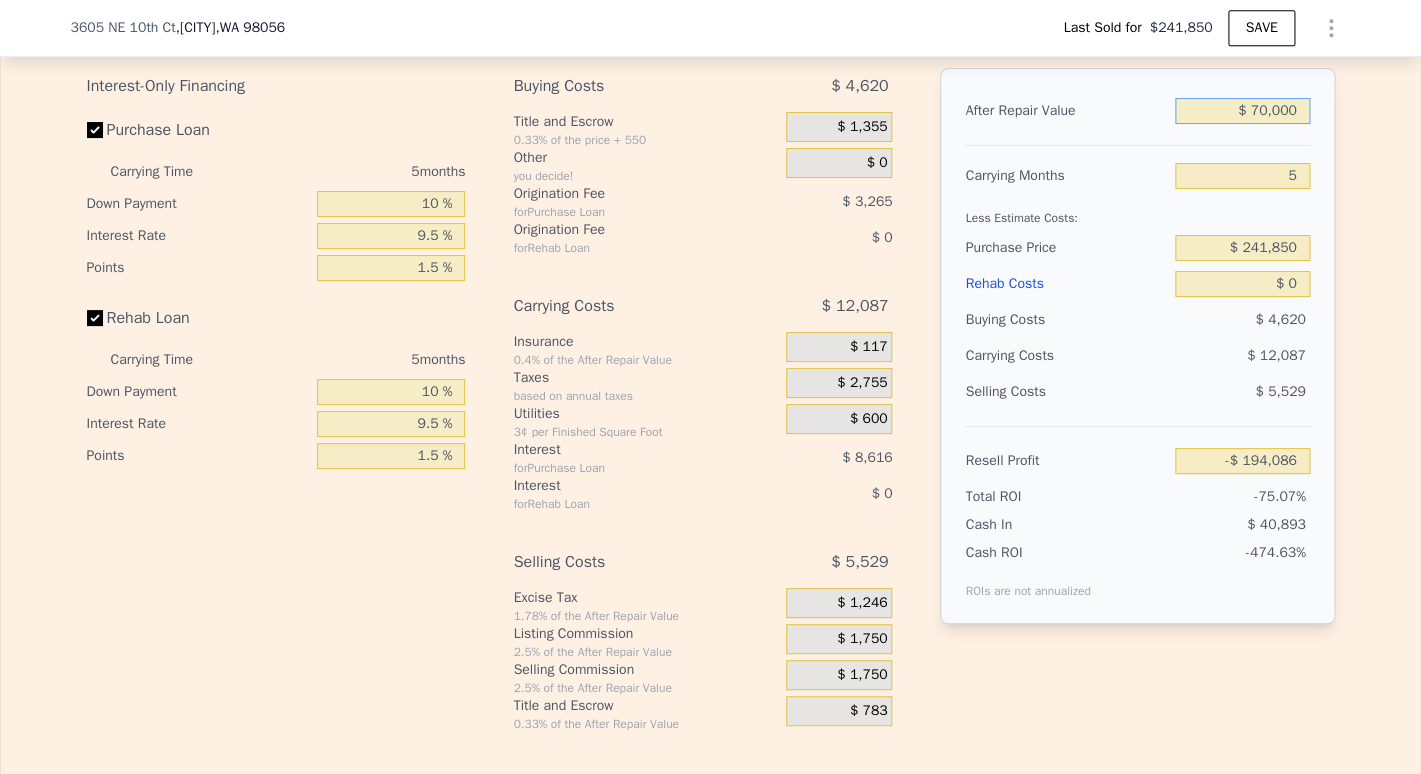 type on "$ 700,000" 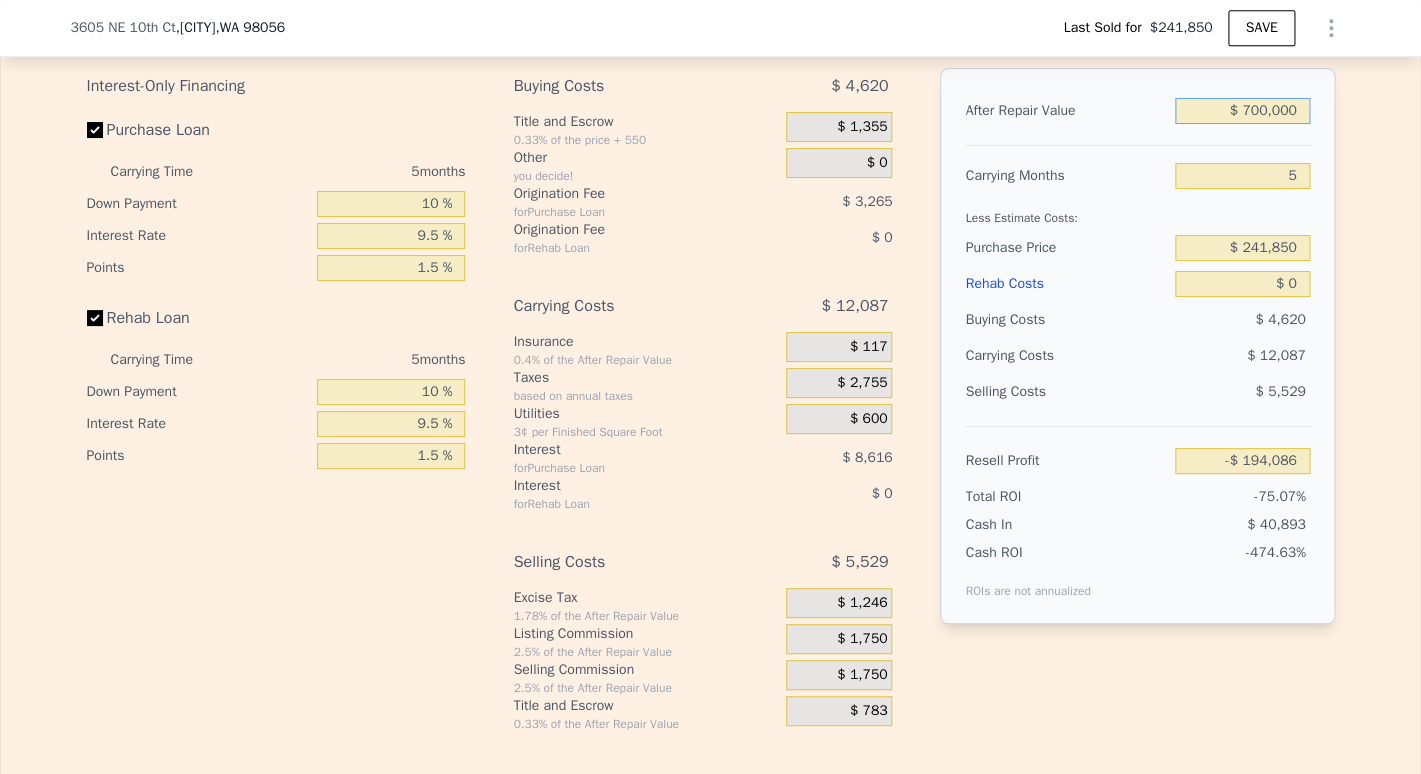 type on "$ 390,052" 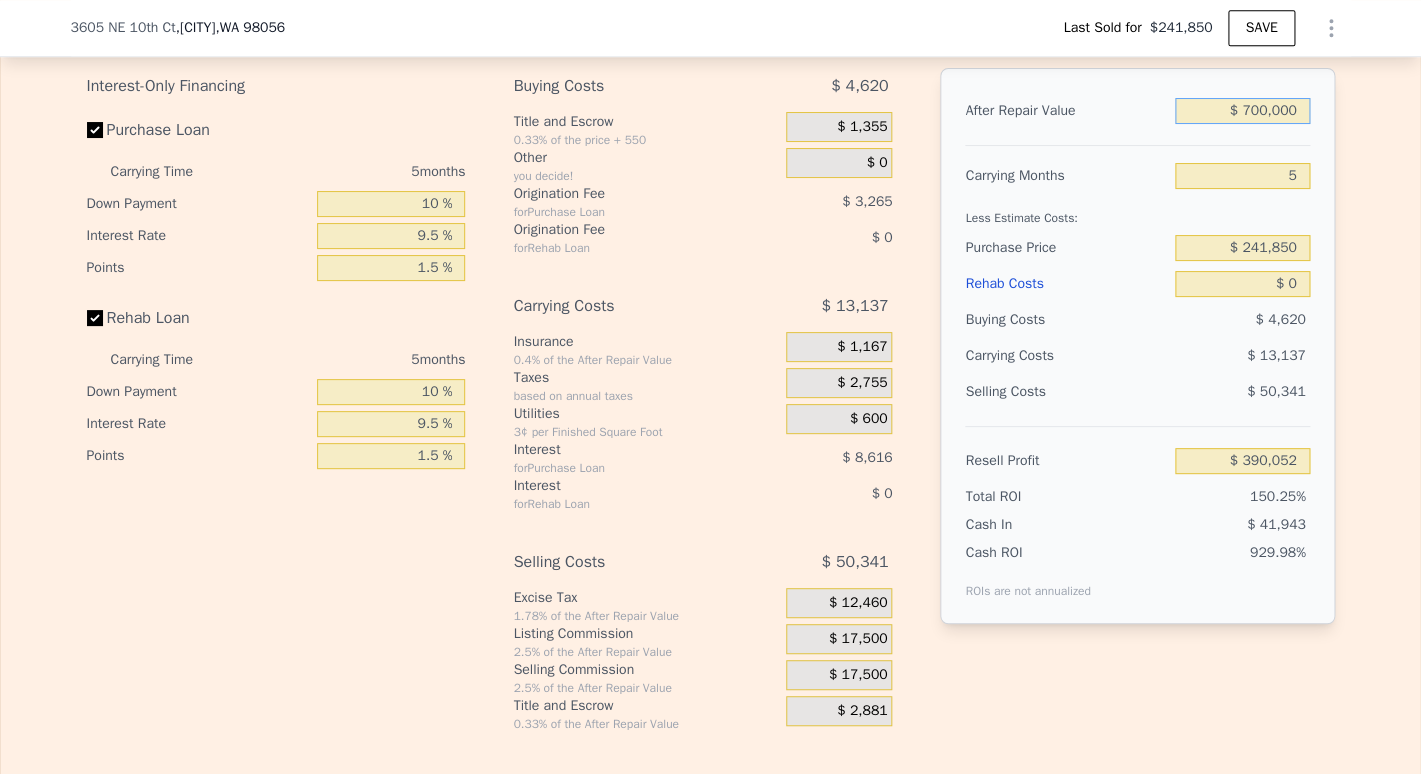 type on "$ 700,000" 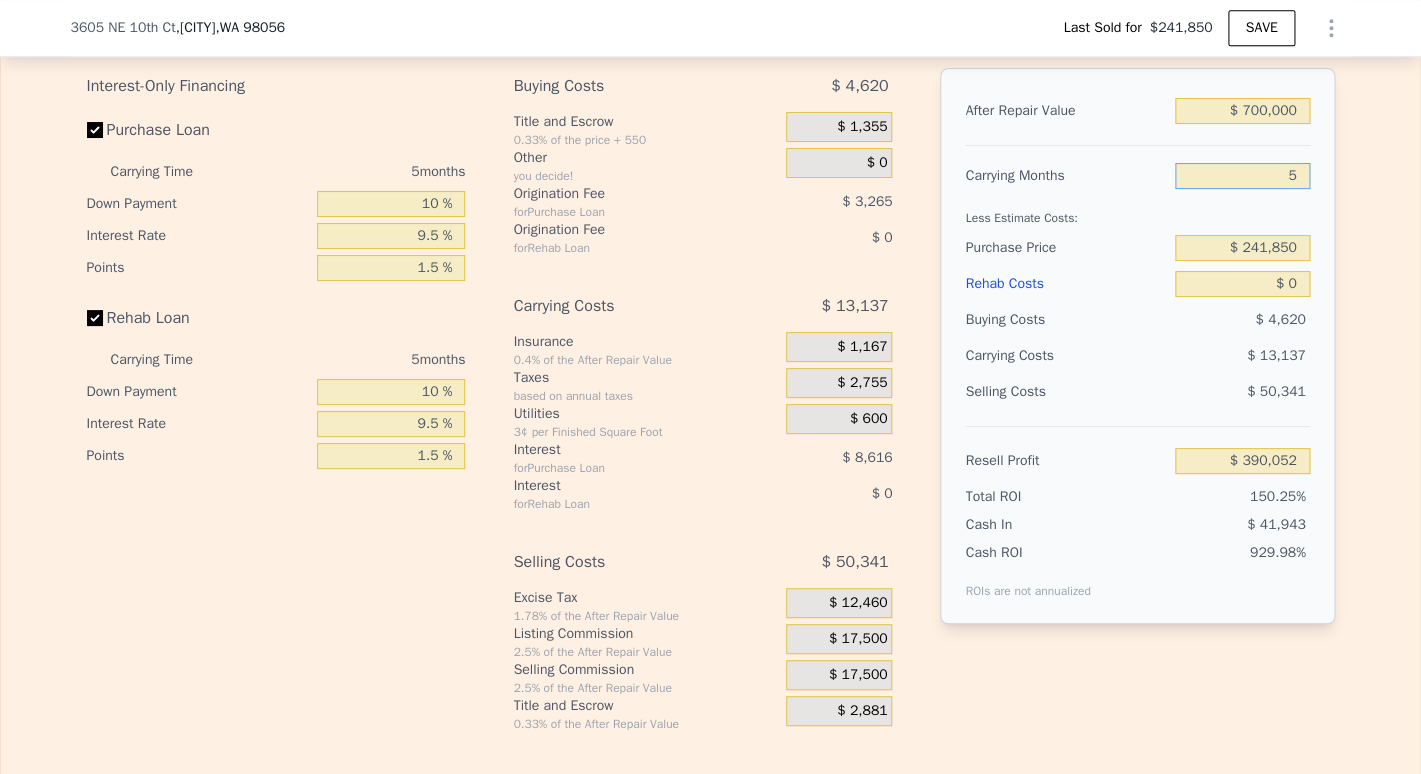 click on "5" at bounding box center [1242, 176] 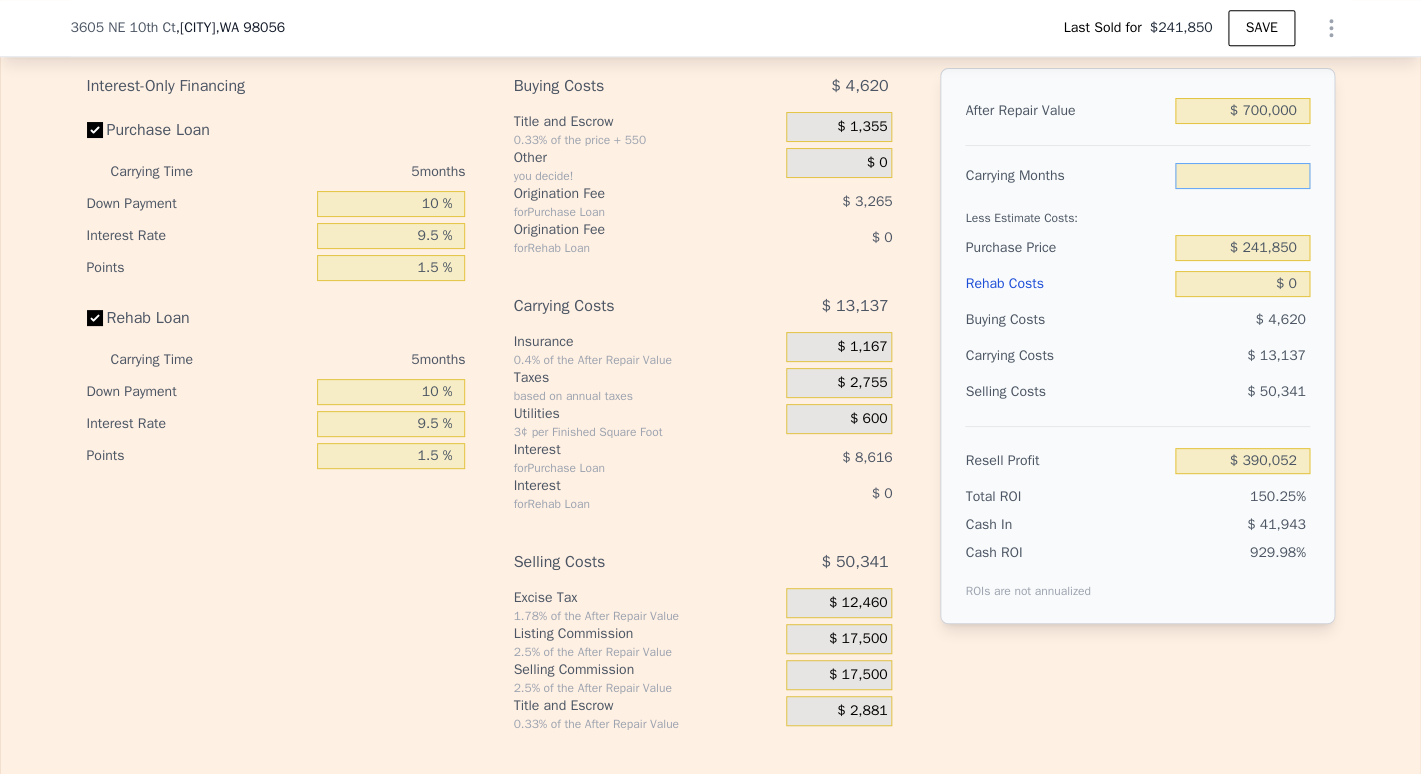 type on "3" 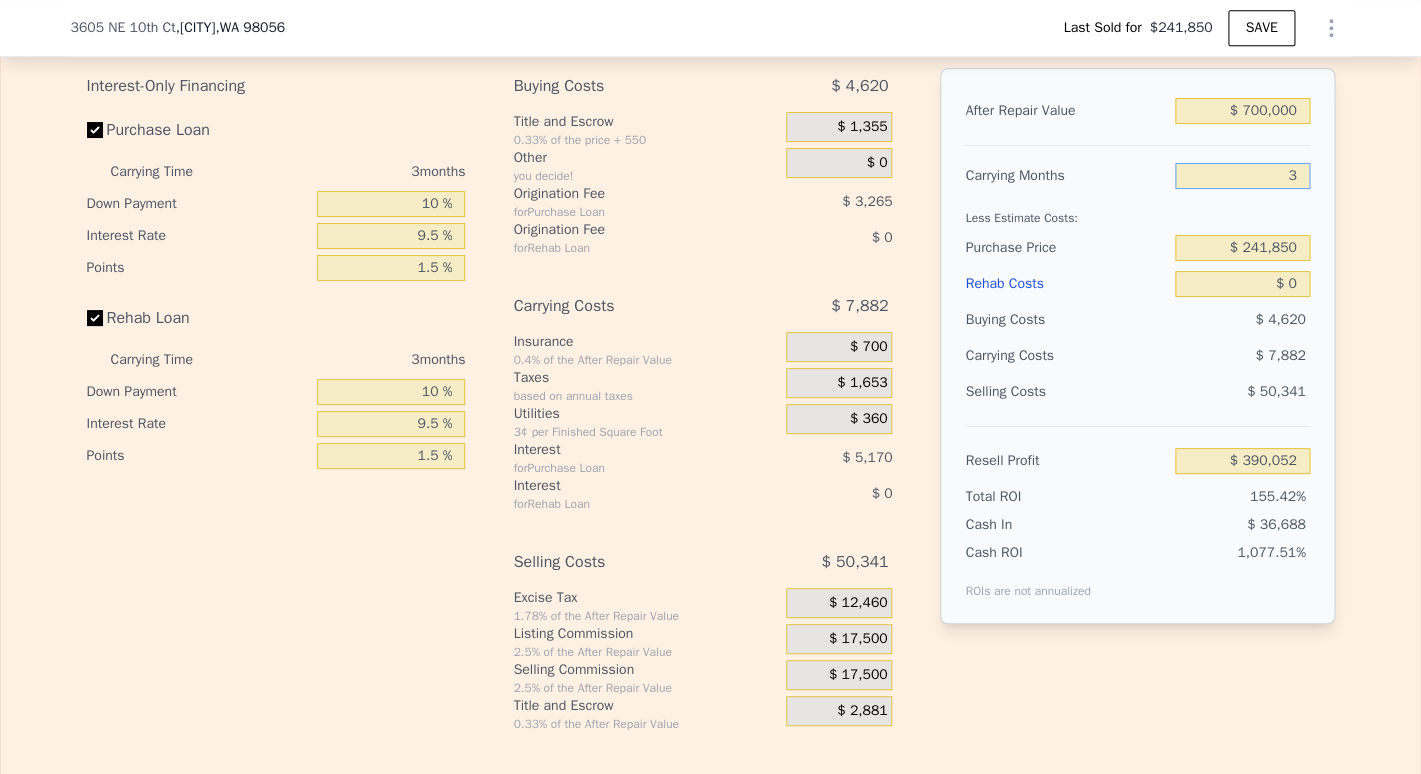 type on "$ 395,307" 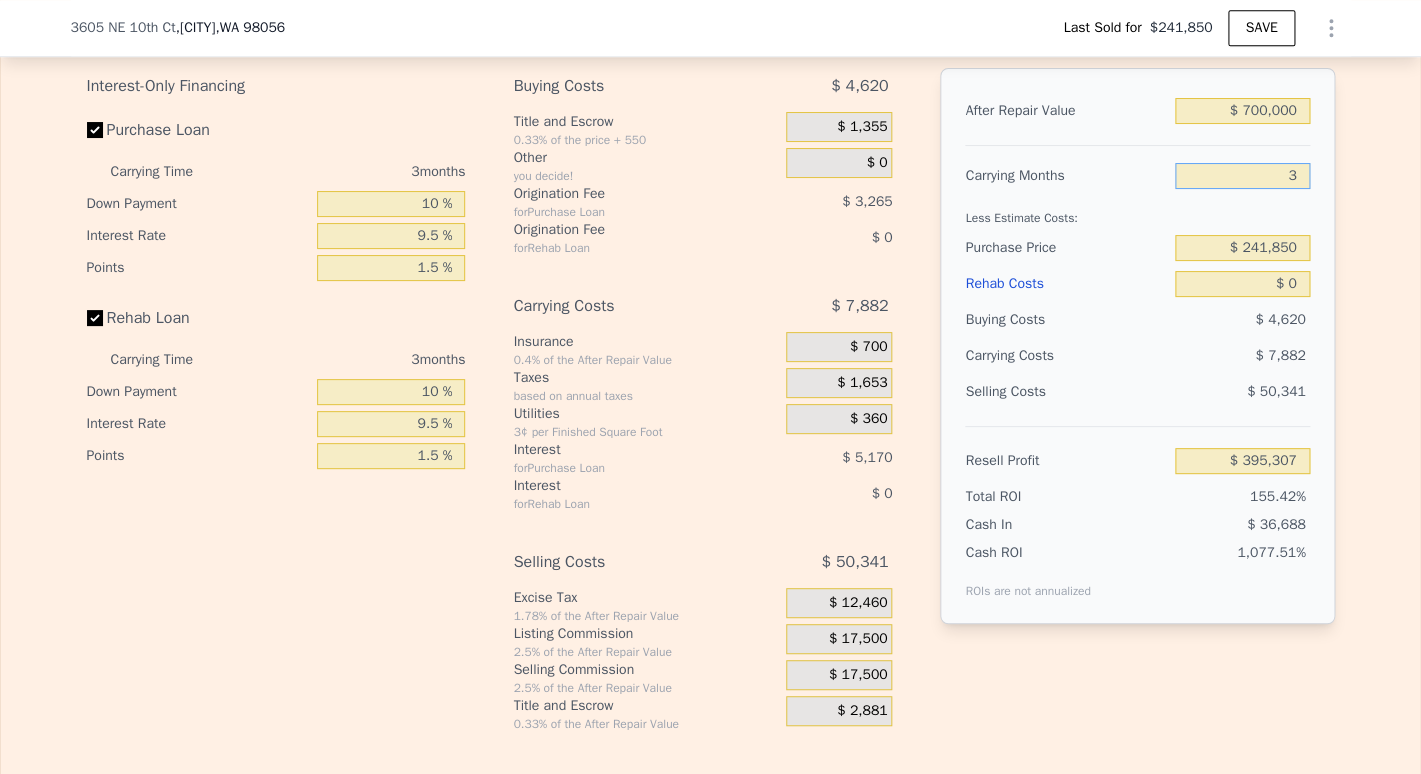 type on "3" 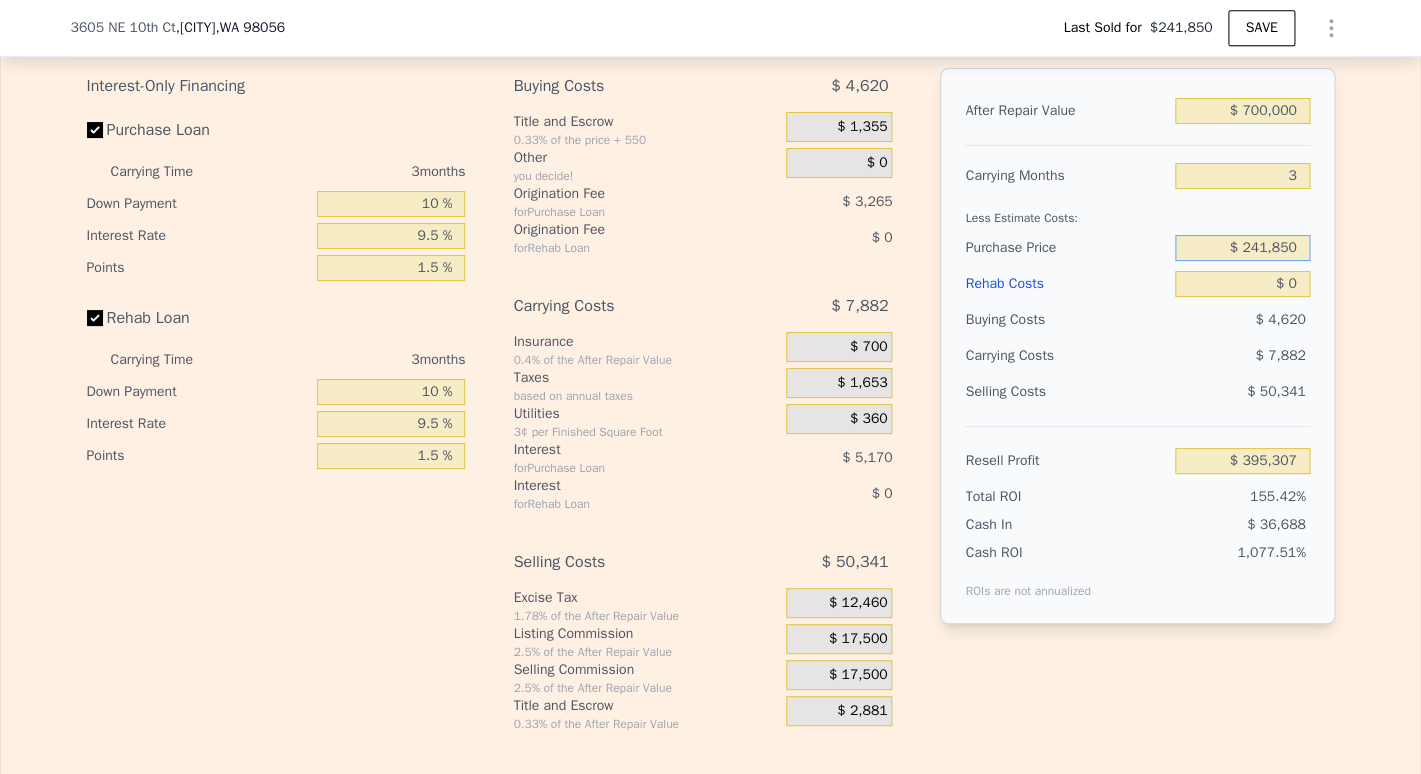 drag, startPoint x: 1238, startPoint y: 277, endPoint x: 1322, endPoint y: 284, distance: 84.29116 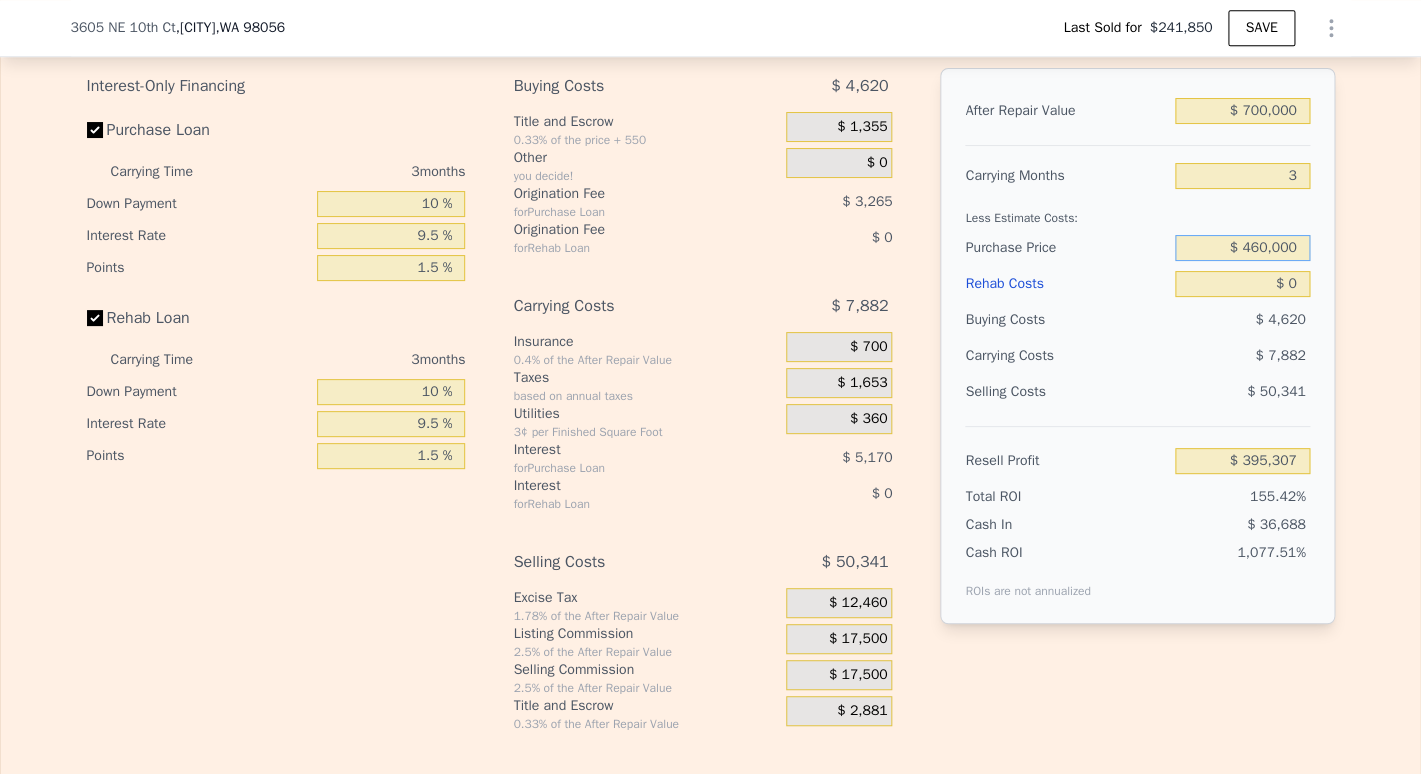 type on "$ 460,000" 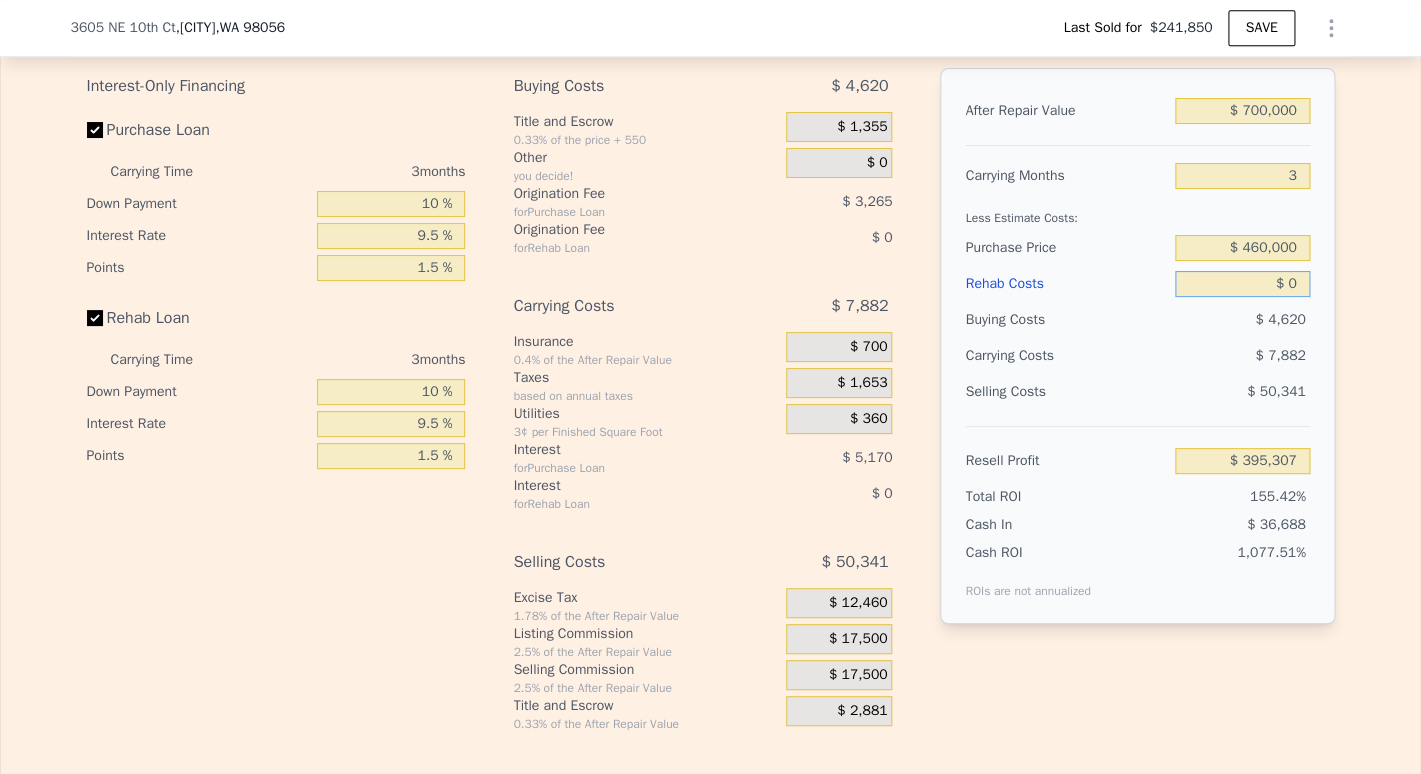 click on "$ 0" at bounding box center [1242, 284] 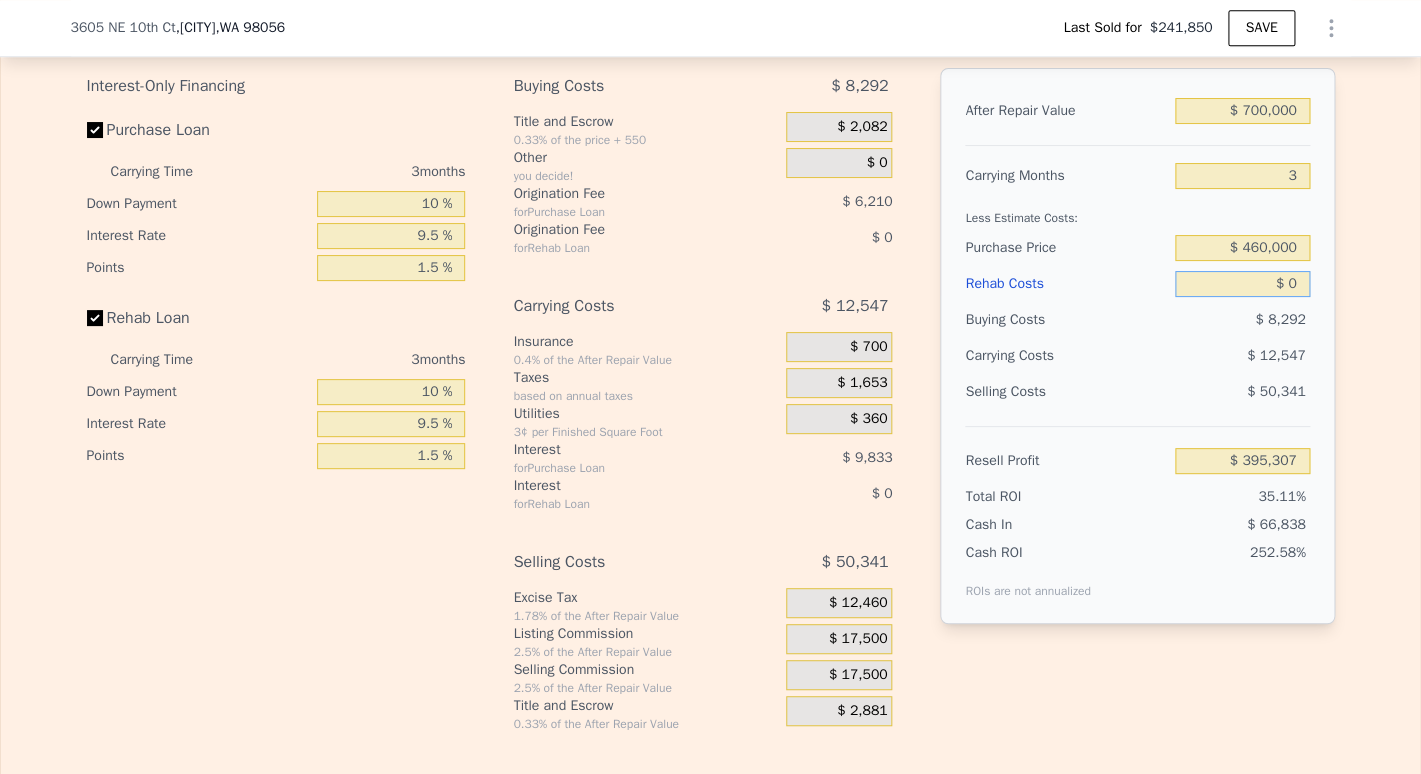 type on "$ 168,820" 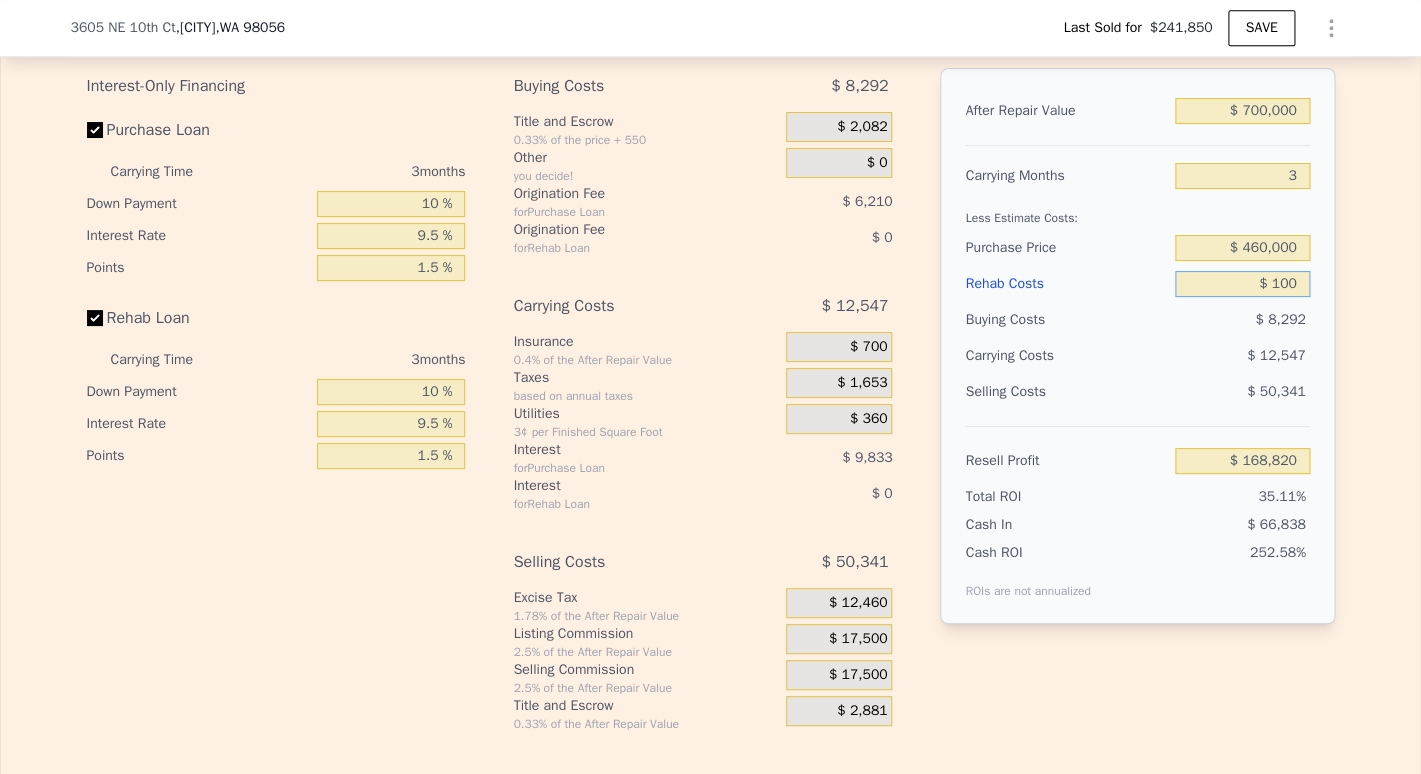 type on "$ 1,000" 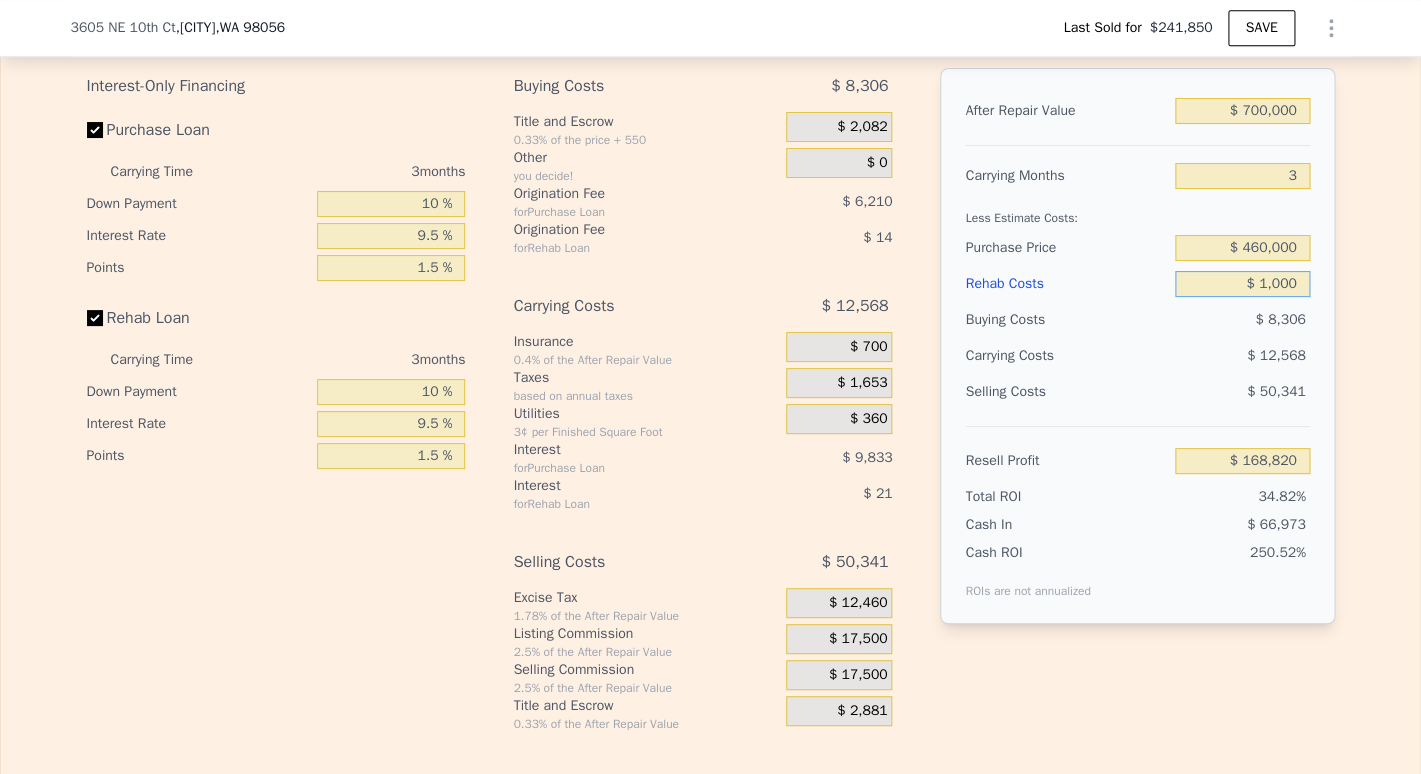 type on "$ 167,785" 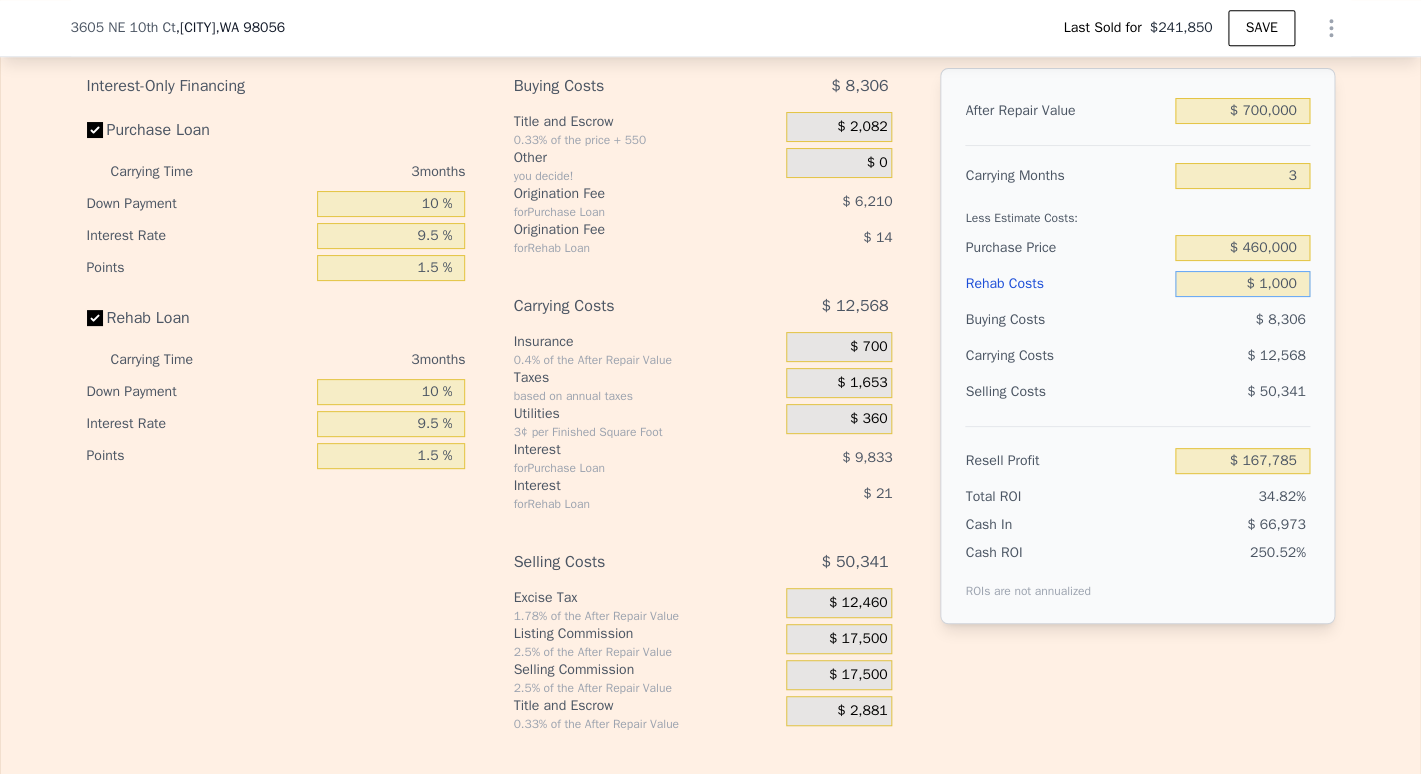 type on "$ 10,000" 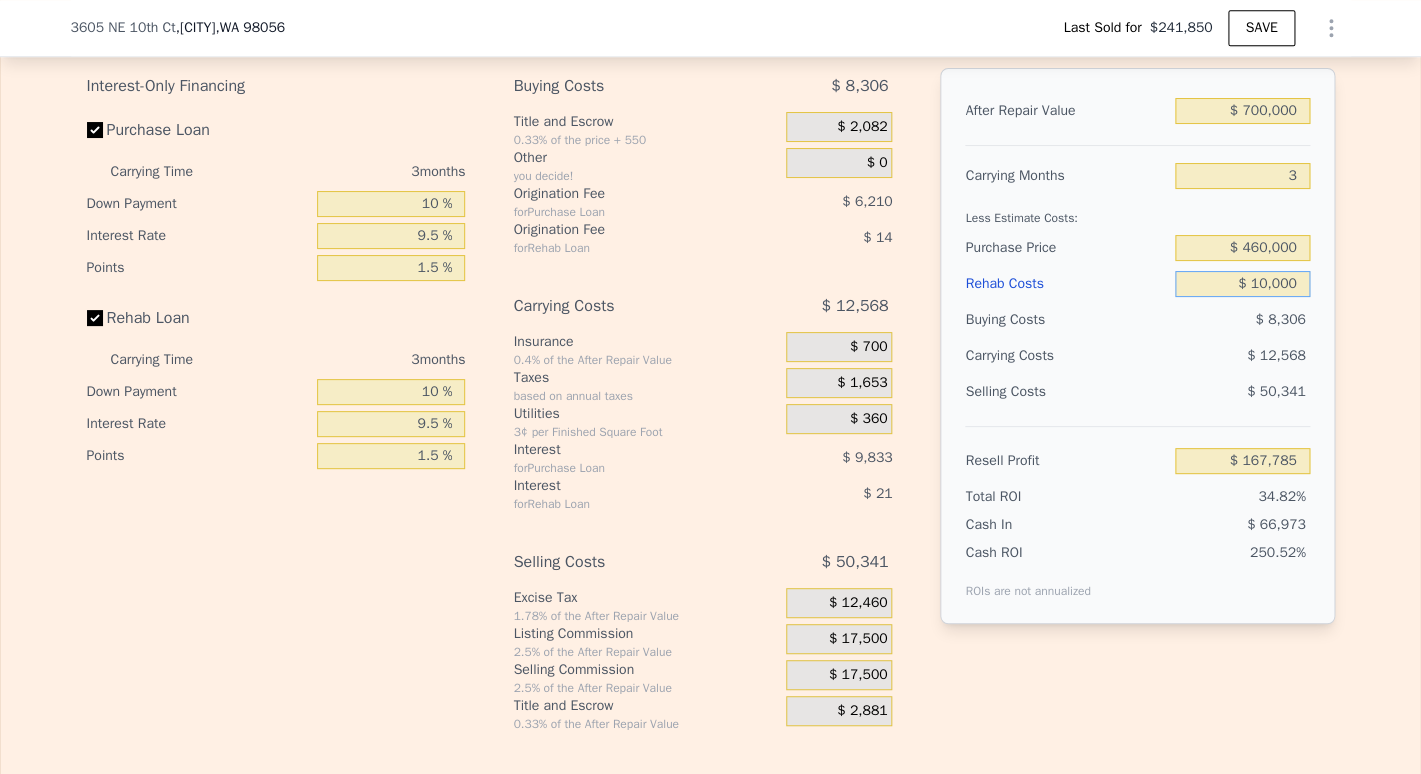 type on "$ 158,472" 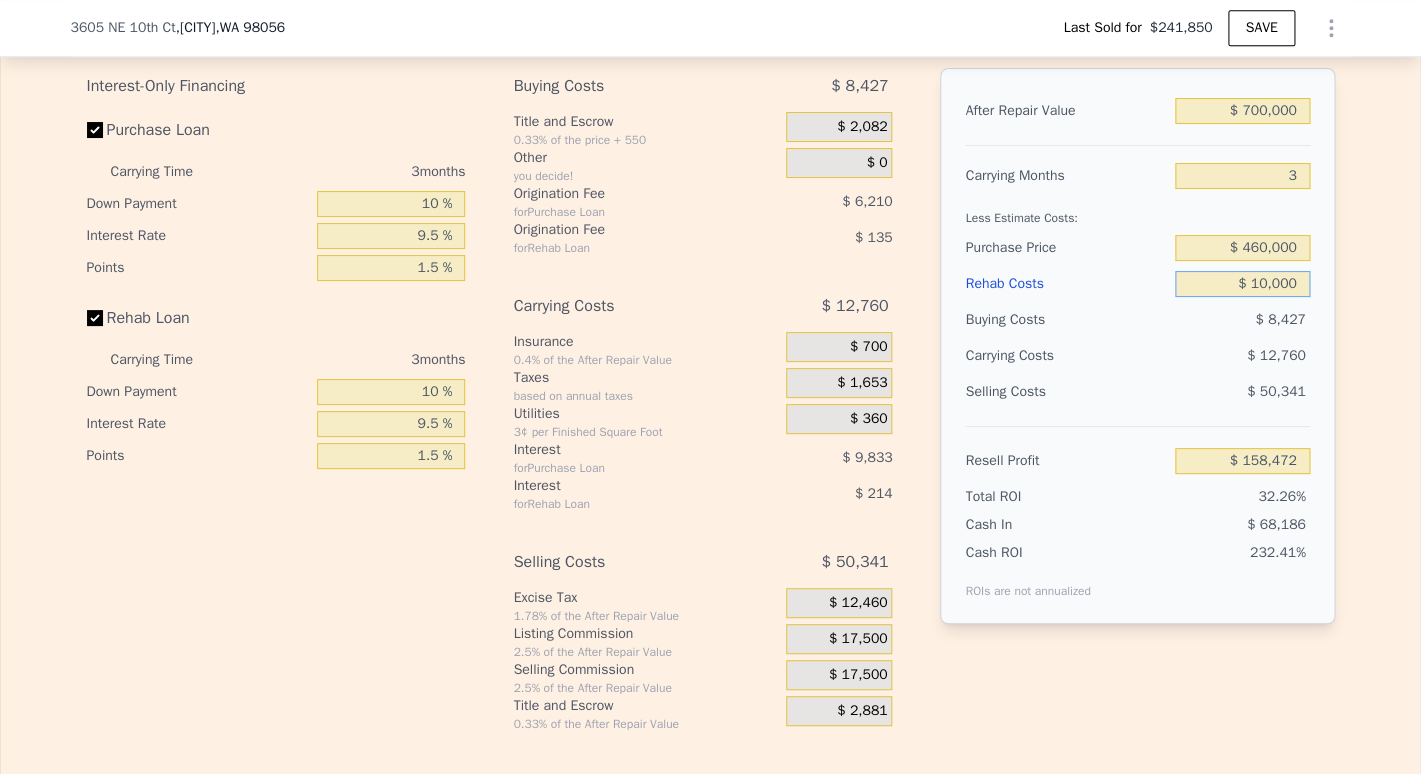 type on "$ 100,000" 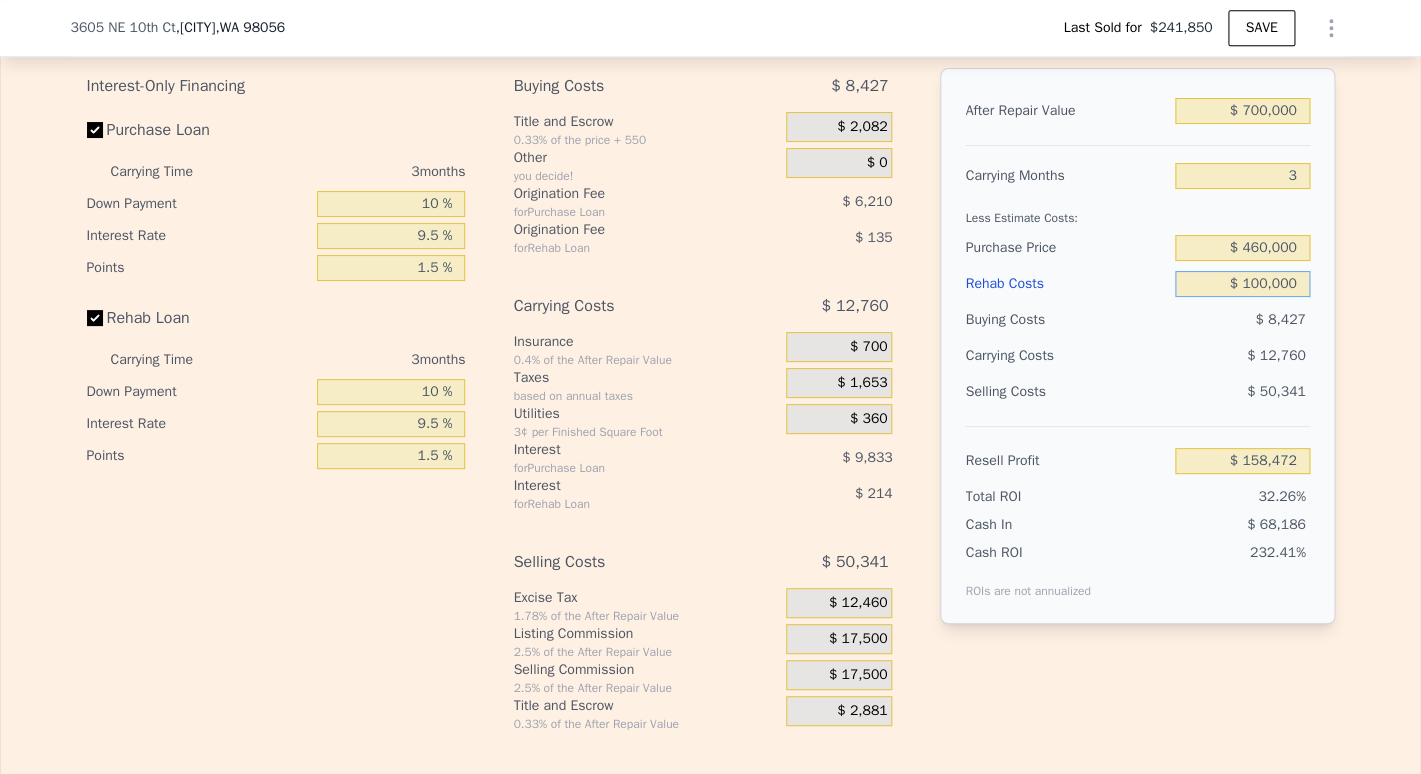 type on "$ 65,331" 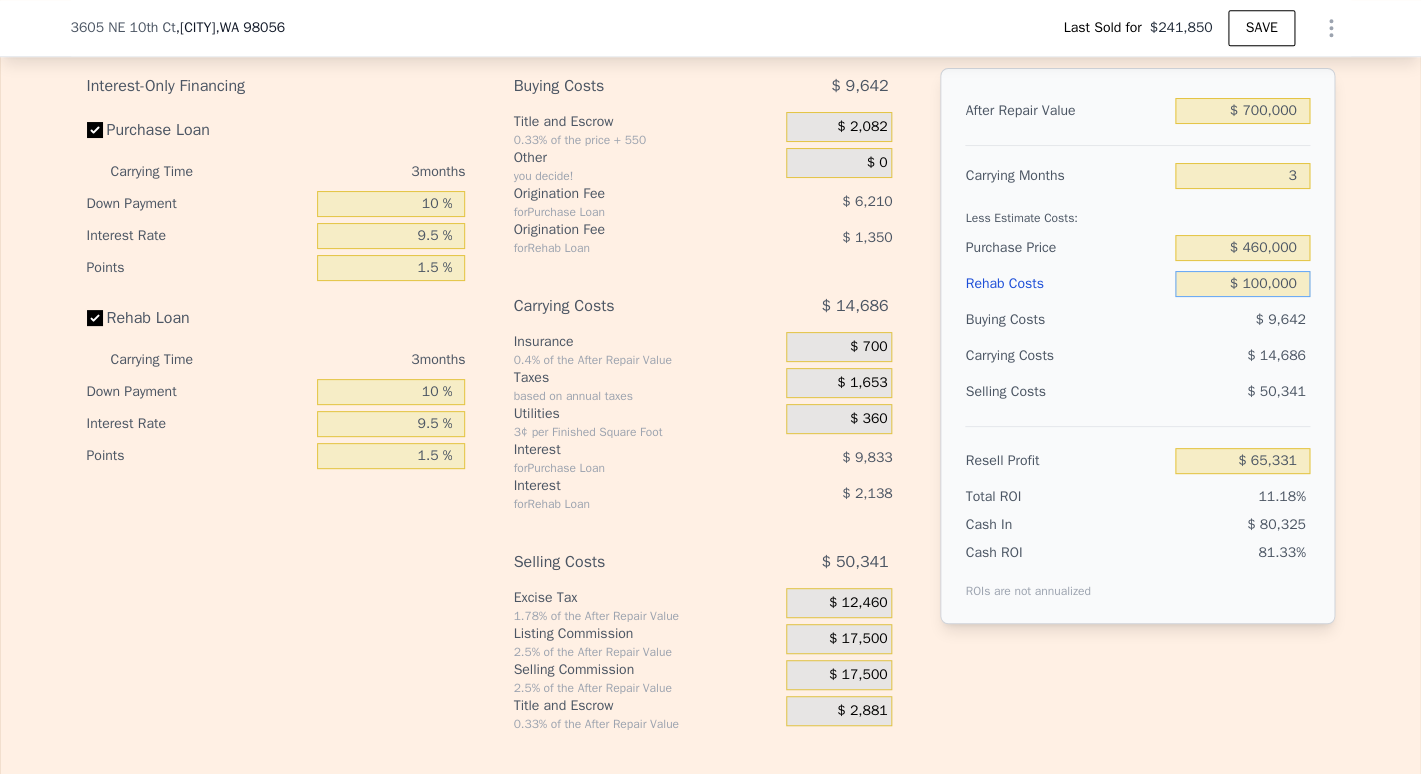 type on "$ 100,000" 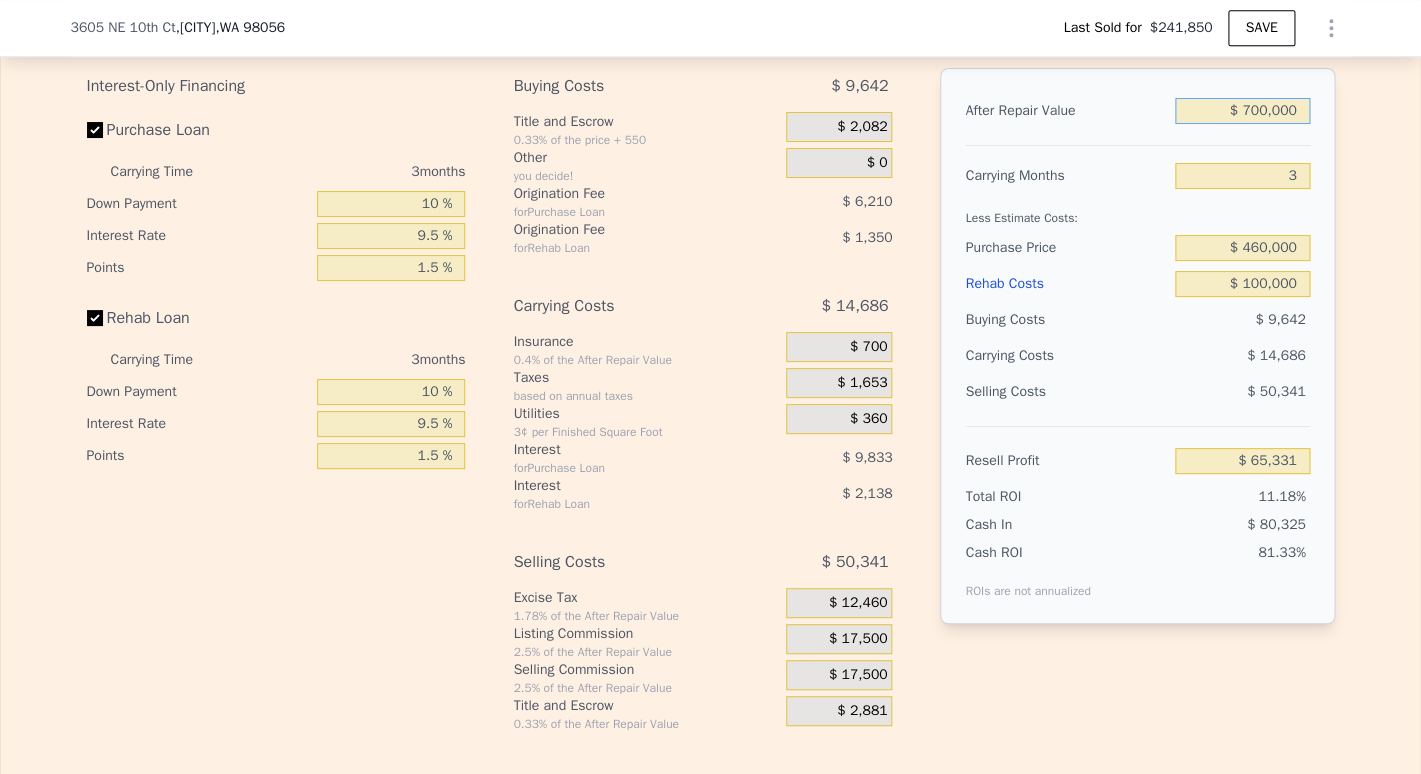 click on "$ 700,000" at bounding box center [1242, 111] 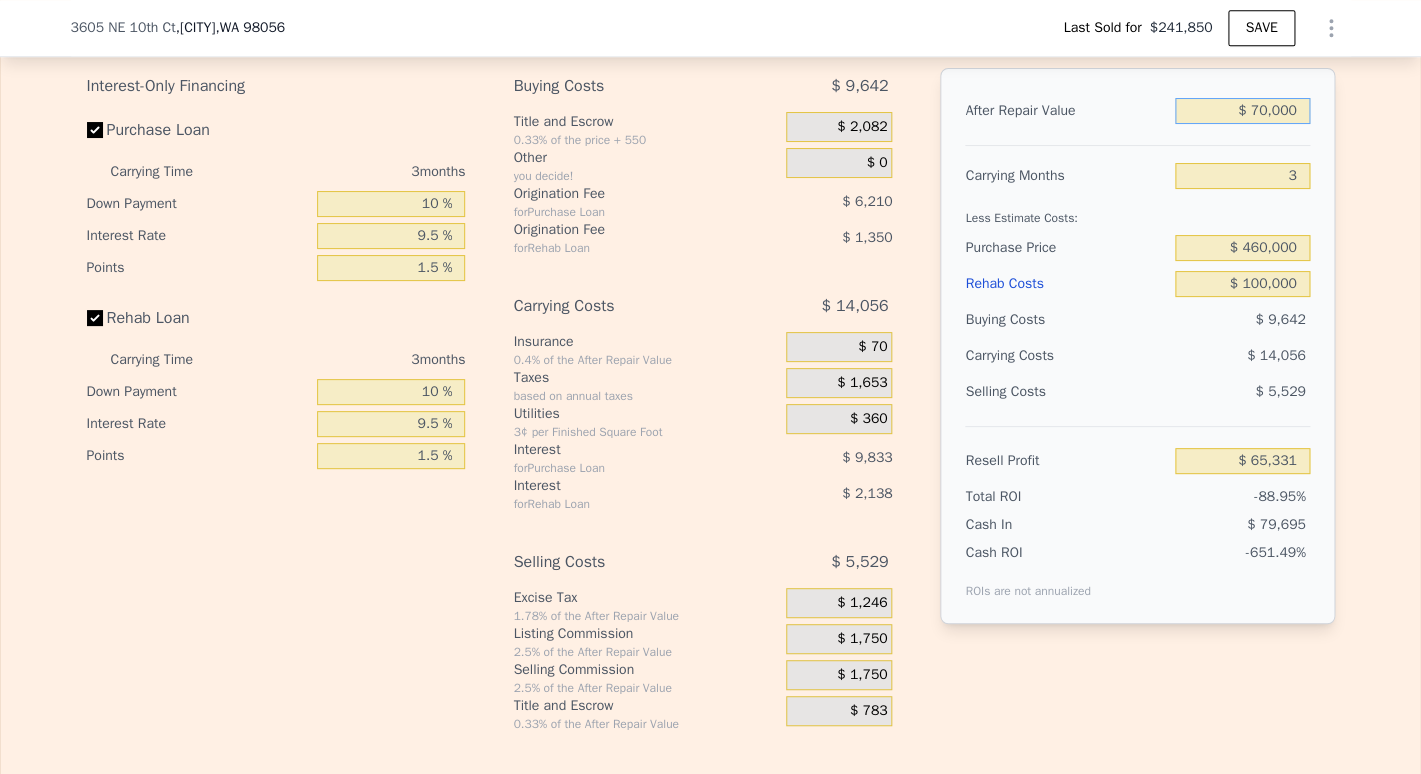 type on "-$ 519,227" 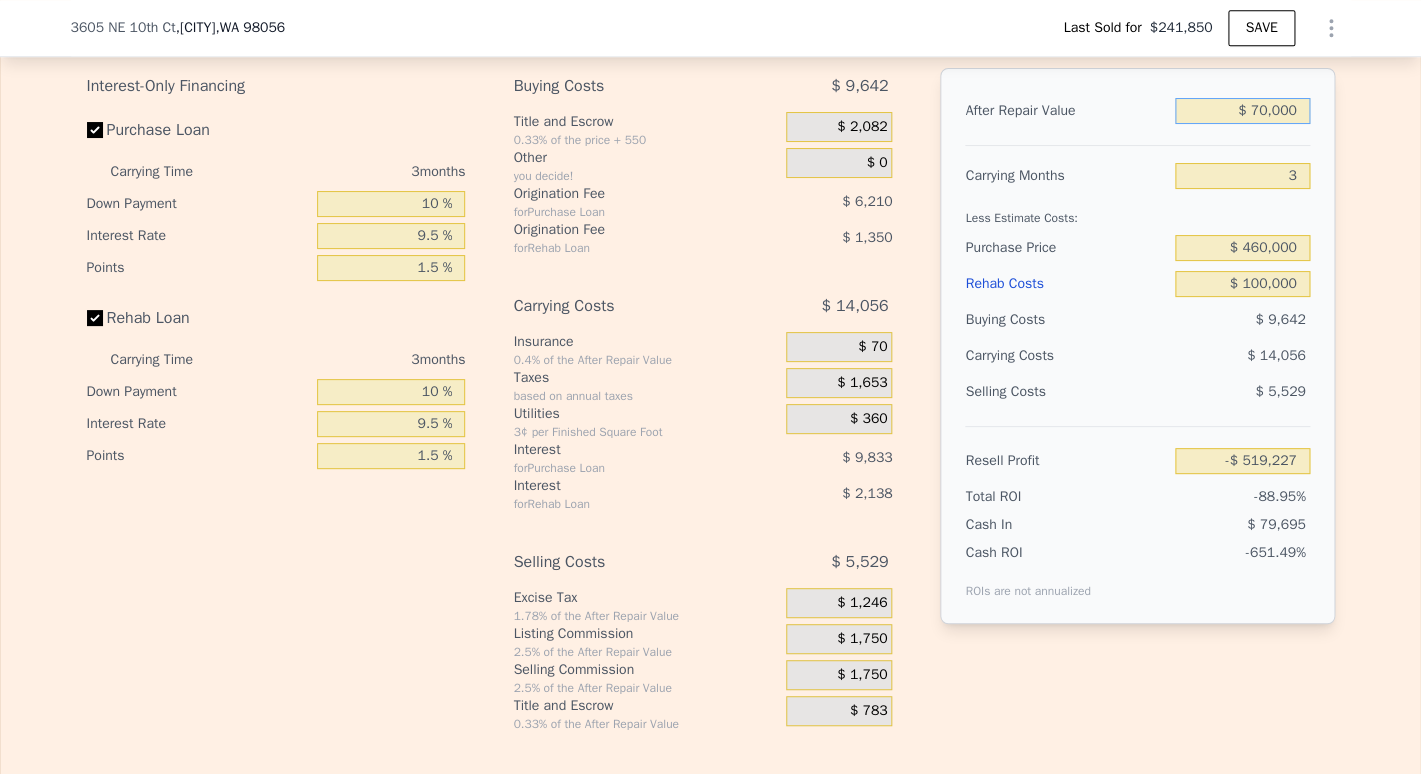 type on "$ 720,000" 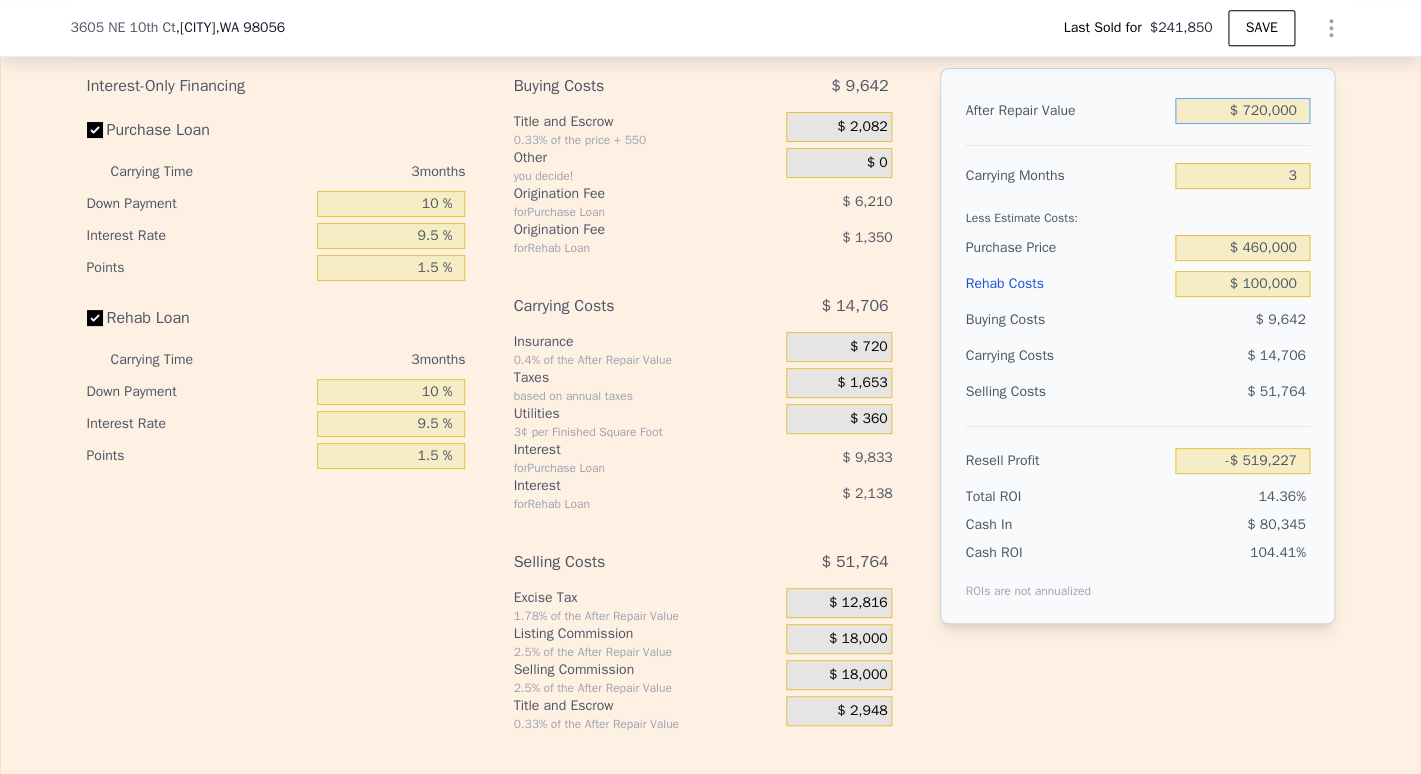 type on "$ 83,888" 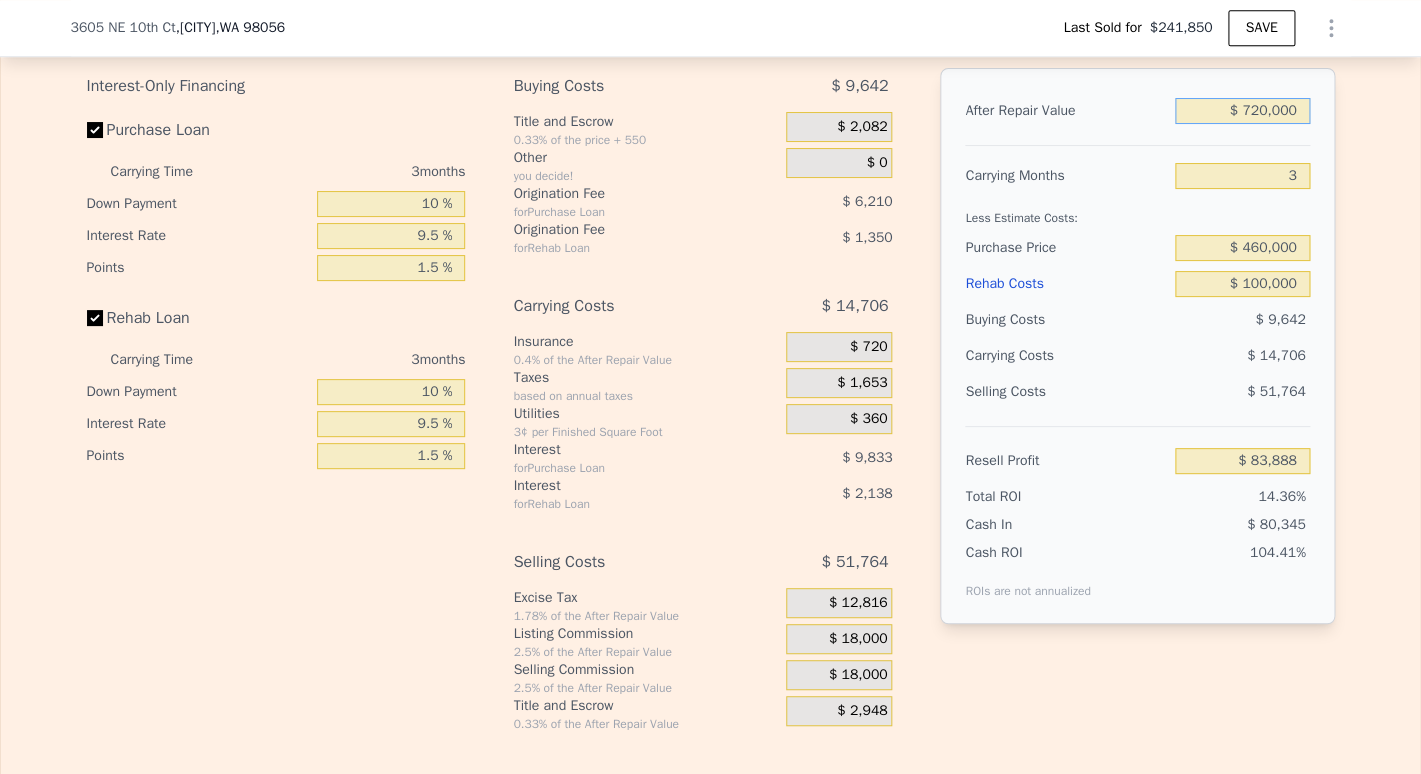 type on "$ 70,000" 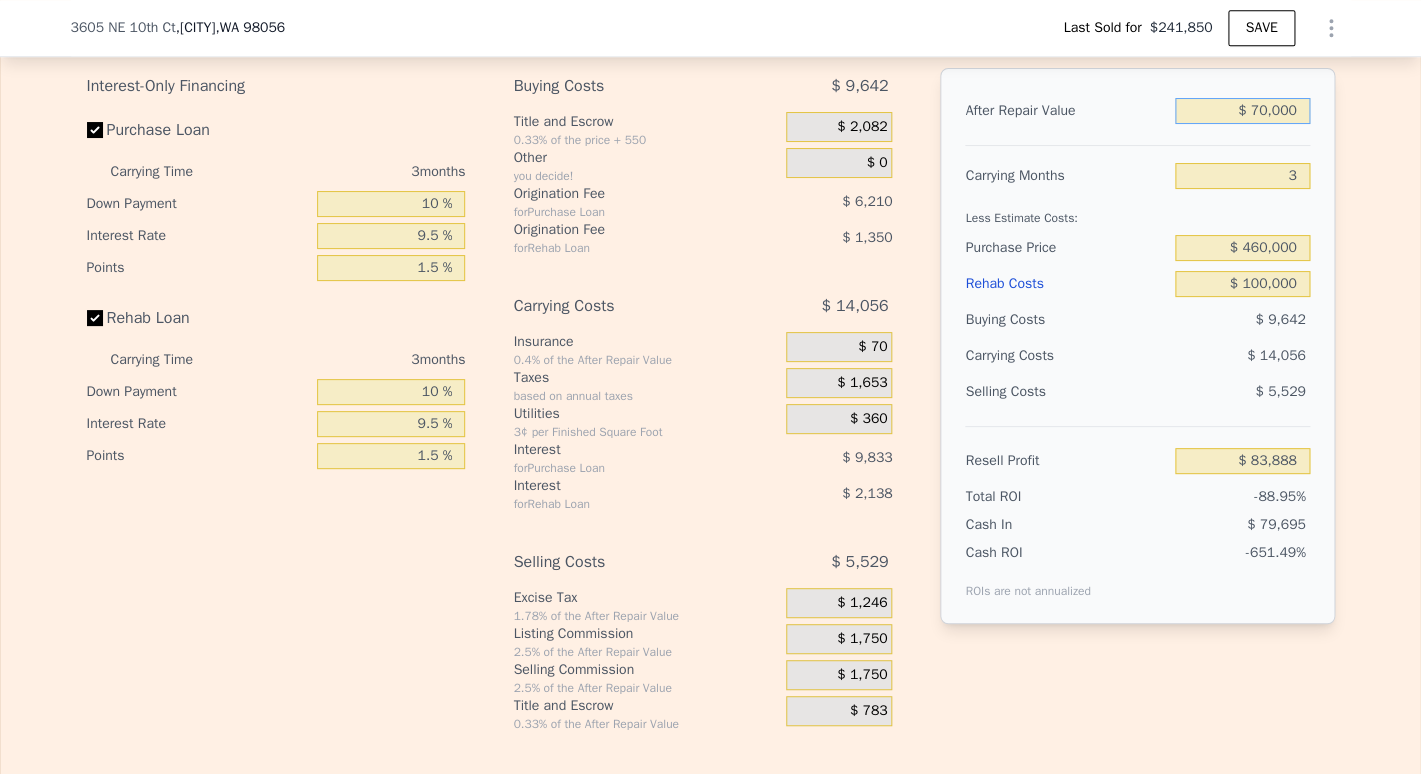 type on "-$ 519,227" 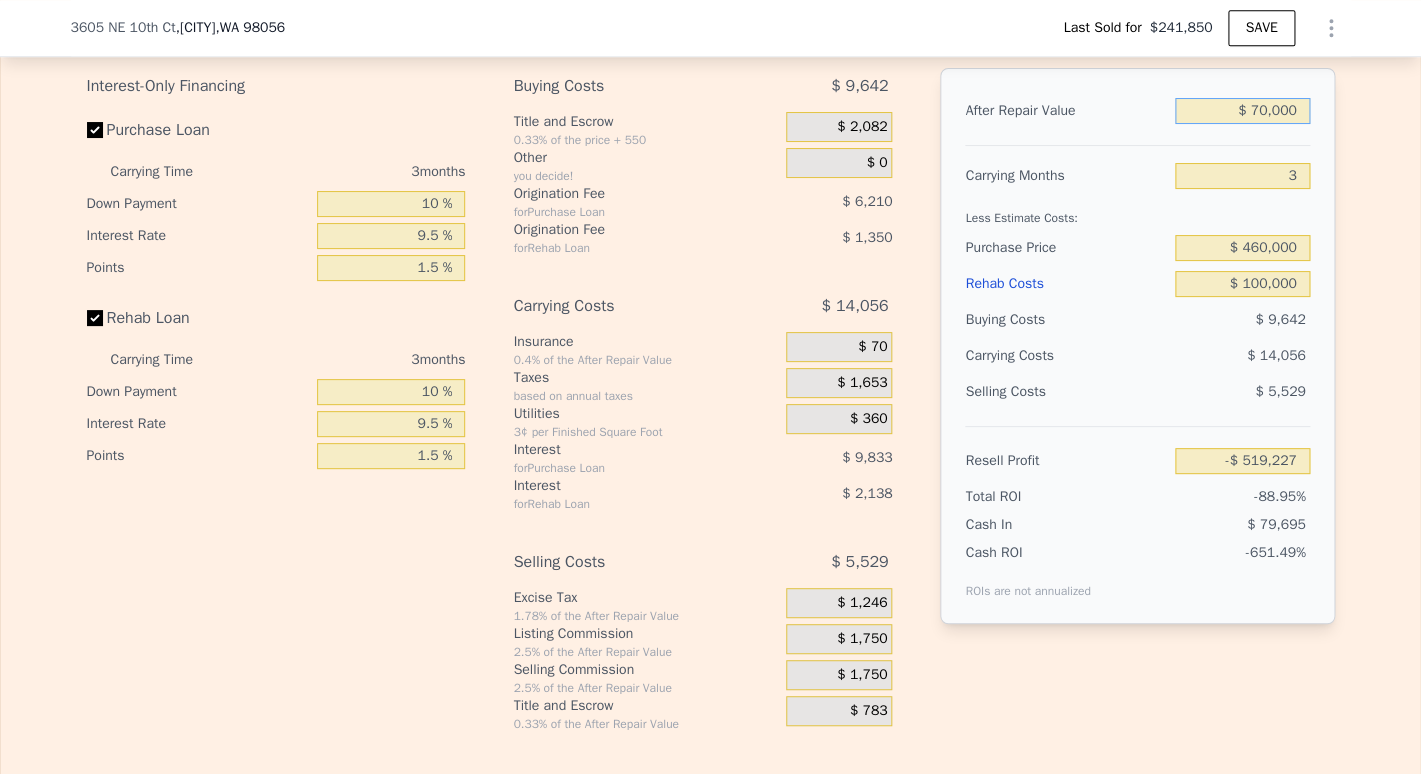 type on "$ 730,000" 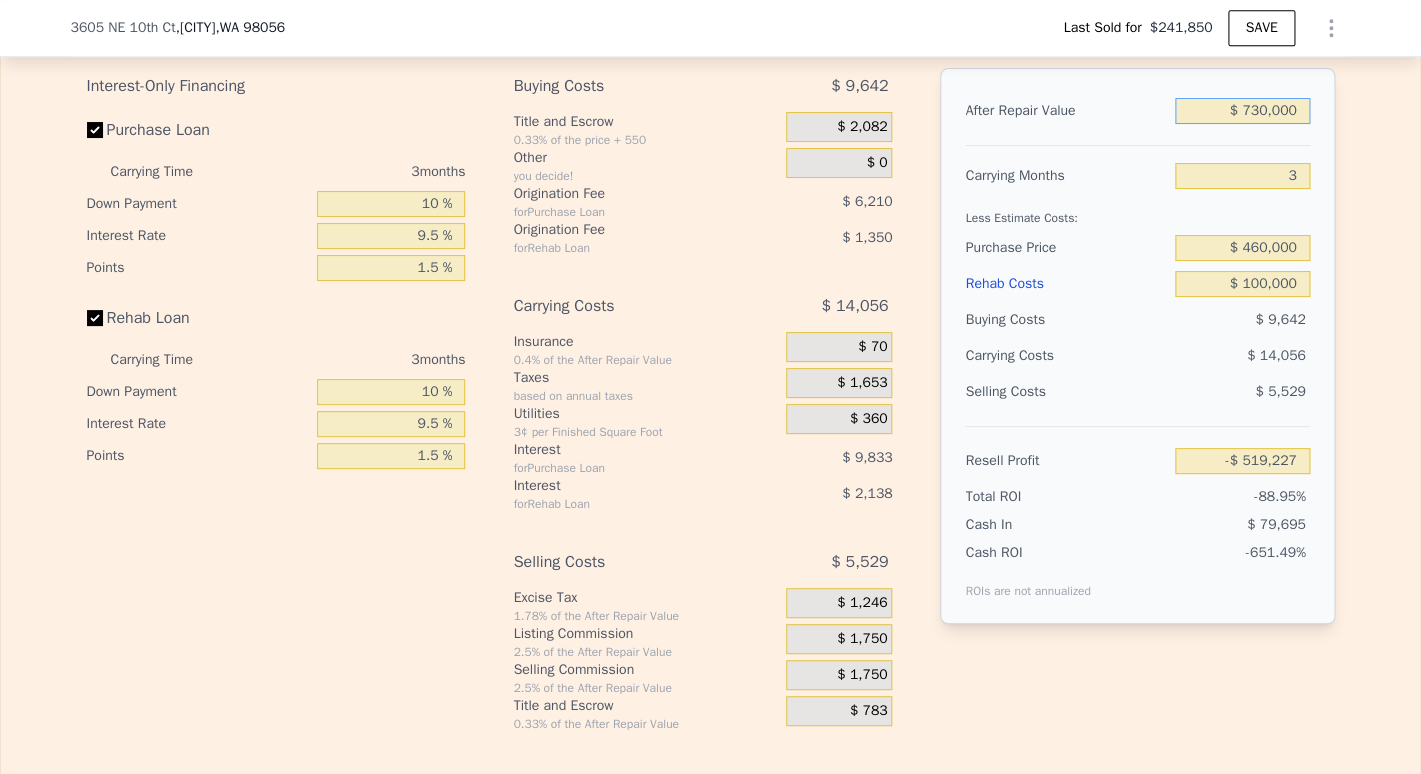 type on "$ 93,167" 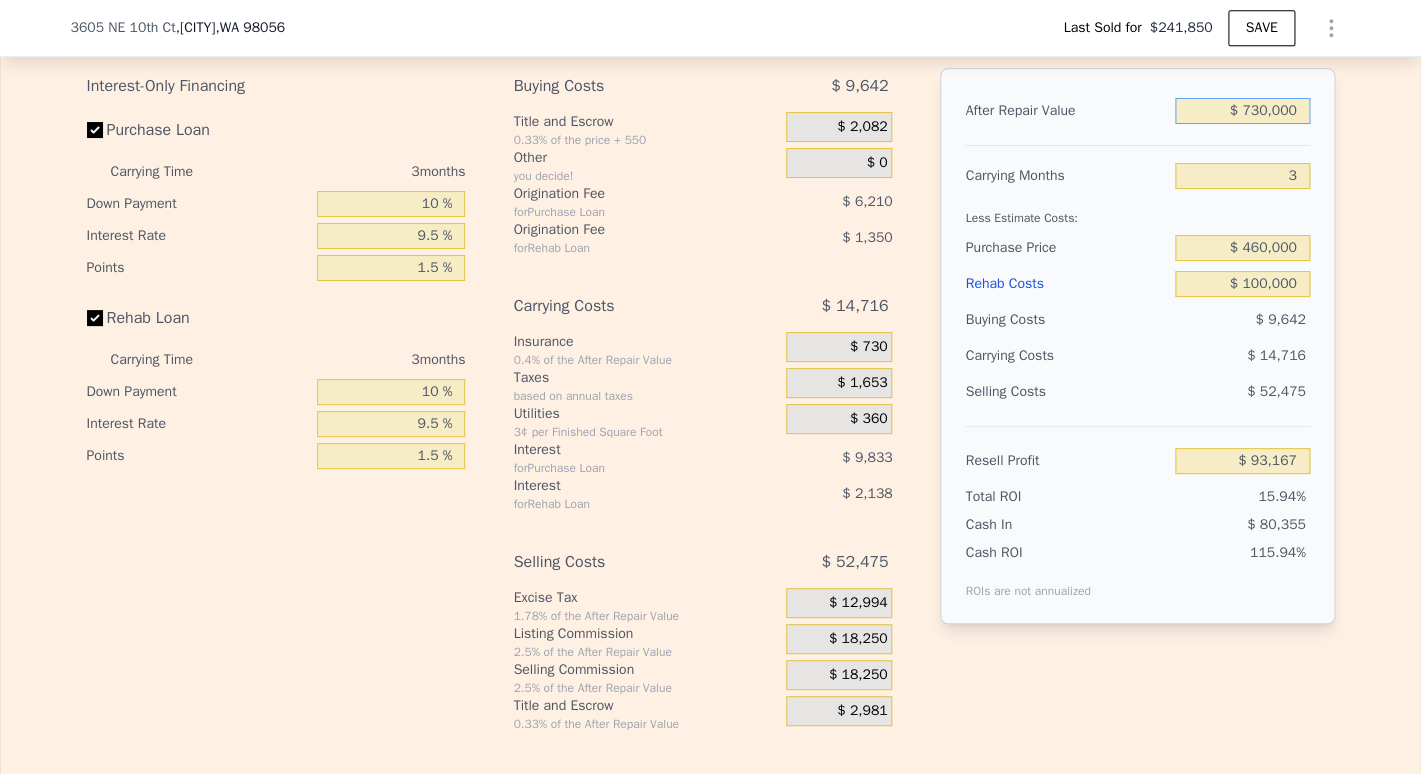 type on "$ 730,000" 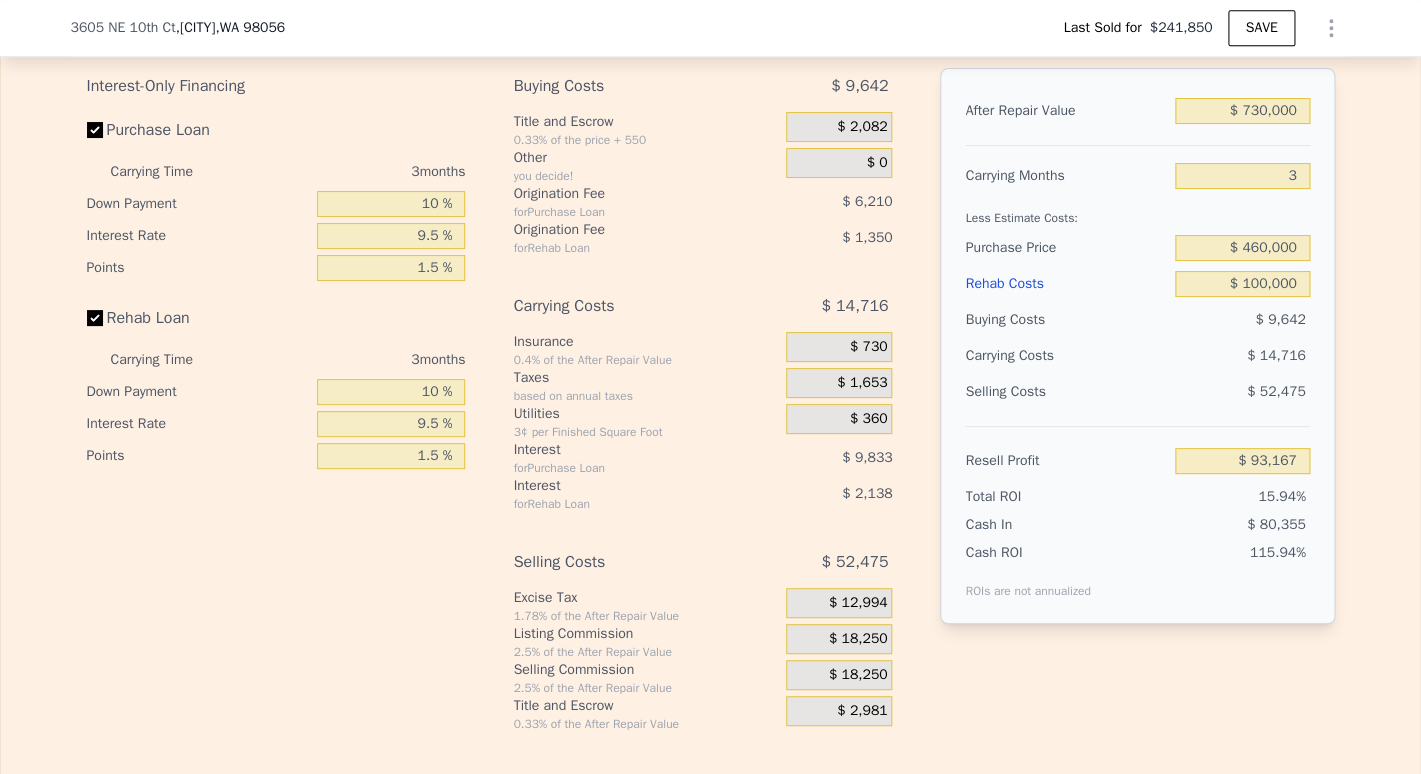 click on "Selling Costs" at bounding box center (1066, 392) 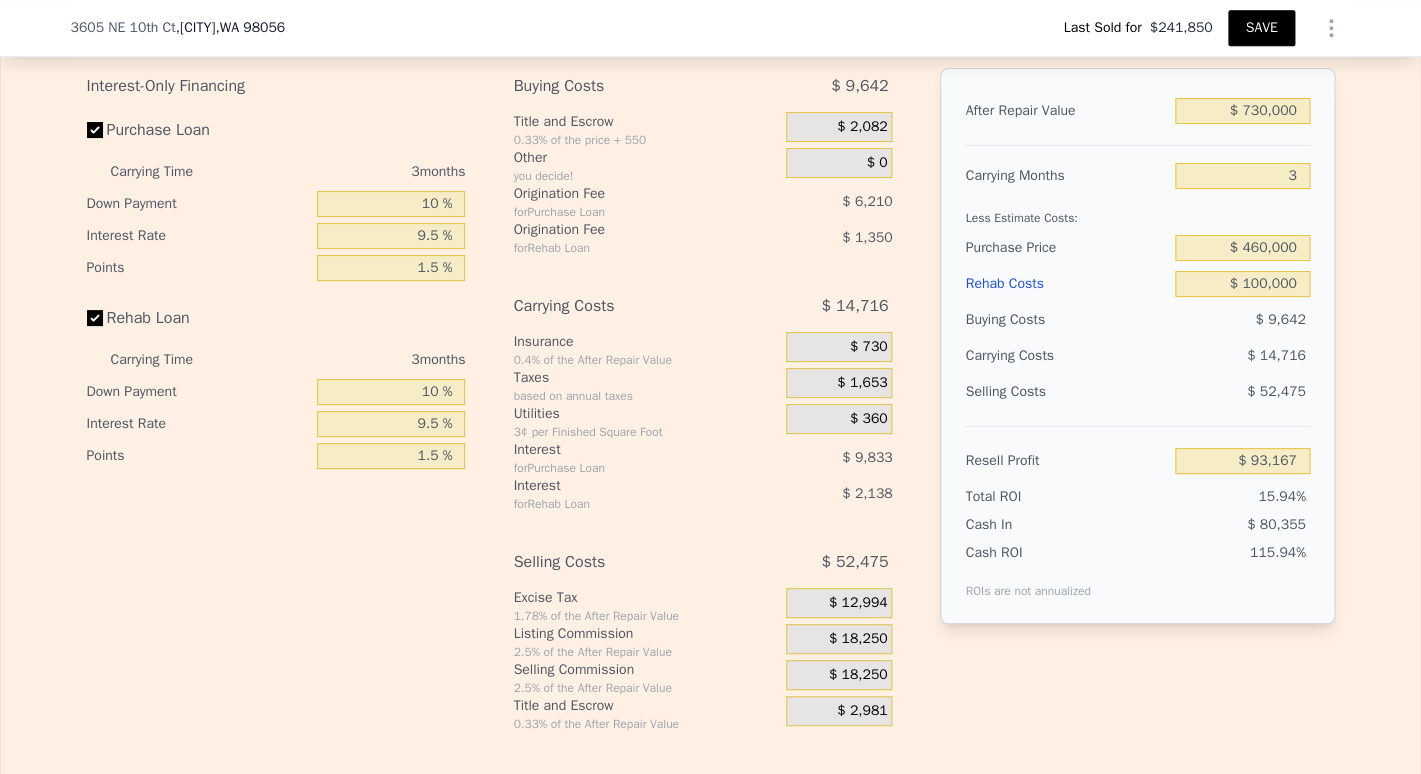 click on "SAVE" at bounding box center [1261, 28] 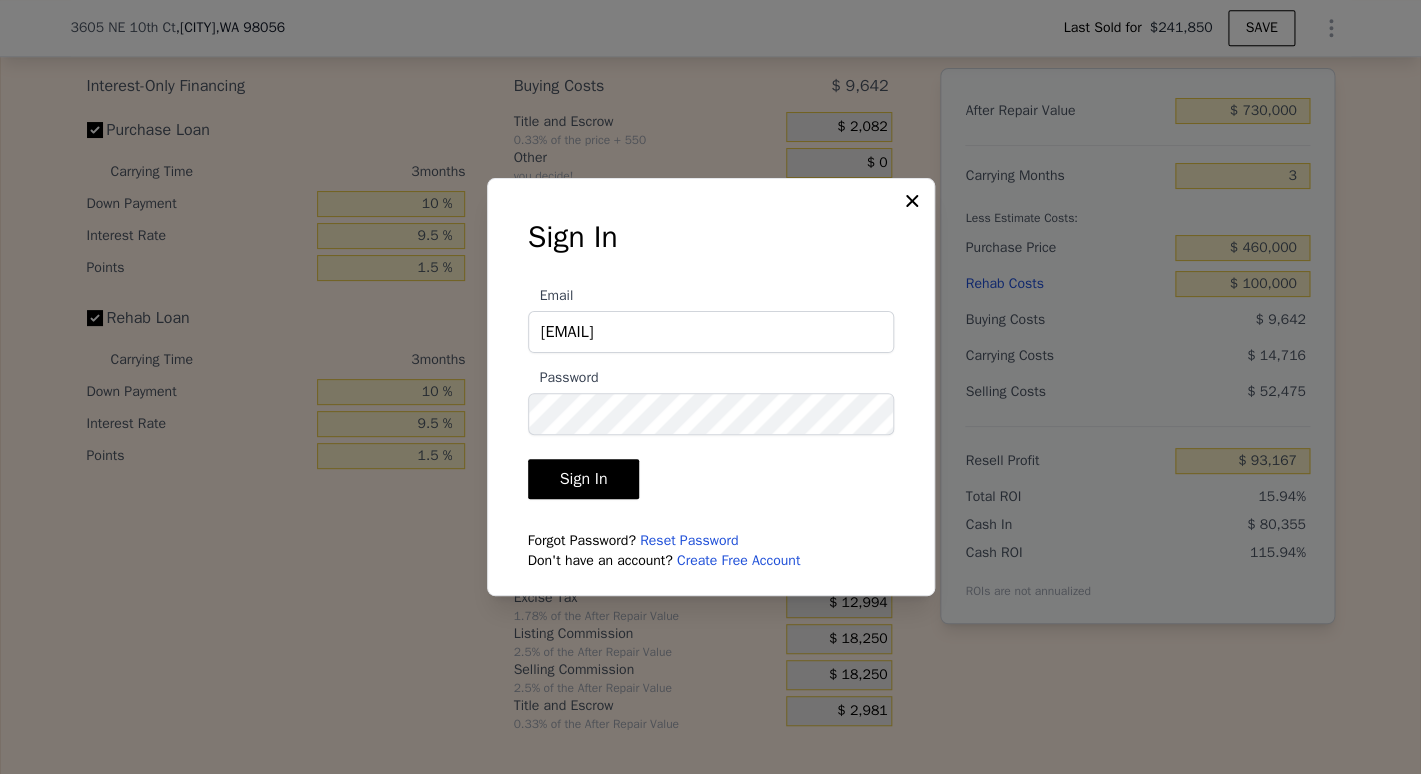 type on "lili.gerasimyuk@gmail.com" 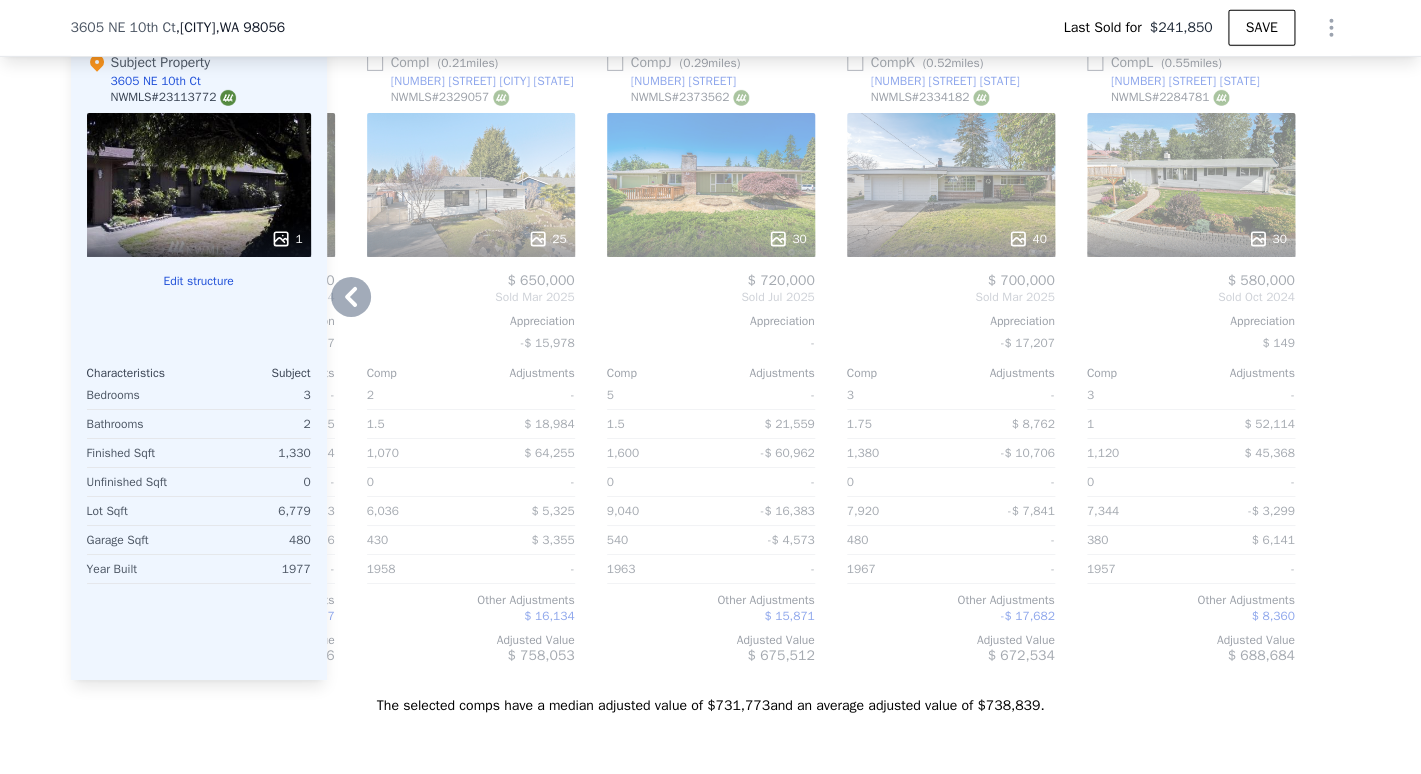scroll, scrollTop: 2420, scrollLeft: 0, axis: vertical 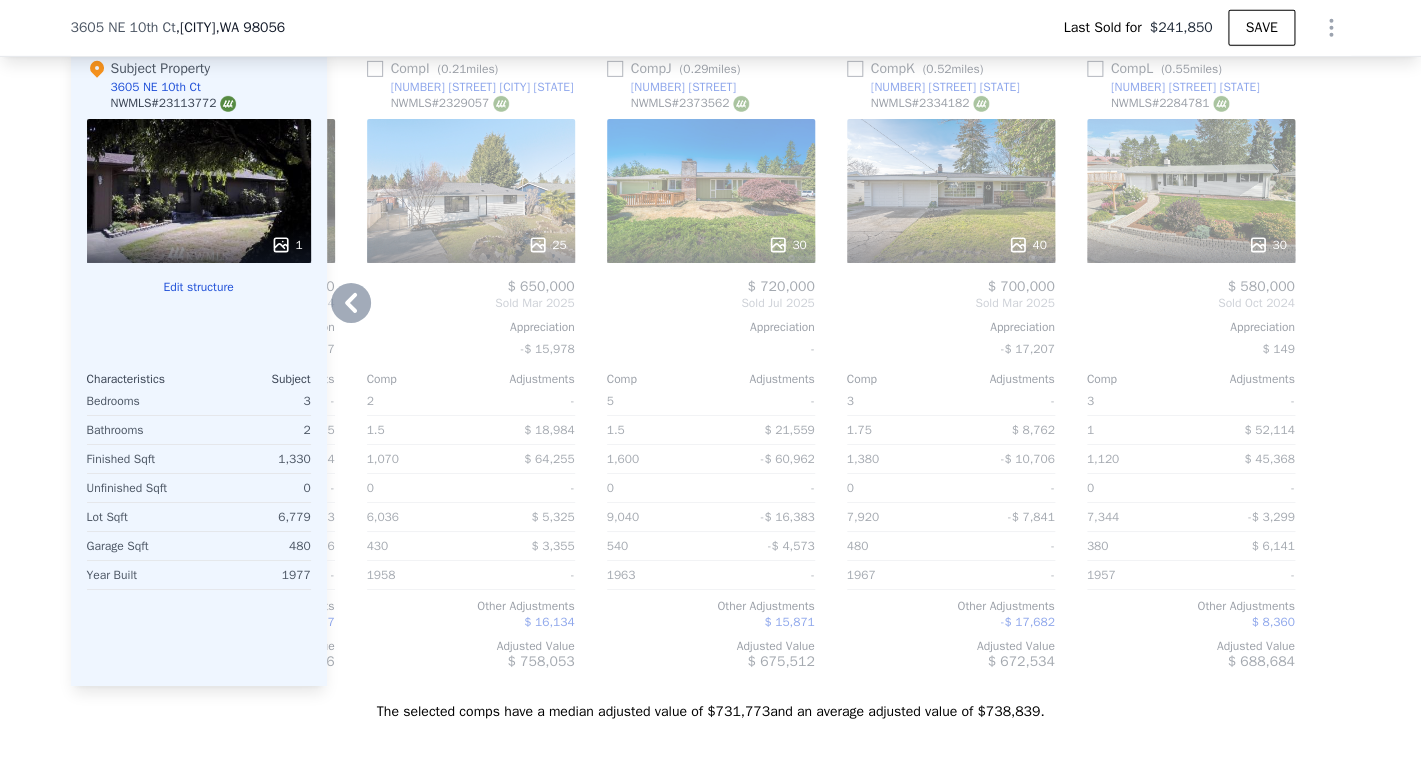 click on "[NUMBER] [STREET]" at bounding box center [945, 87] 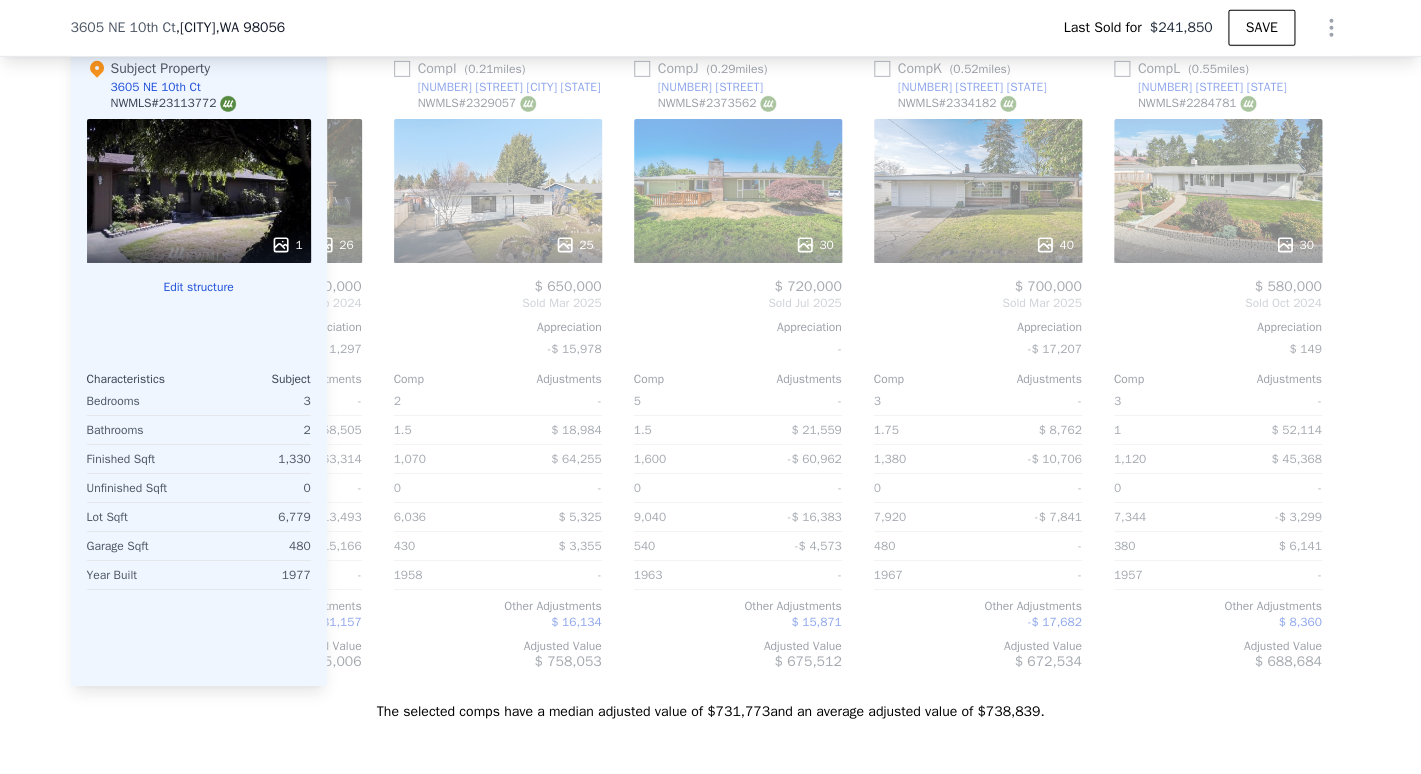scroll, scrollTop: 0, scrollLeft: 1874, axis: horizontal 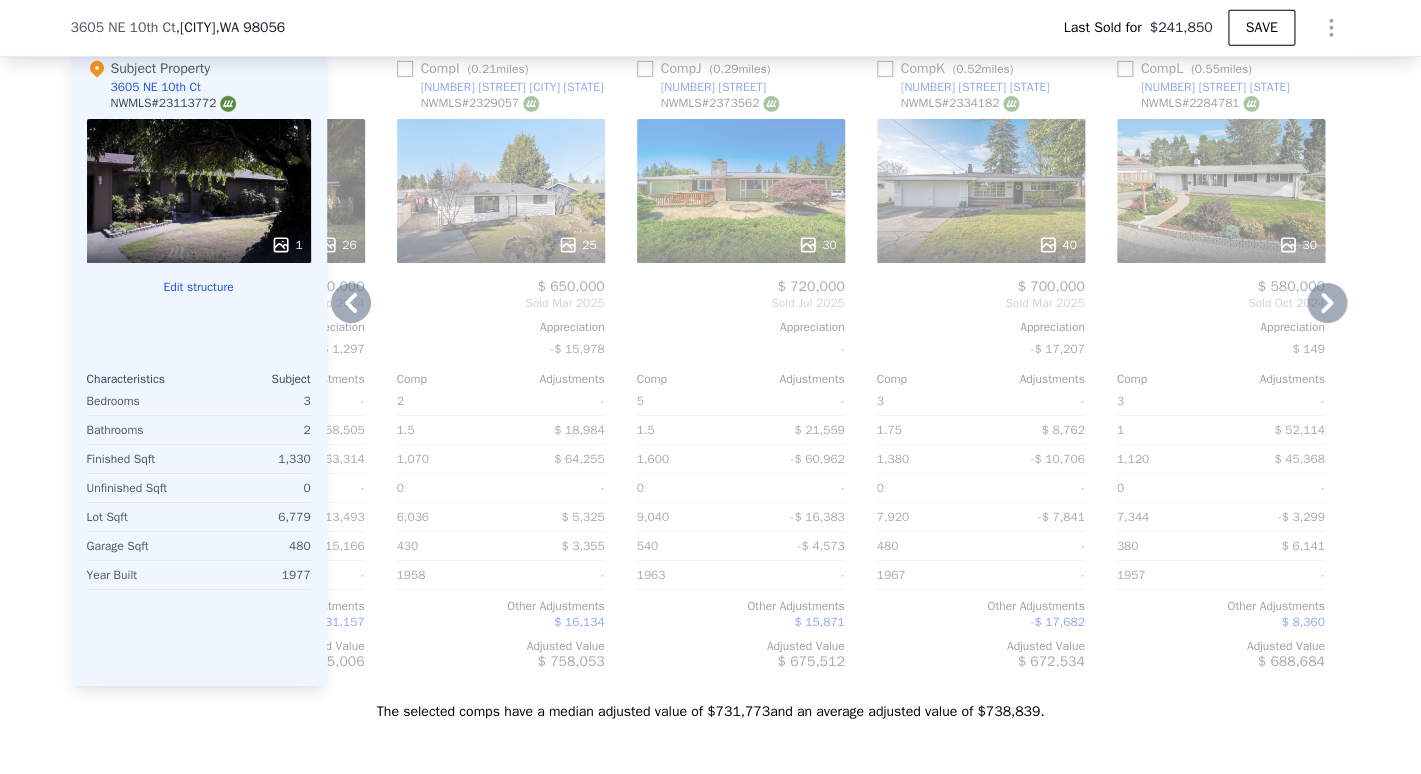 click on "[NUMBER] [STREET]" at bounding box center [713, 87] 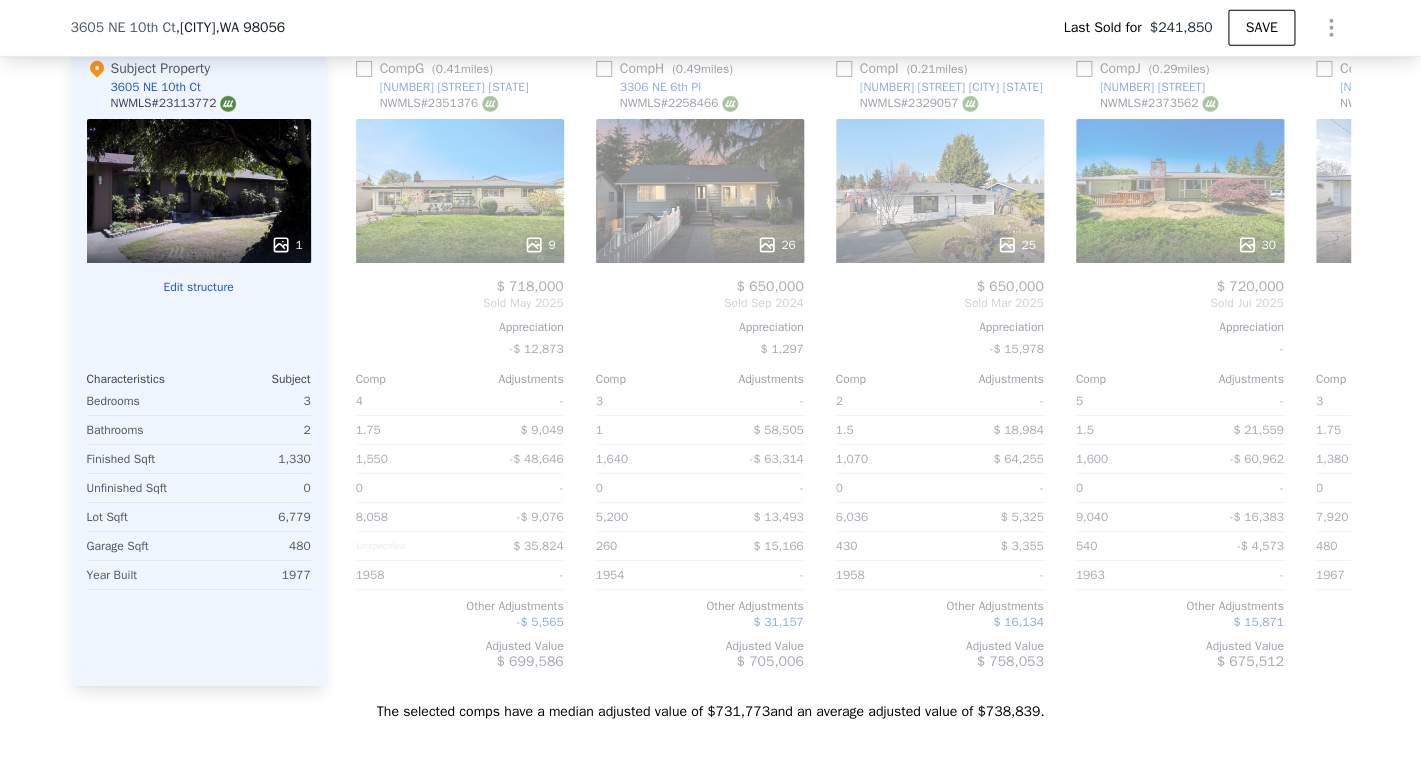 scroll, scrollTop: 0, scrollLeft: 1346, axis: horizontal 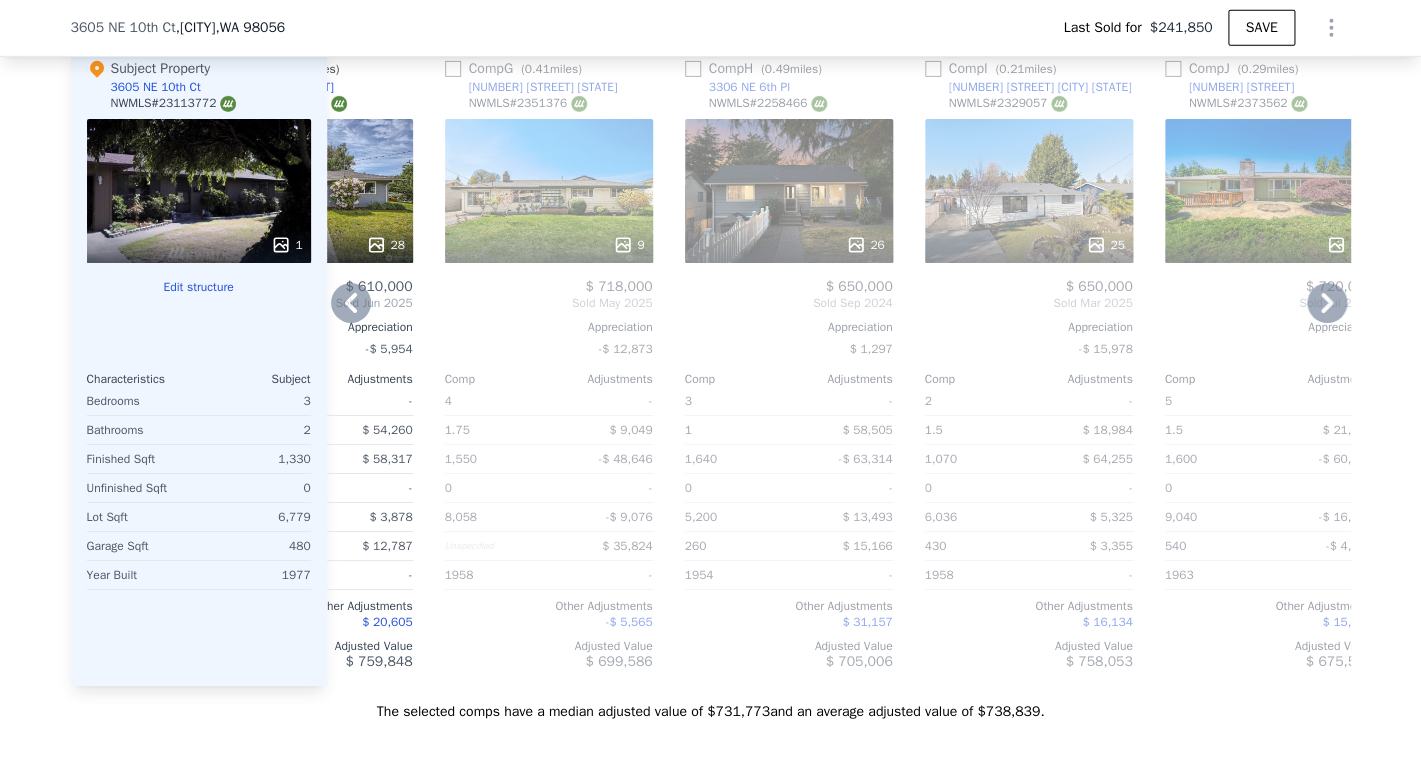 click on "Comp  G ( 0.41  miles)" at bounding box center (517, 69) 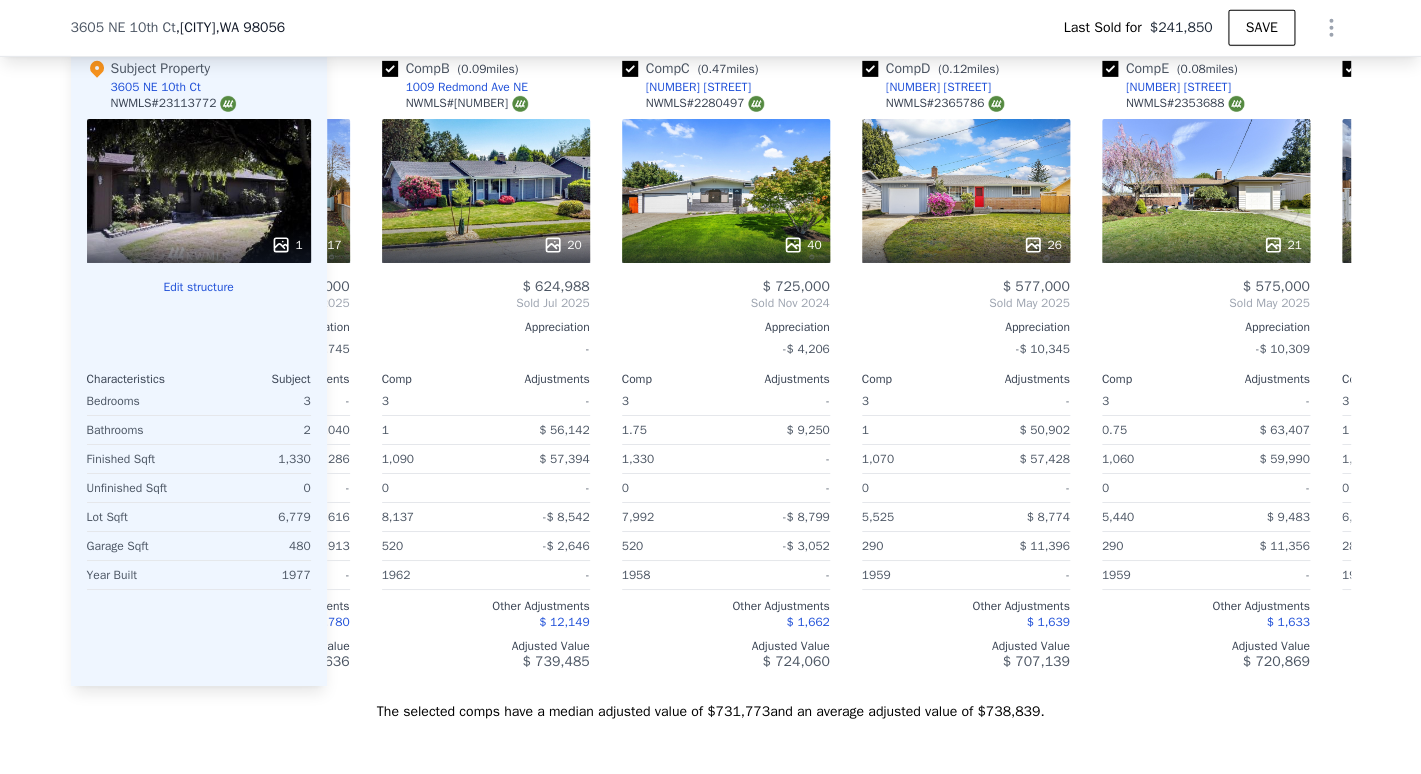 scroll, scrollTop: 0, scrollLeft: 211, axis: horizontal 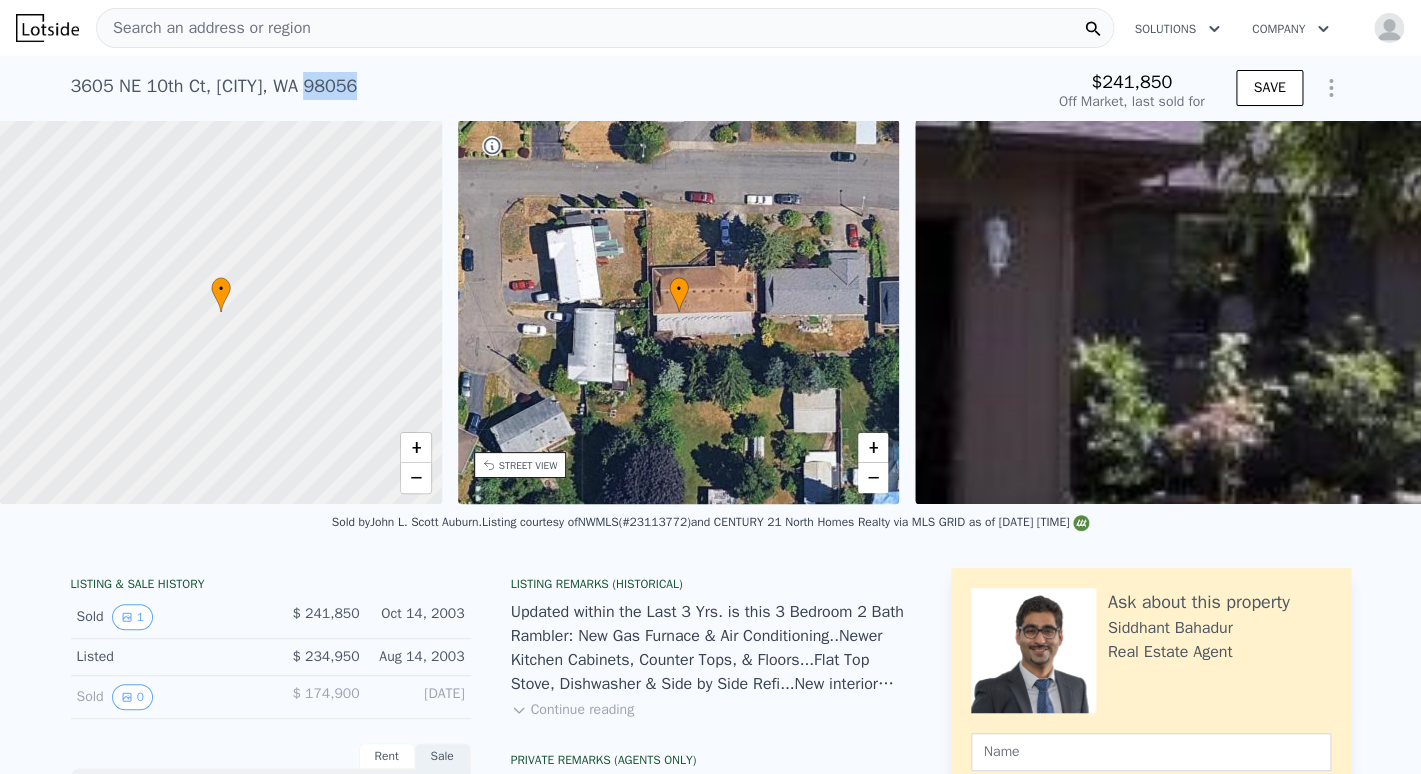 drag, startPoint x: 311, startPoint y: 87, endPoint x: 377, endPoint y: 89, distance: 66.0303 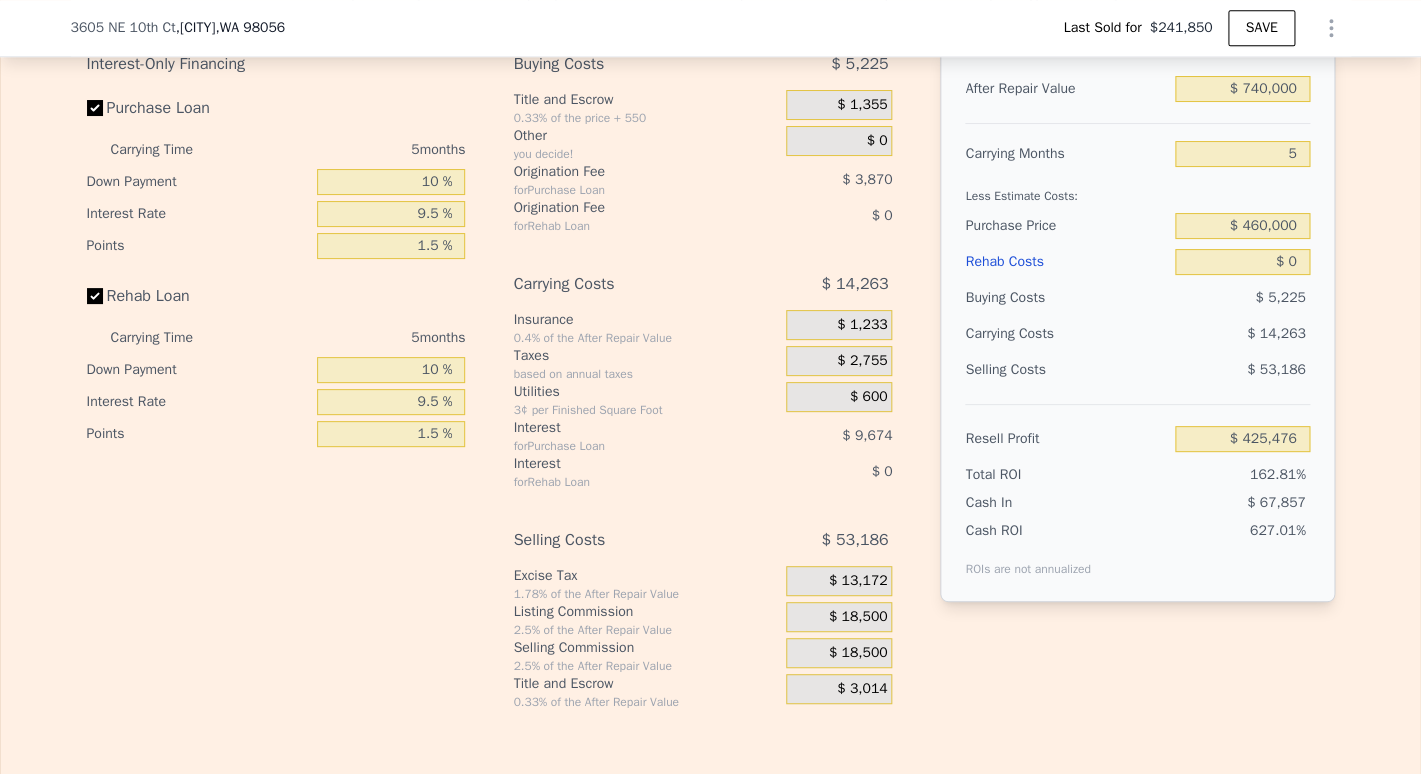 scroll, scrollTop: 3361, scrollLeft: 0, axis: vertical 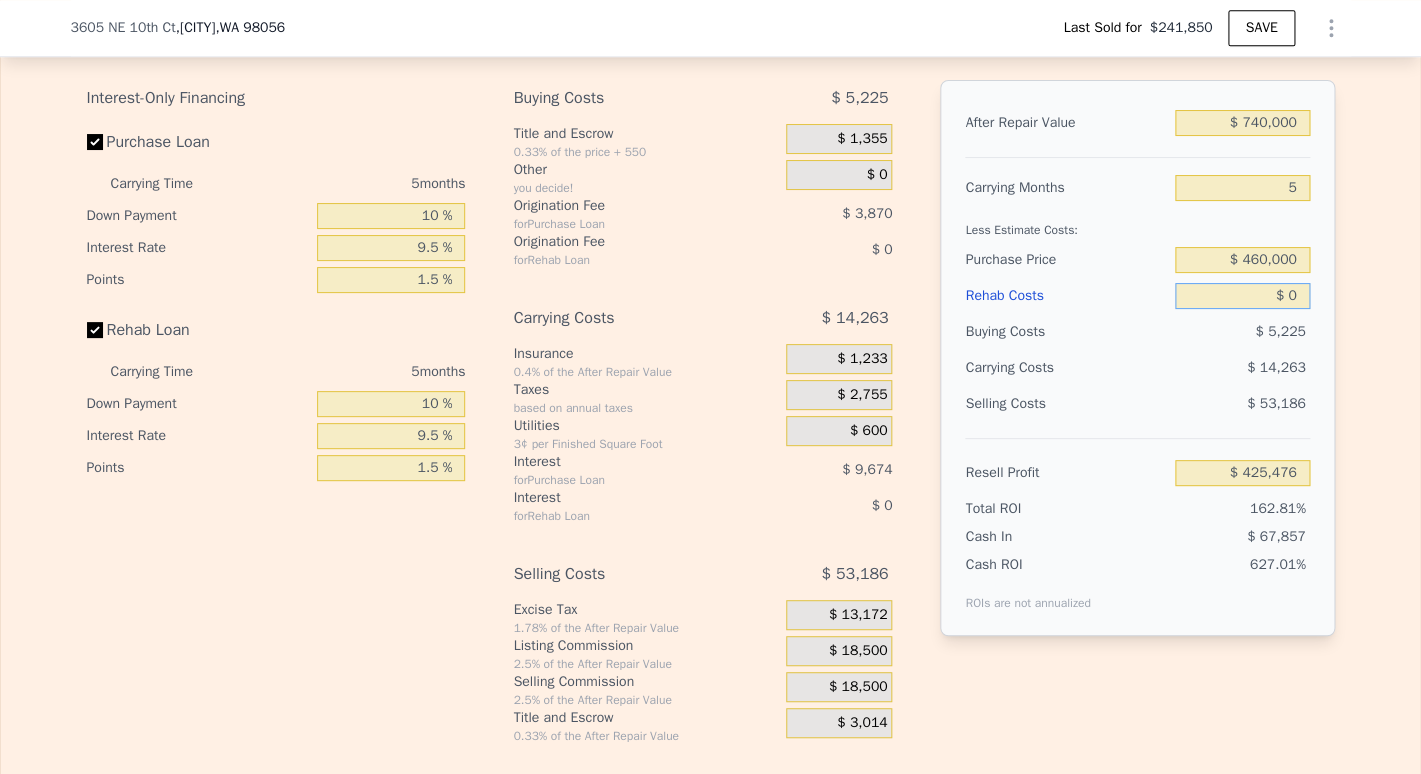 click on "$ 0" at bounding box center (1242, 296) 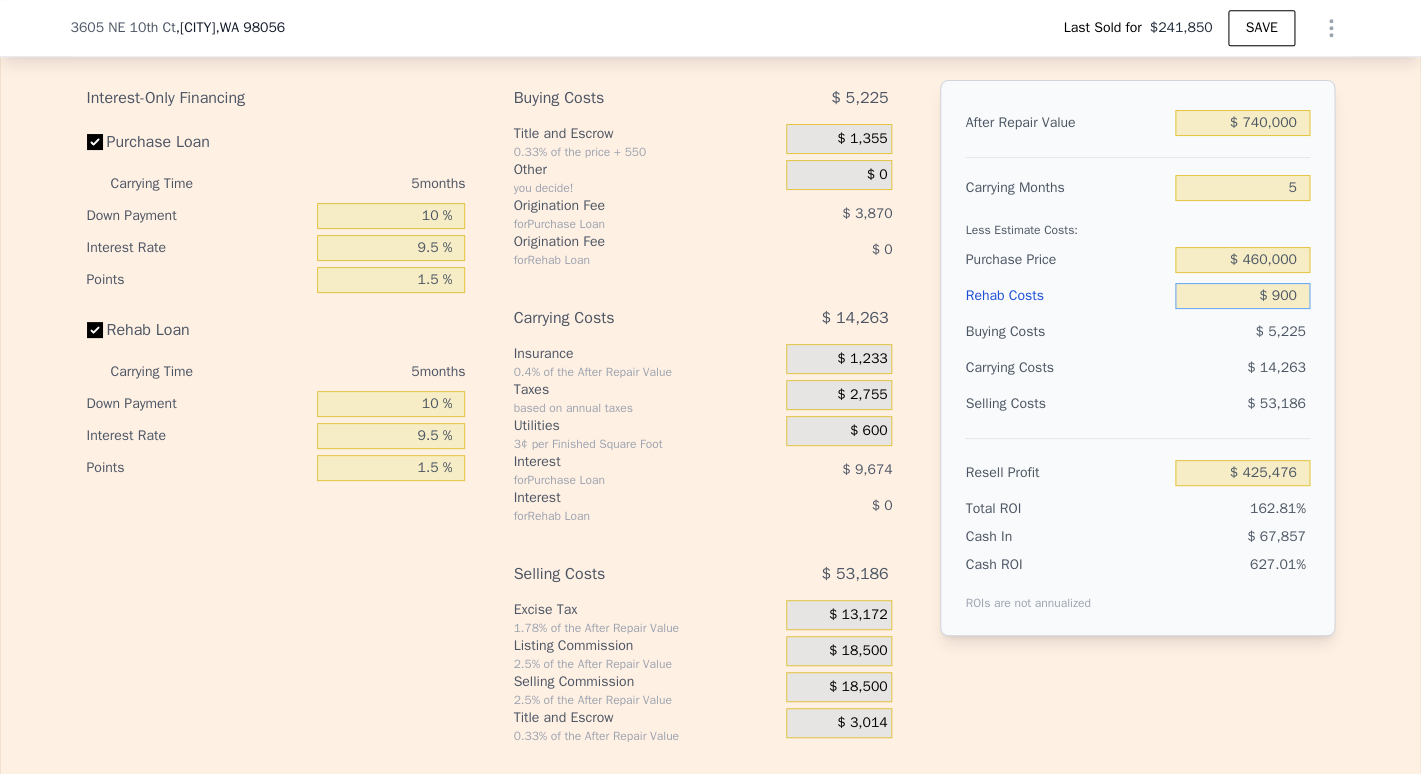 type on "$ 9,000" 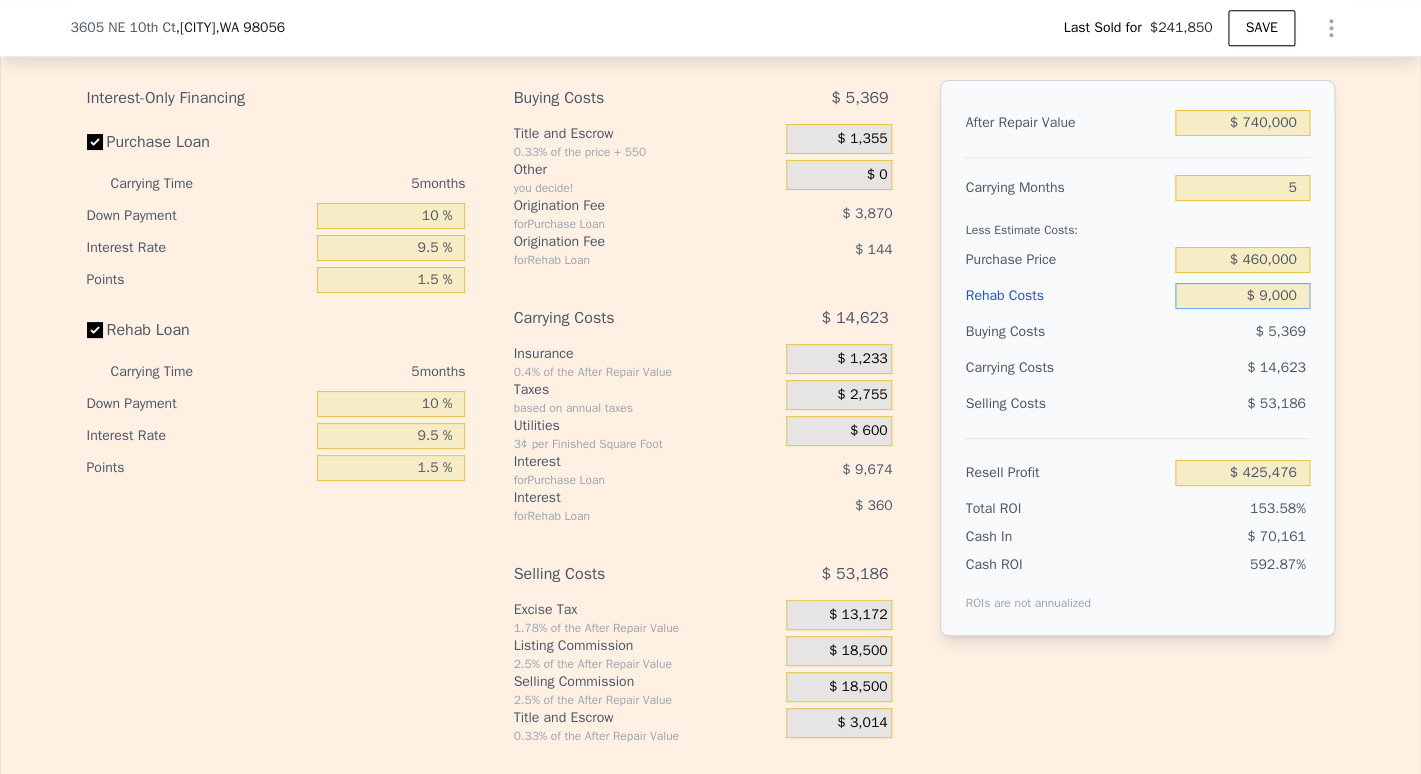 type on "$ 415,972" 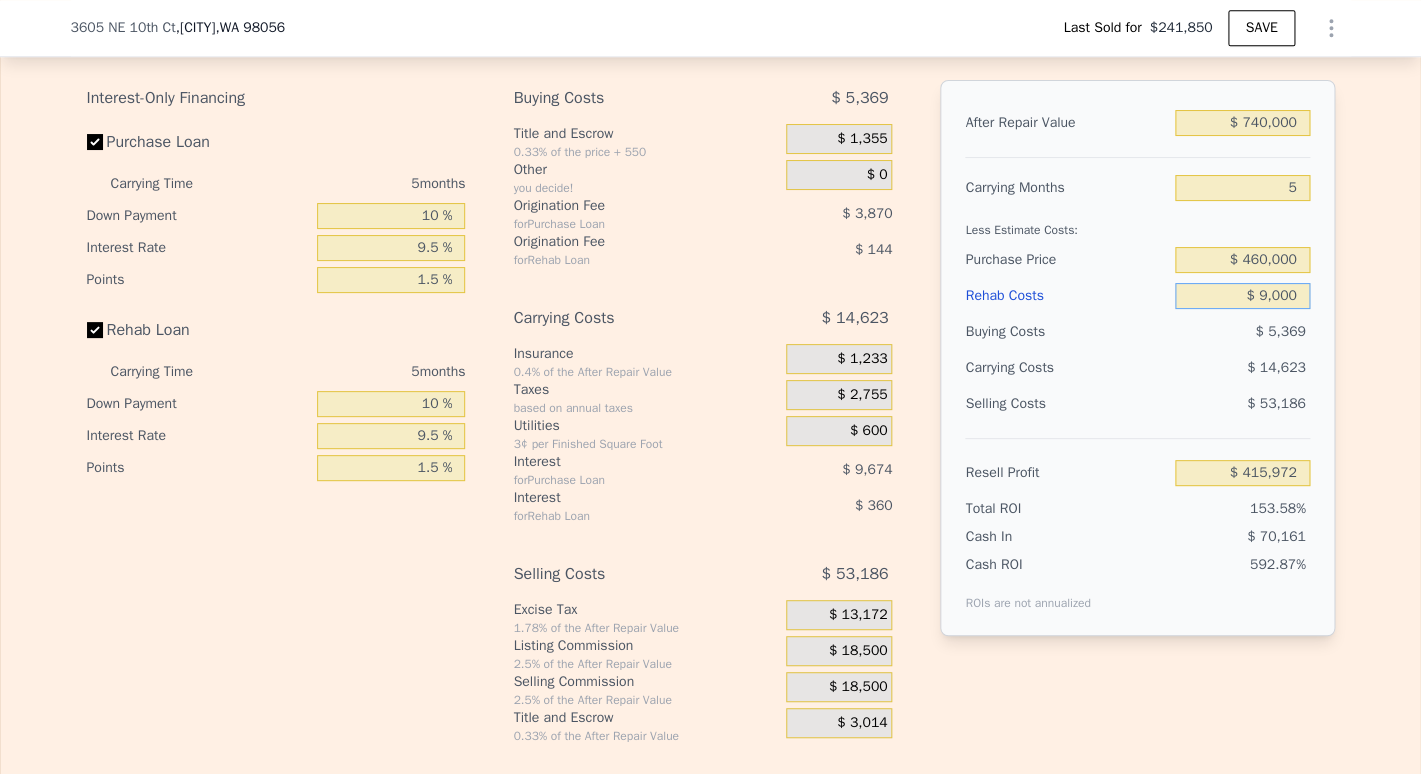 type on "$ 90,000" 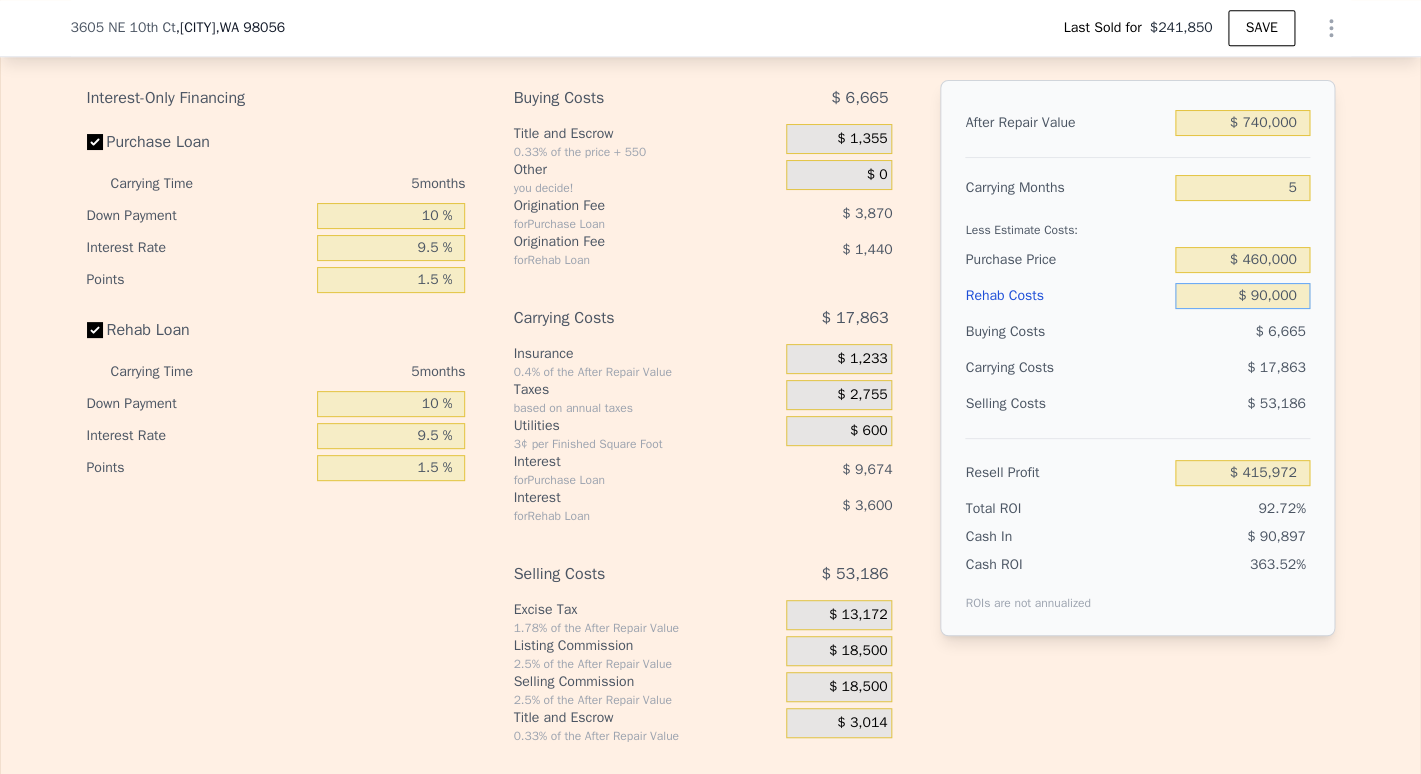 type on "$ 330,436" 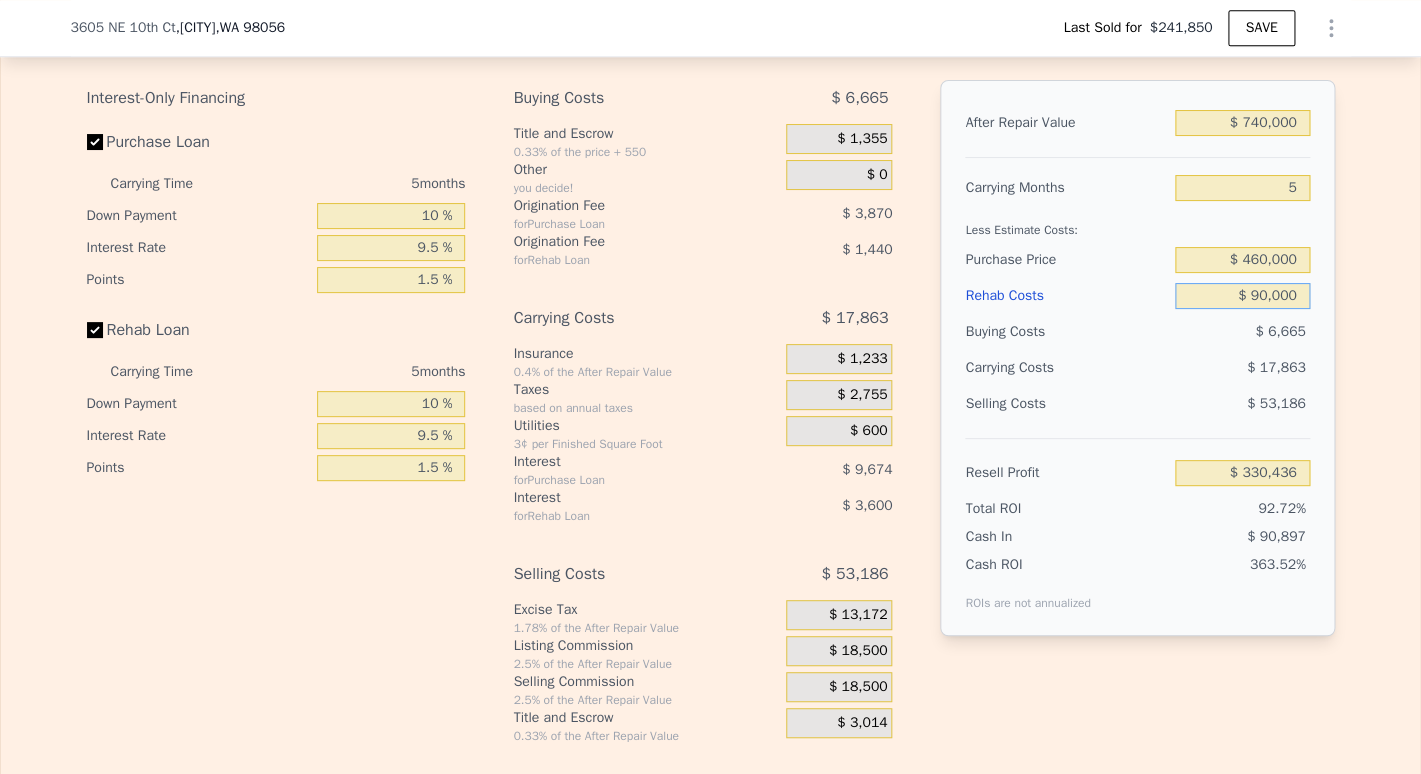 scroll, scrollTop: 3234, scrollLeft: 0, axis: vertical 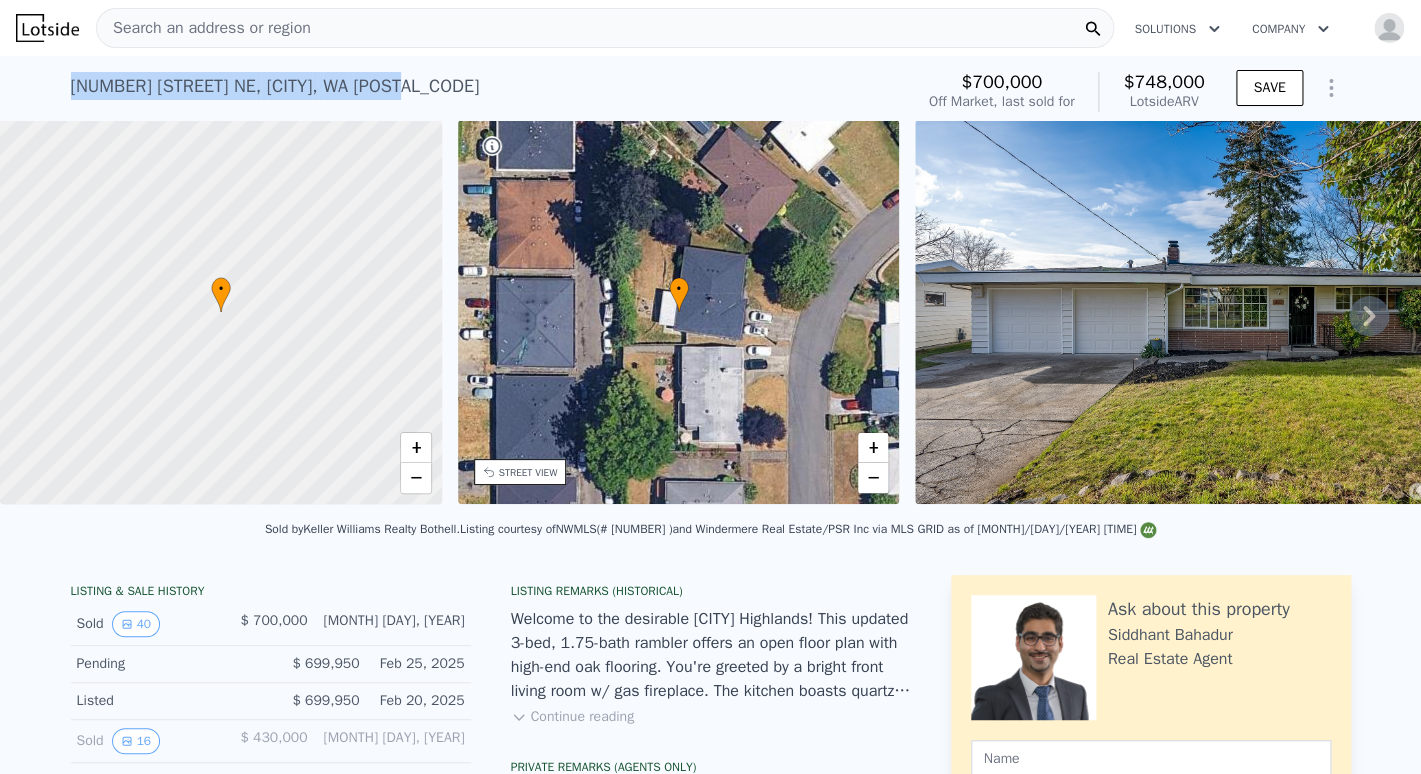 drag, startPoint x: 376, startPoint y: 91, endPoint x: 30, endPoint y: 86, distance: 346.03613 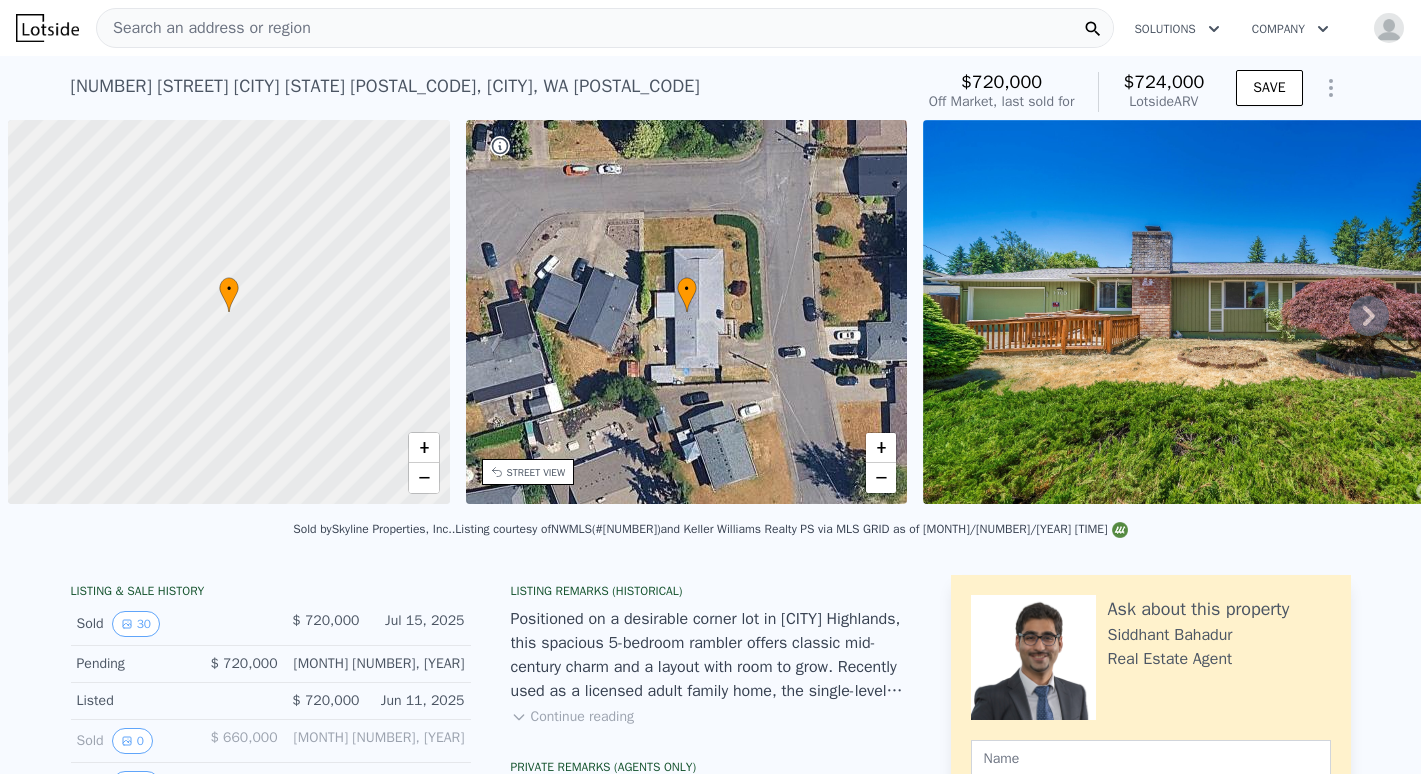click on "1103 Tacoma Ave NE ,   Renton ,   WA   98056 Sold Jul 2025 for  $720k (~ARV  $724k )" at bounding box center (488, 92) 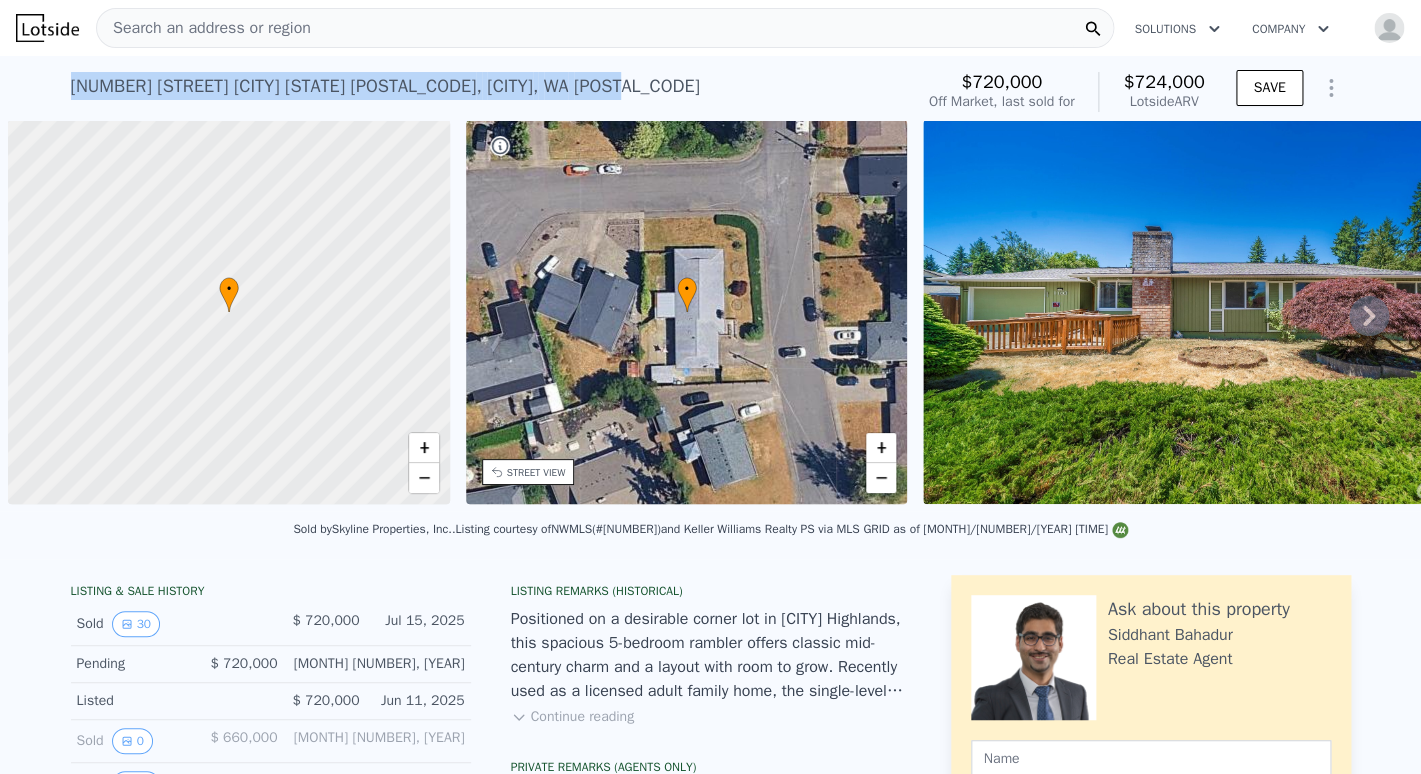 scroll, scrollTop: 0, scrollLeft: 8, axis: horizontal 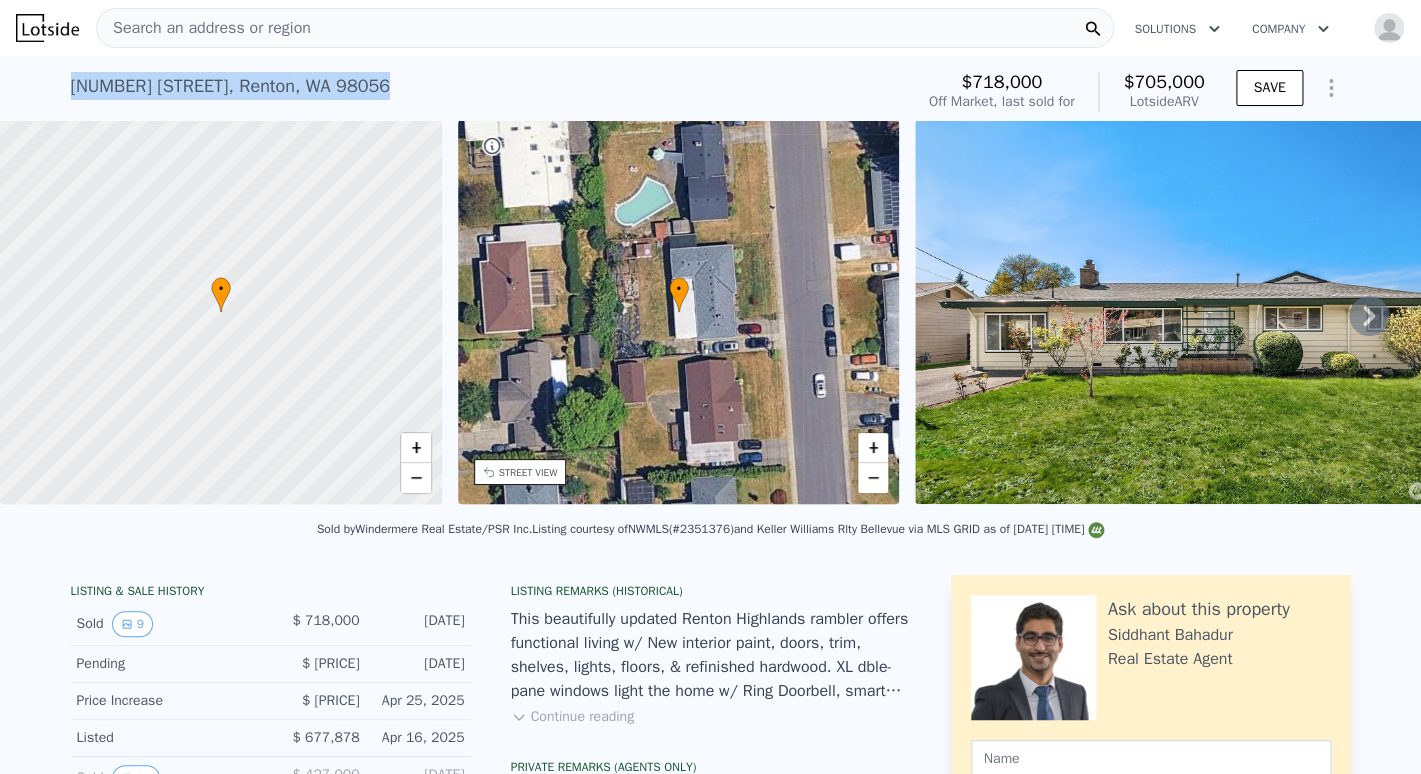 drag, startPoint x: 401, startPoint y: 88, endPoint x: 49, endPoint y: 78, distance: 352.14203 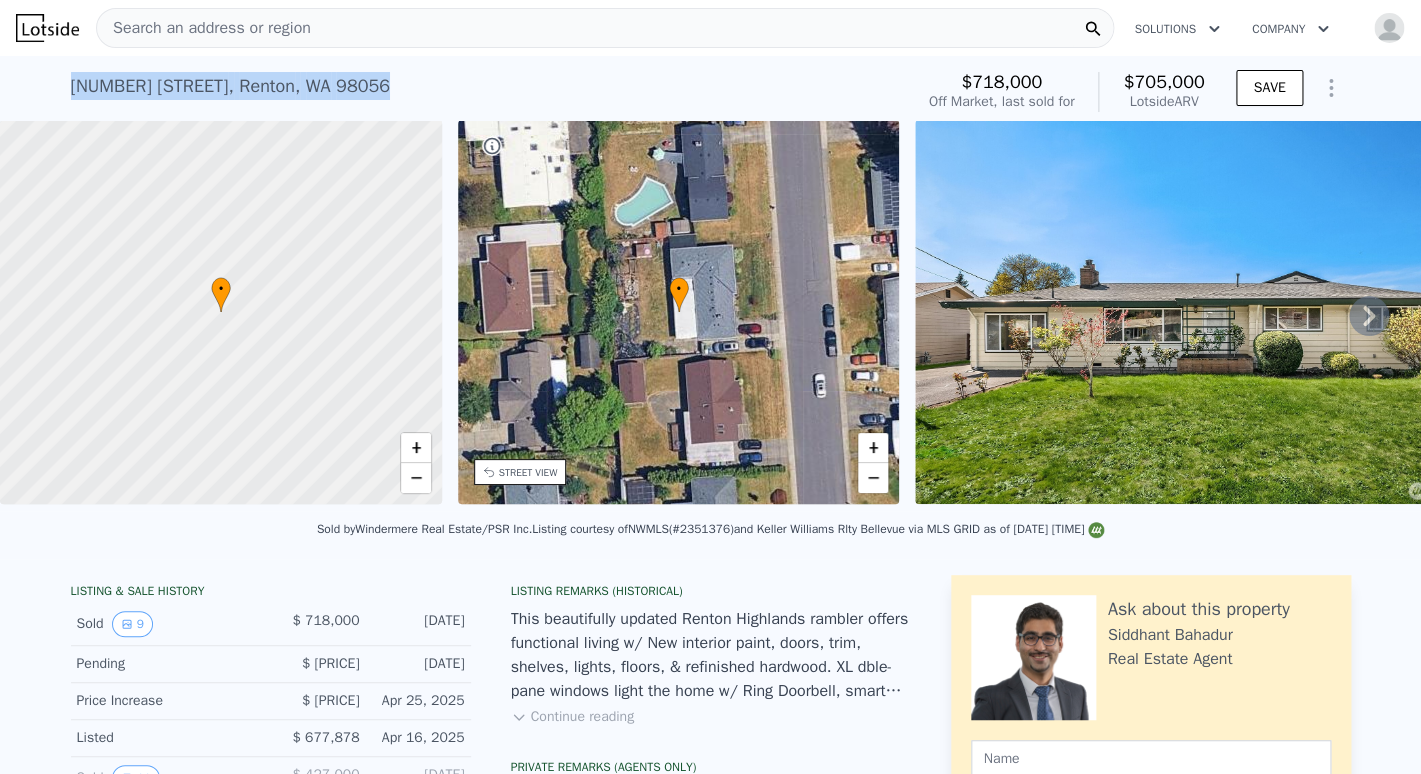 copy on "[NUMBER] [STREET] ,   [CITY] ,   [STATE]   [POSTAL_CODE]" 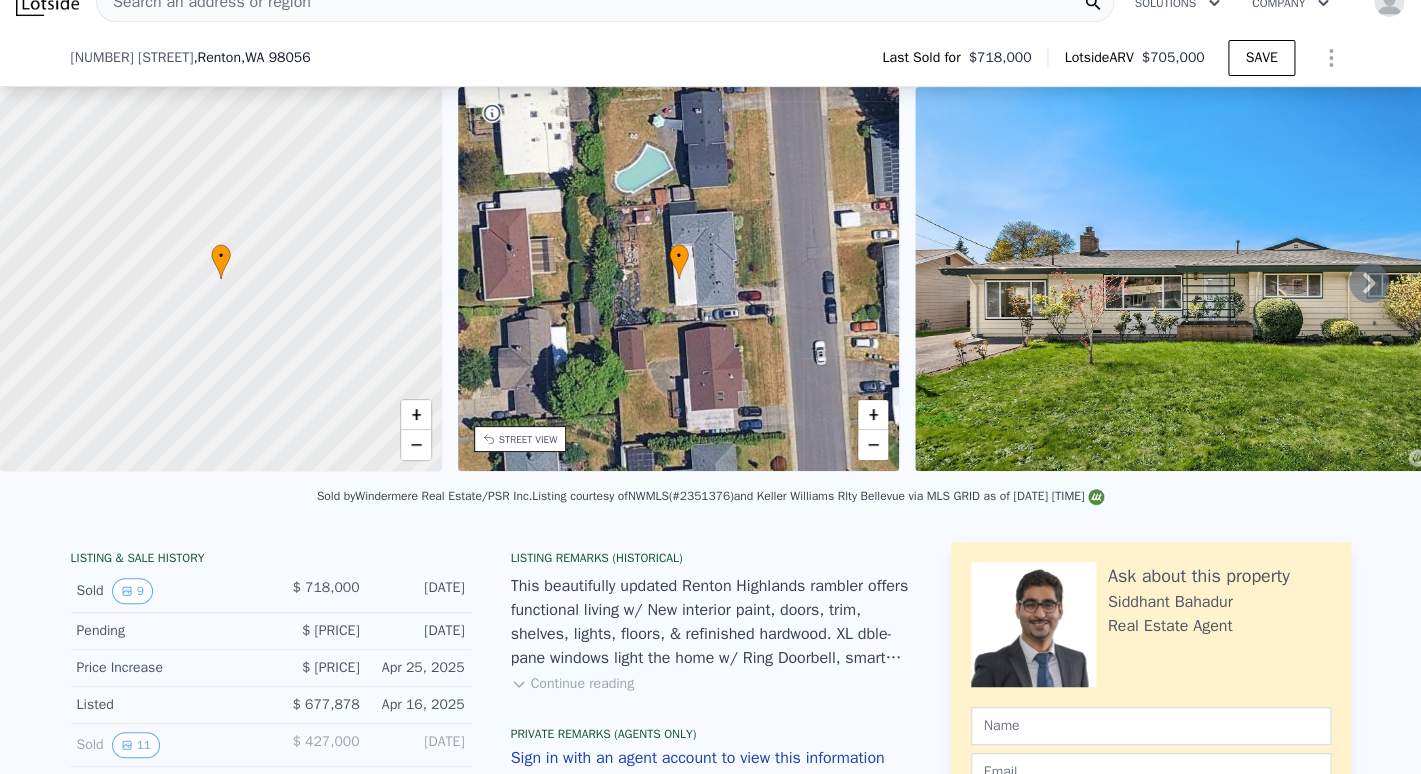 scroll, scrollTop: 1153, scrollLeft: 0, axis: vertical 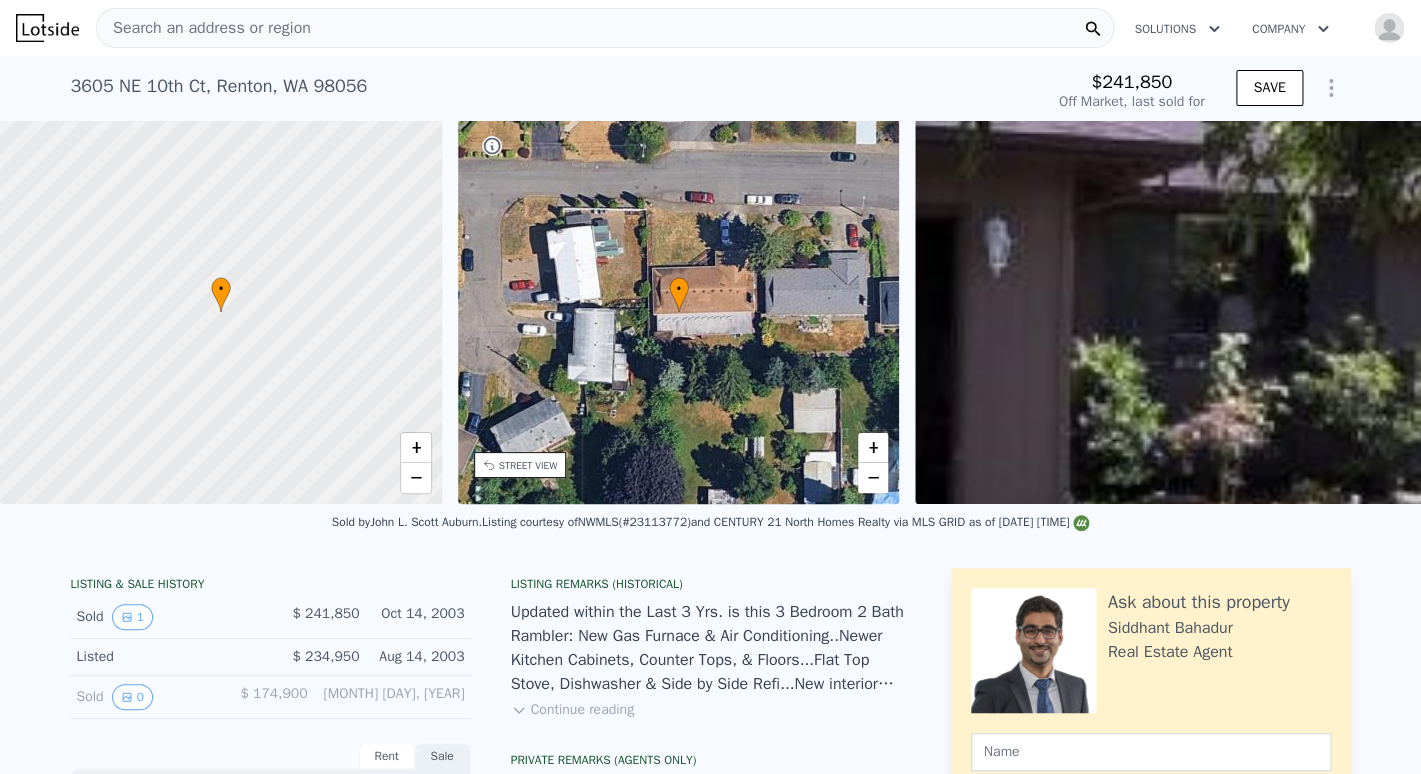 type on "-$ 260,655" 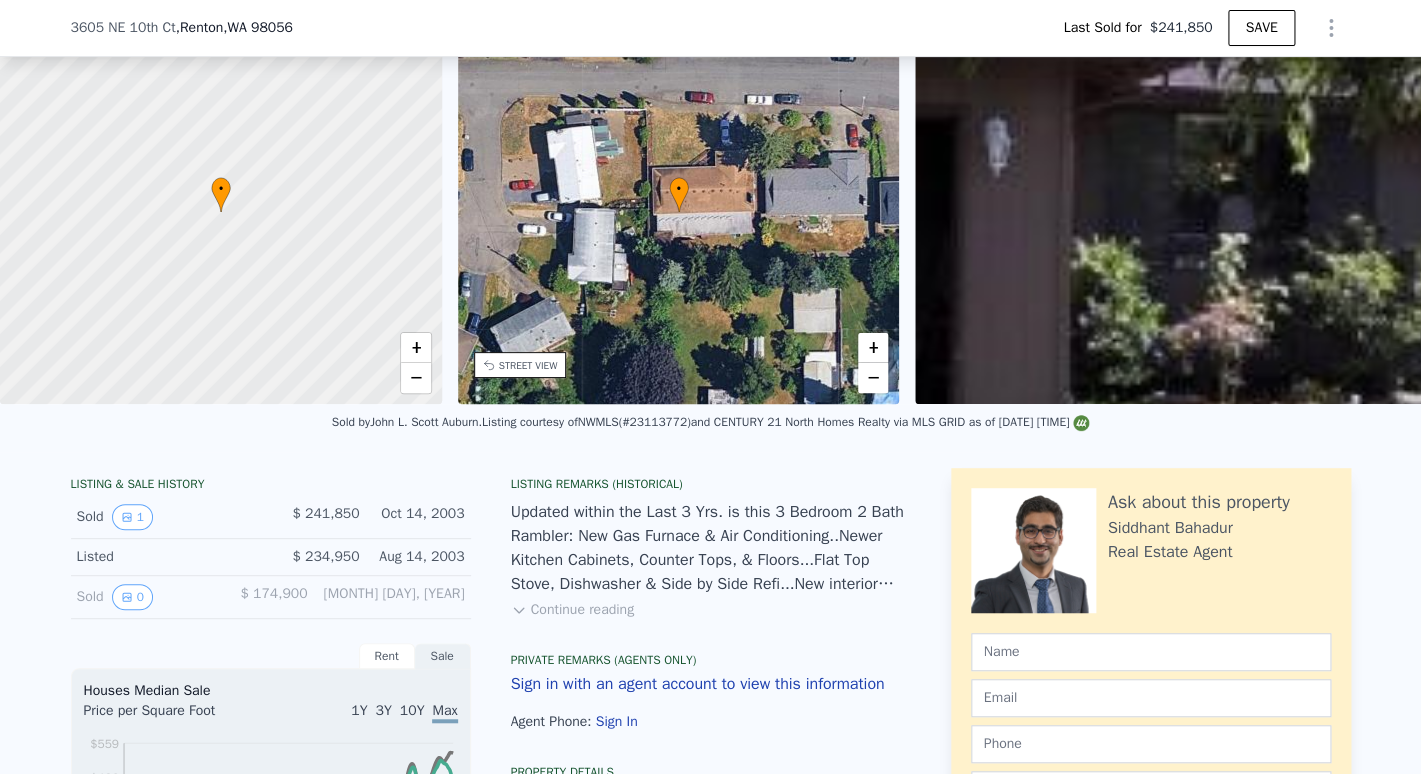 scroll, scrollTop: 93, scrollLeft: 0, axis: vertical 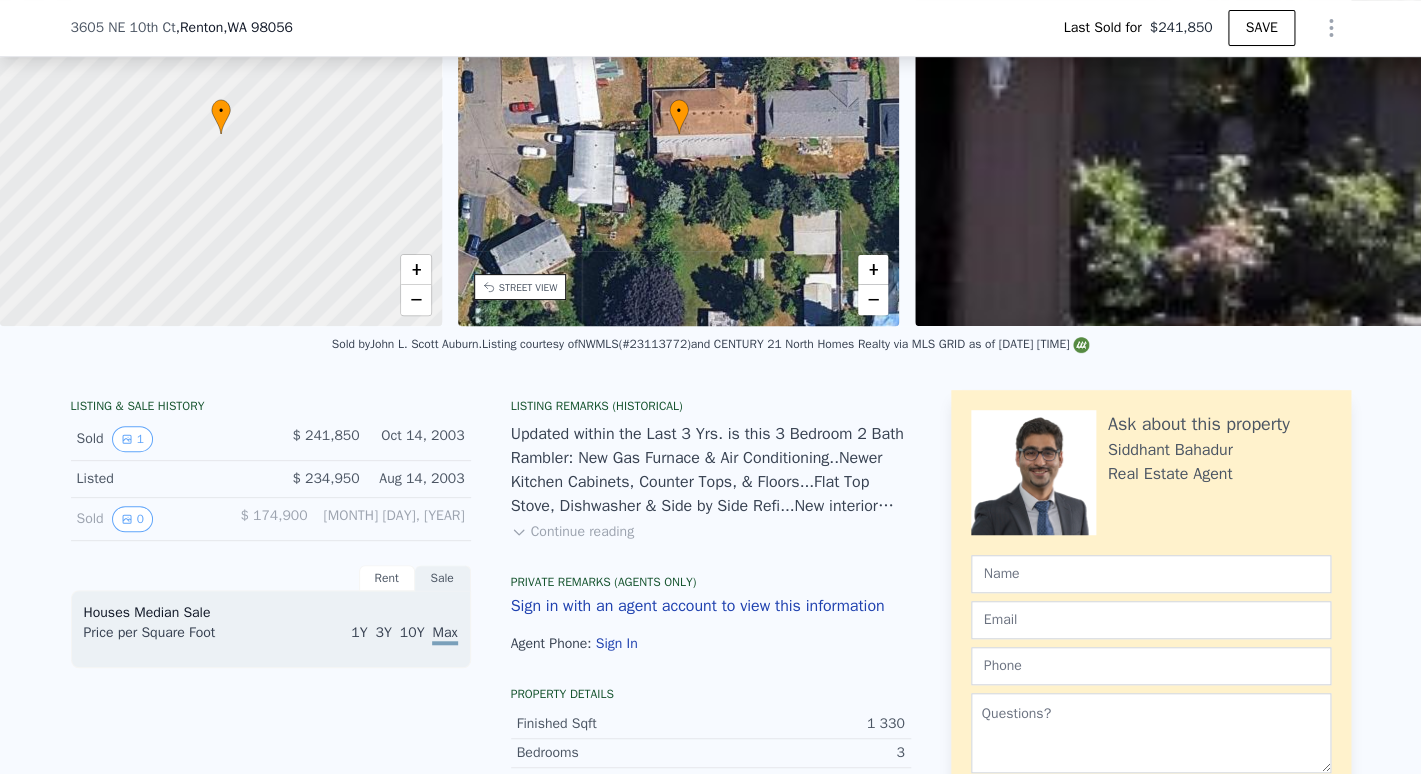 type on "-$ 260,655" 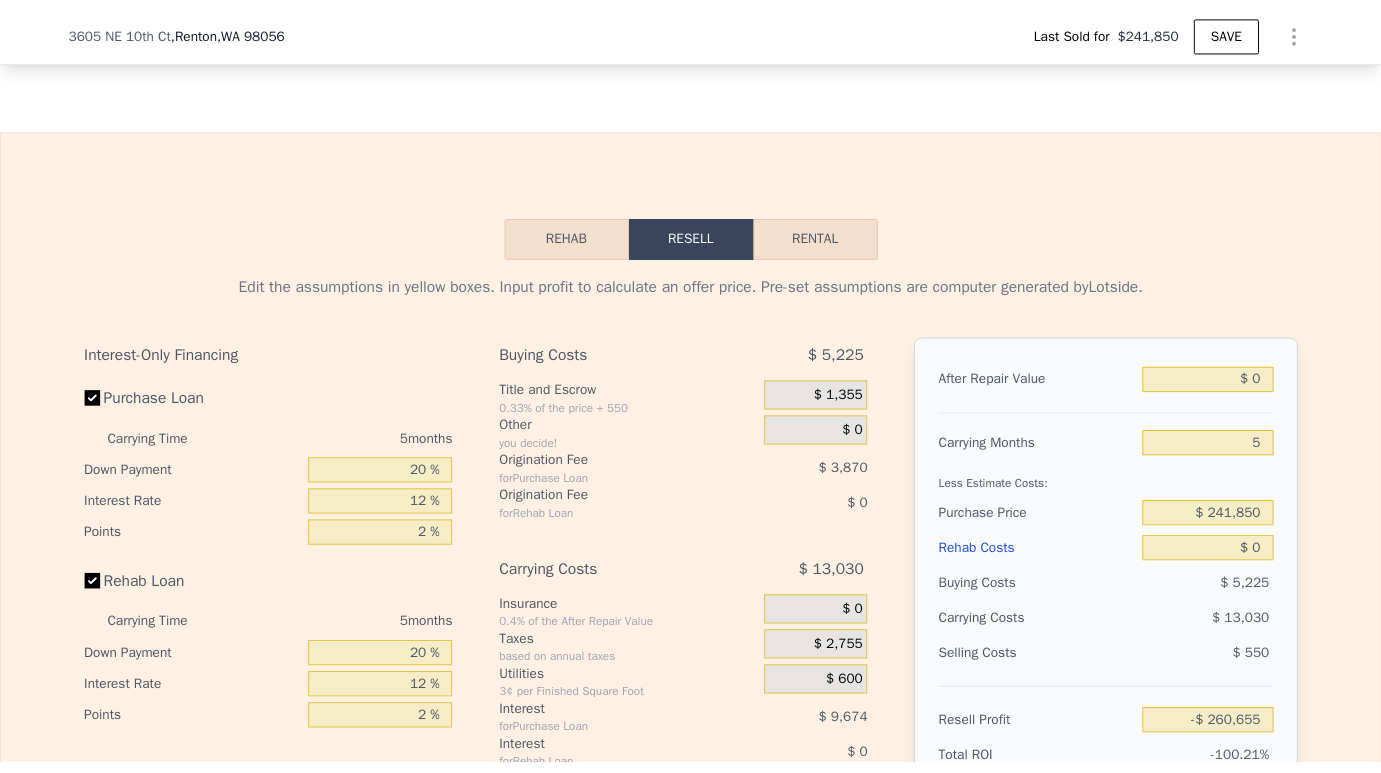 scroll, scrollTop: 3220, scrollLeft: 0, axis: vertical 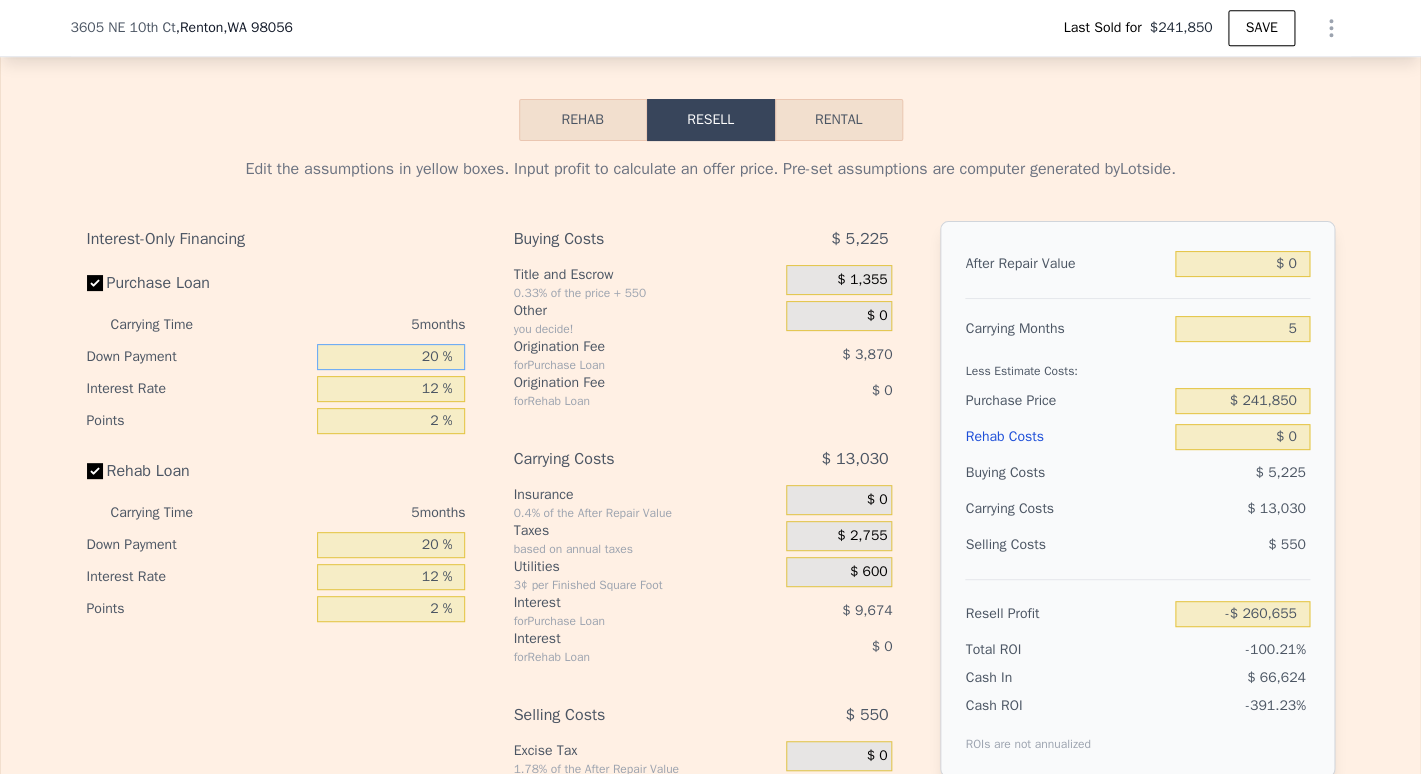 click on "20 %" at bounding box center (391, 357) 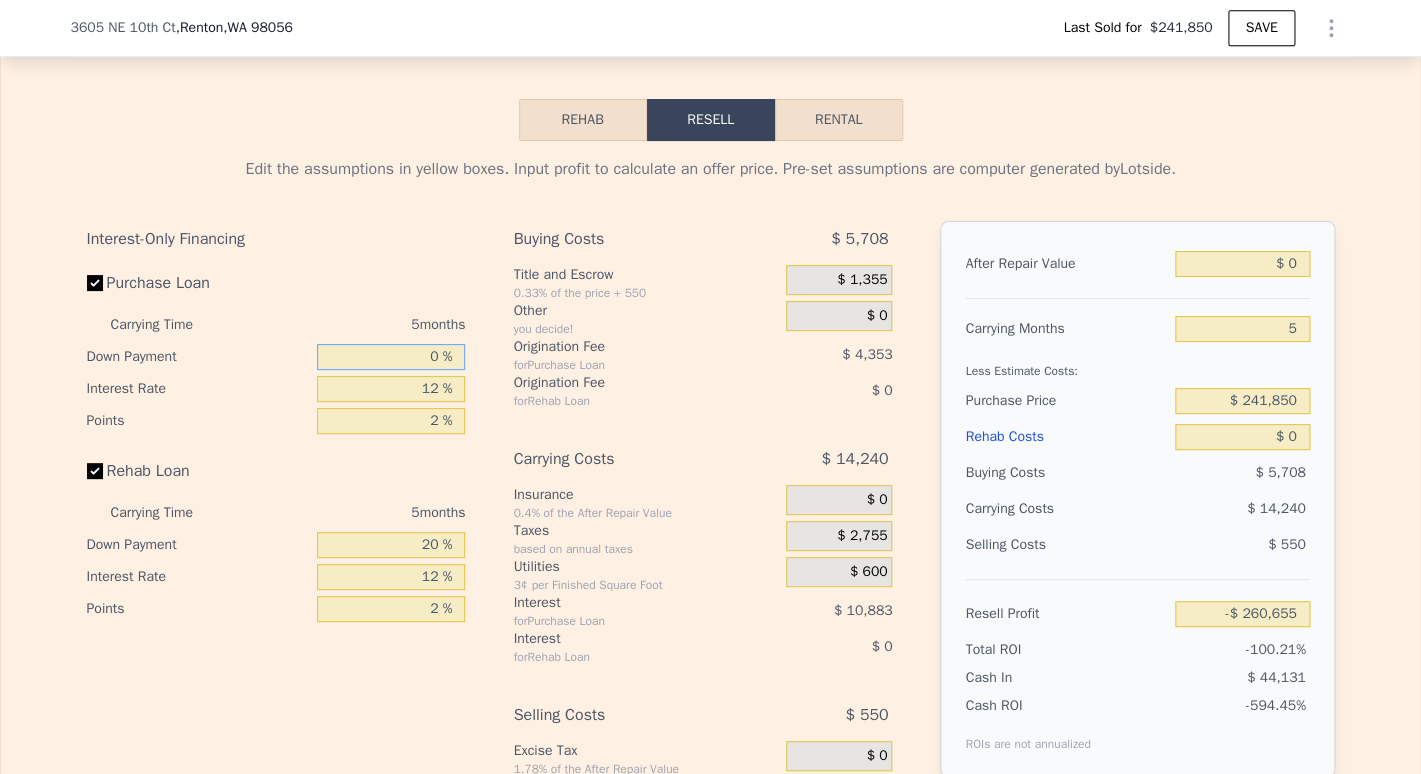 type on "10 %" 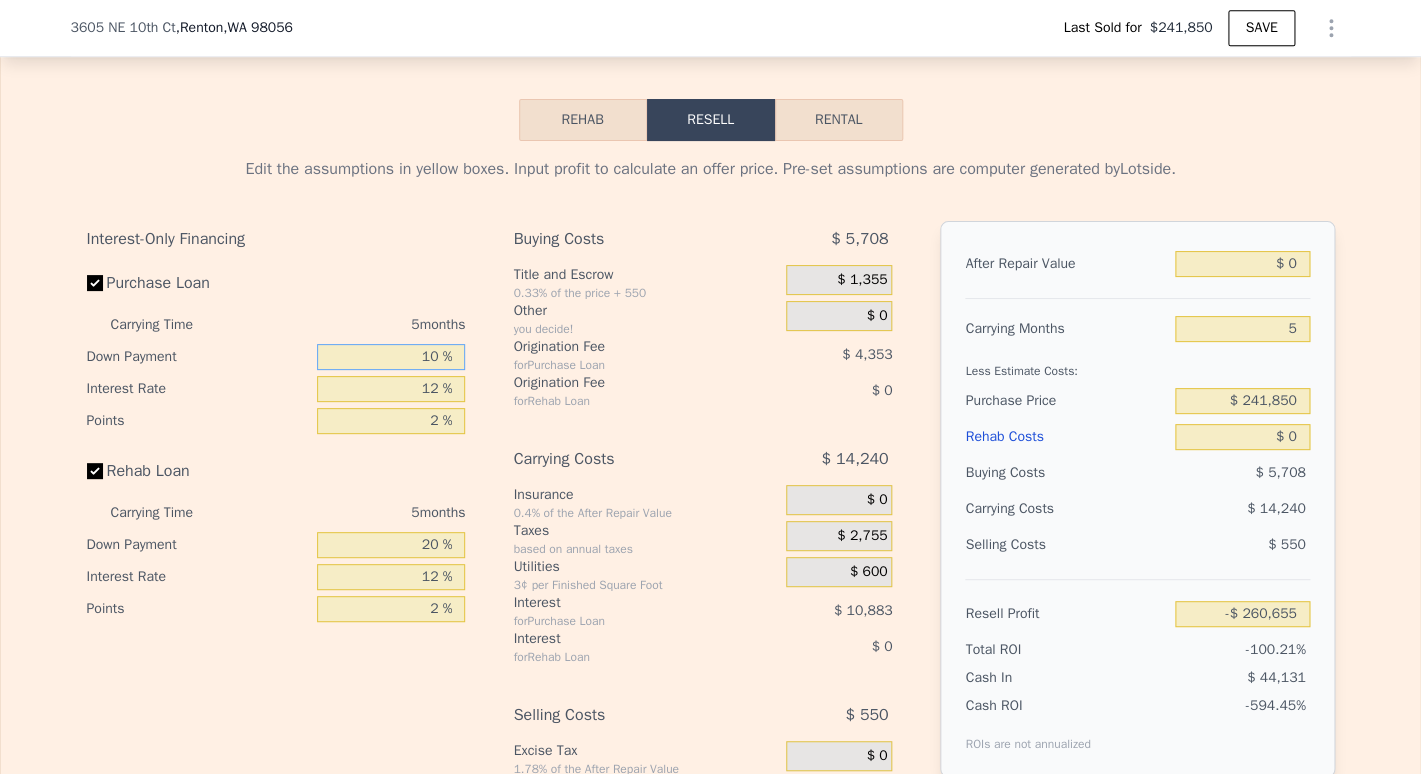 type on "-$ 262,348" 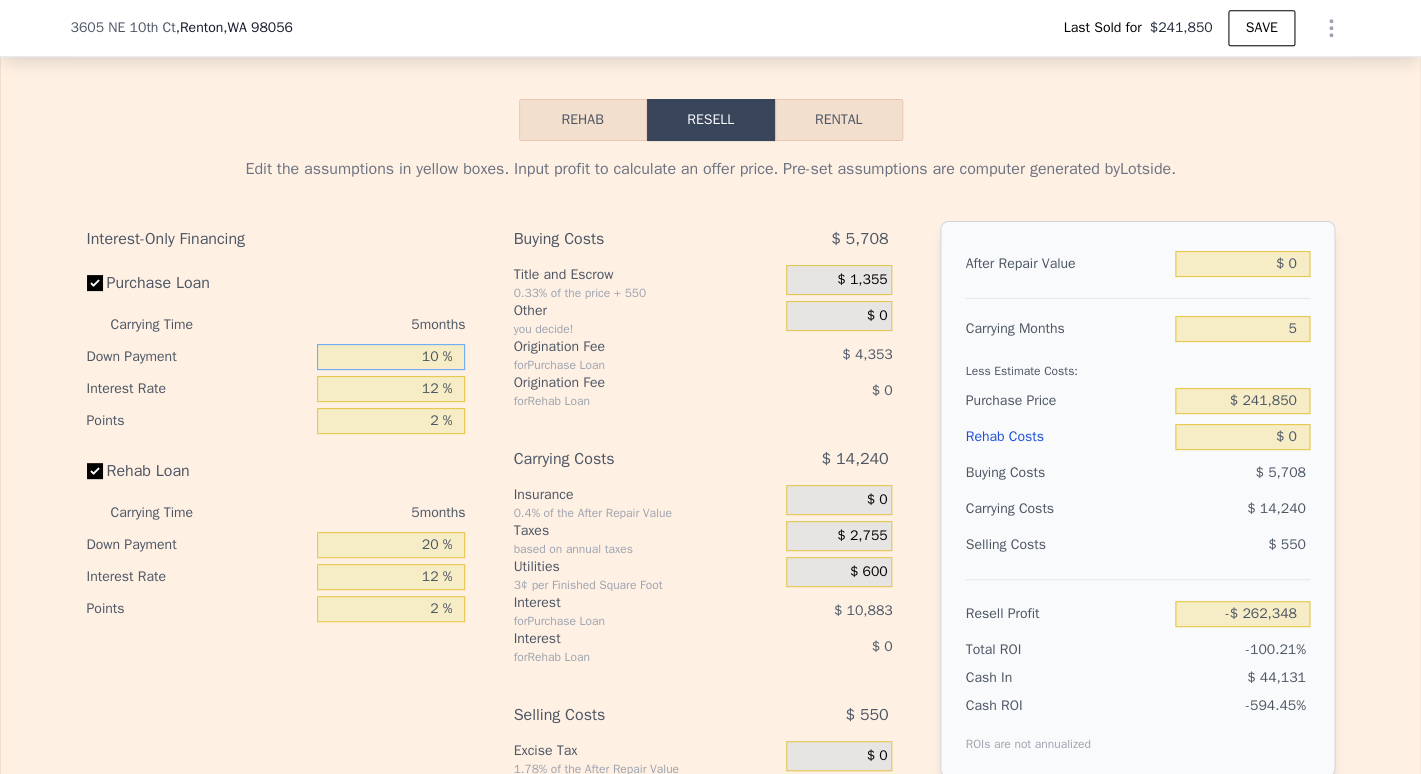 type on "10 %" 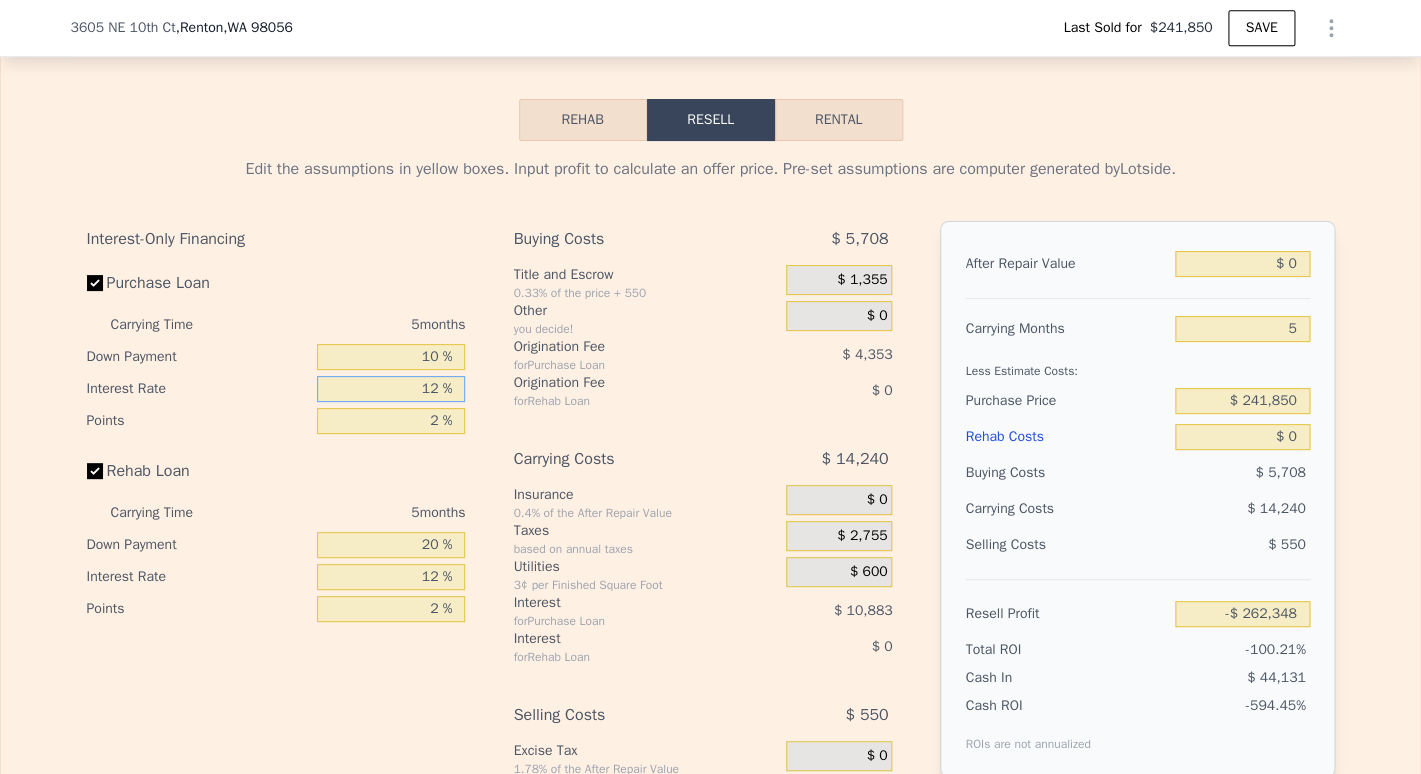 click on "12 %" at bounding box center (391, 389) 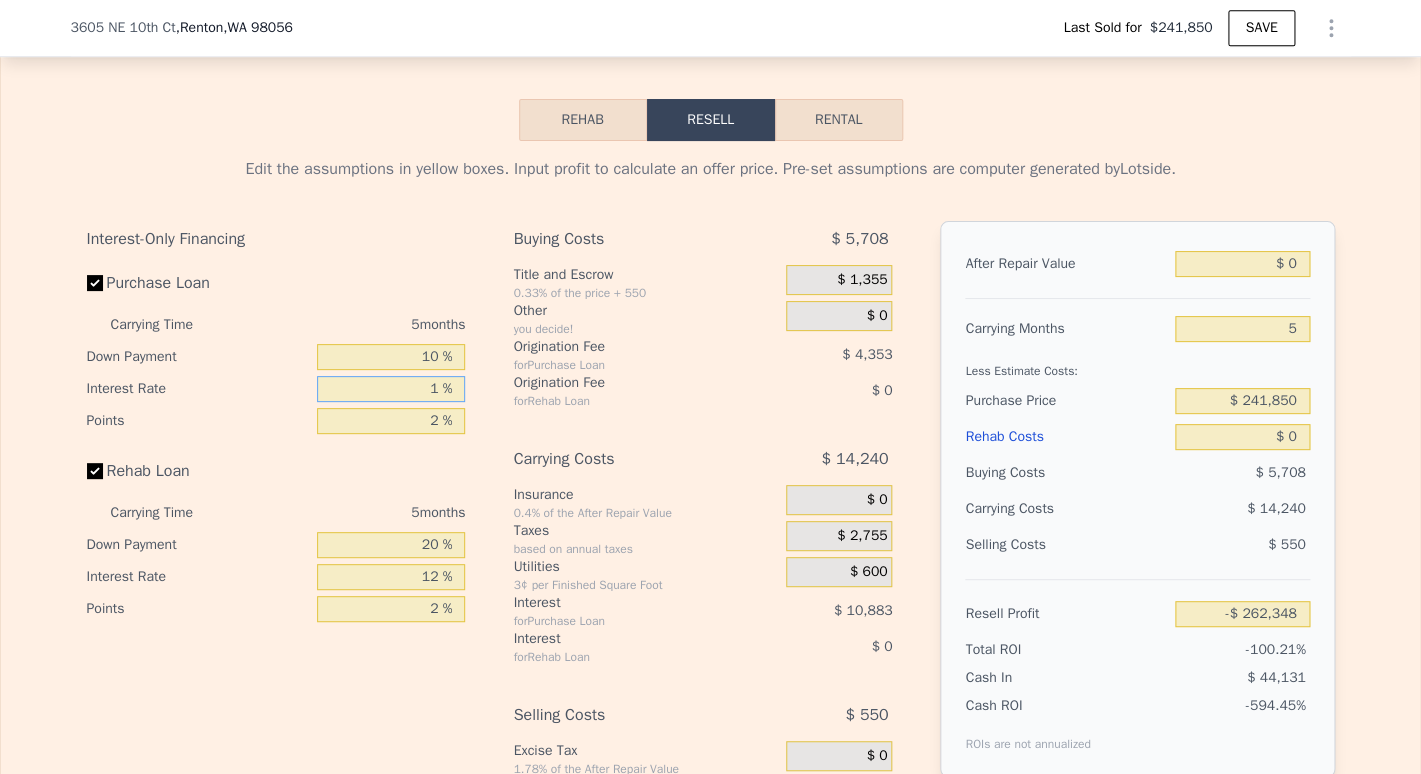 type on "-$ 252,368" 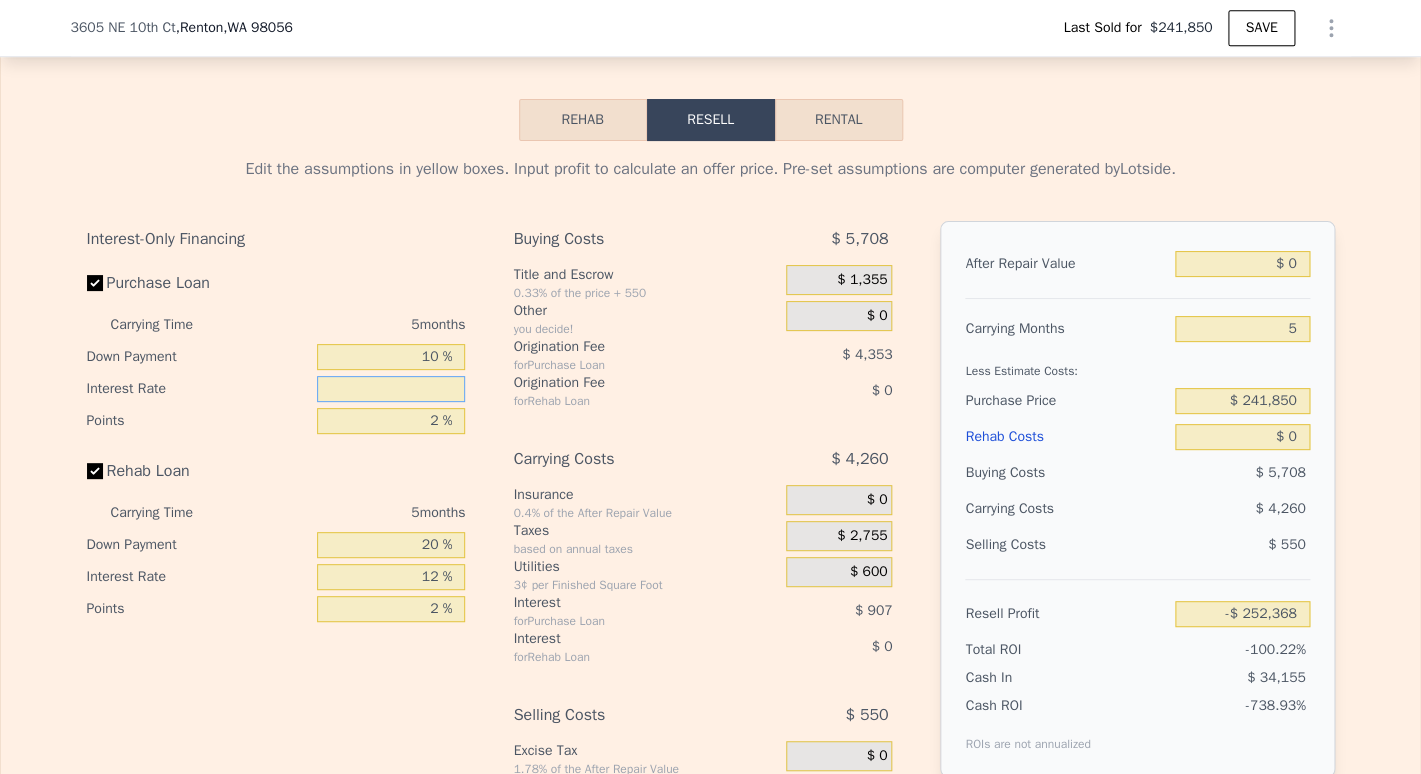 type on "9 %" 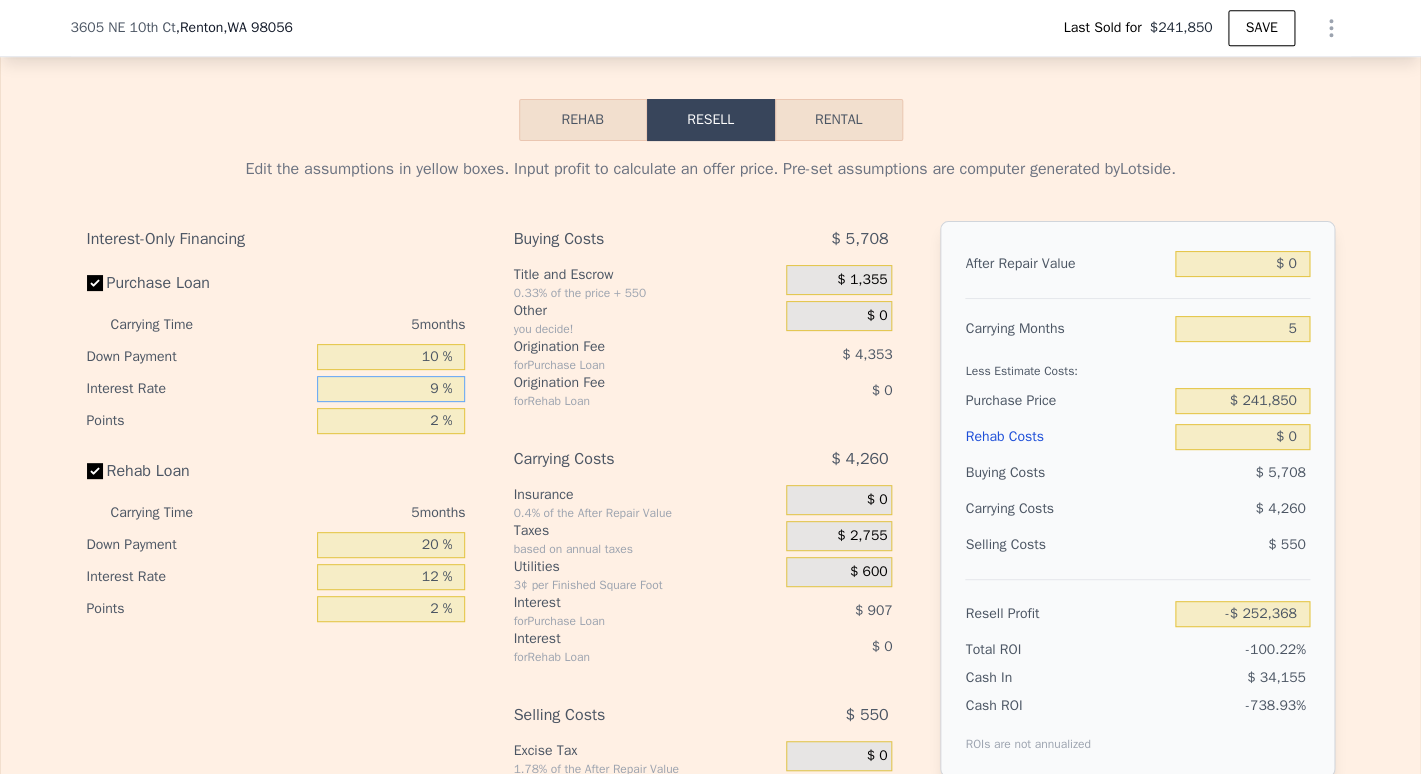 type on "-$ 259,623" 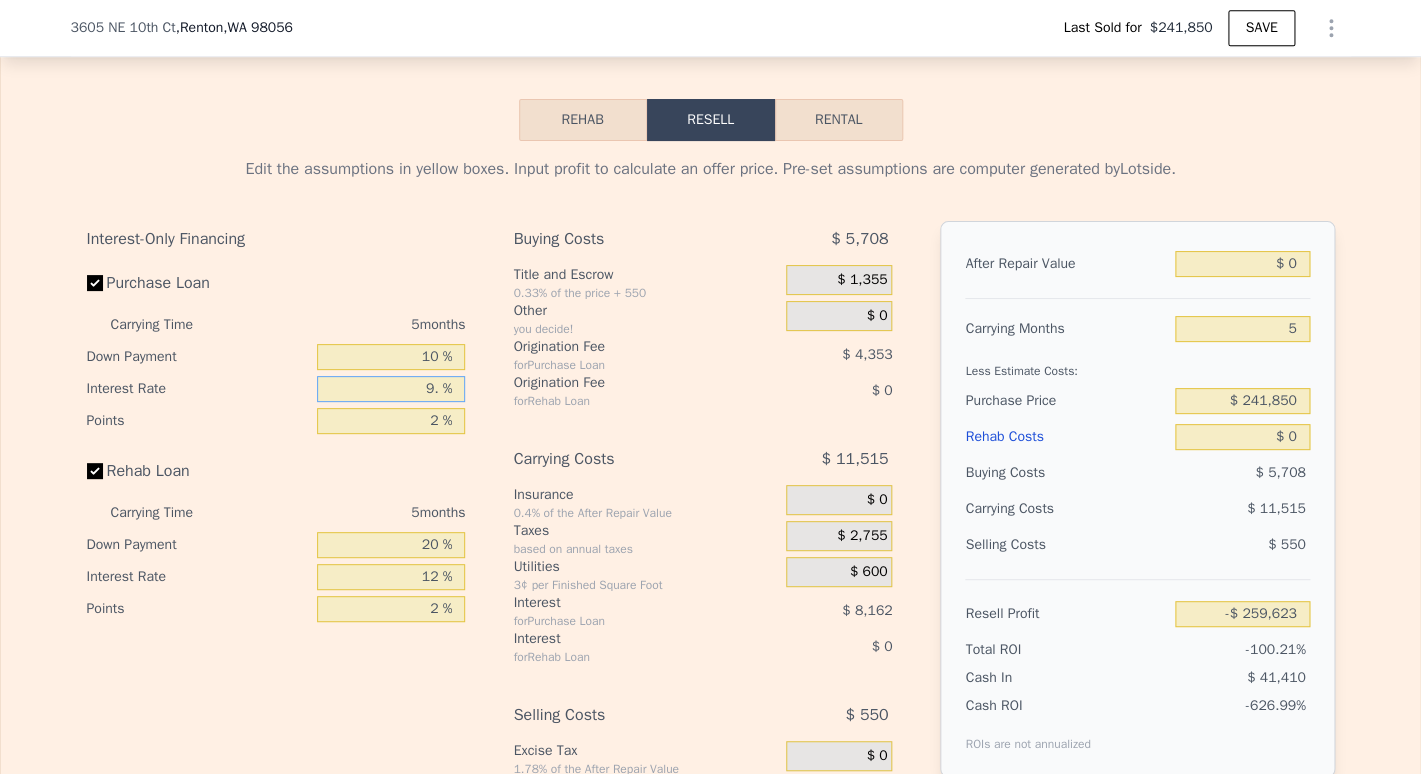 type on "9.5 %" 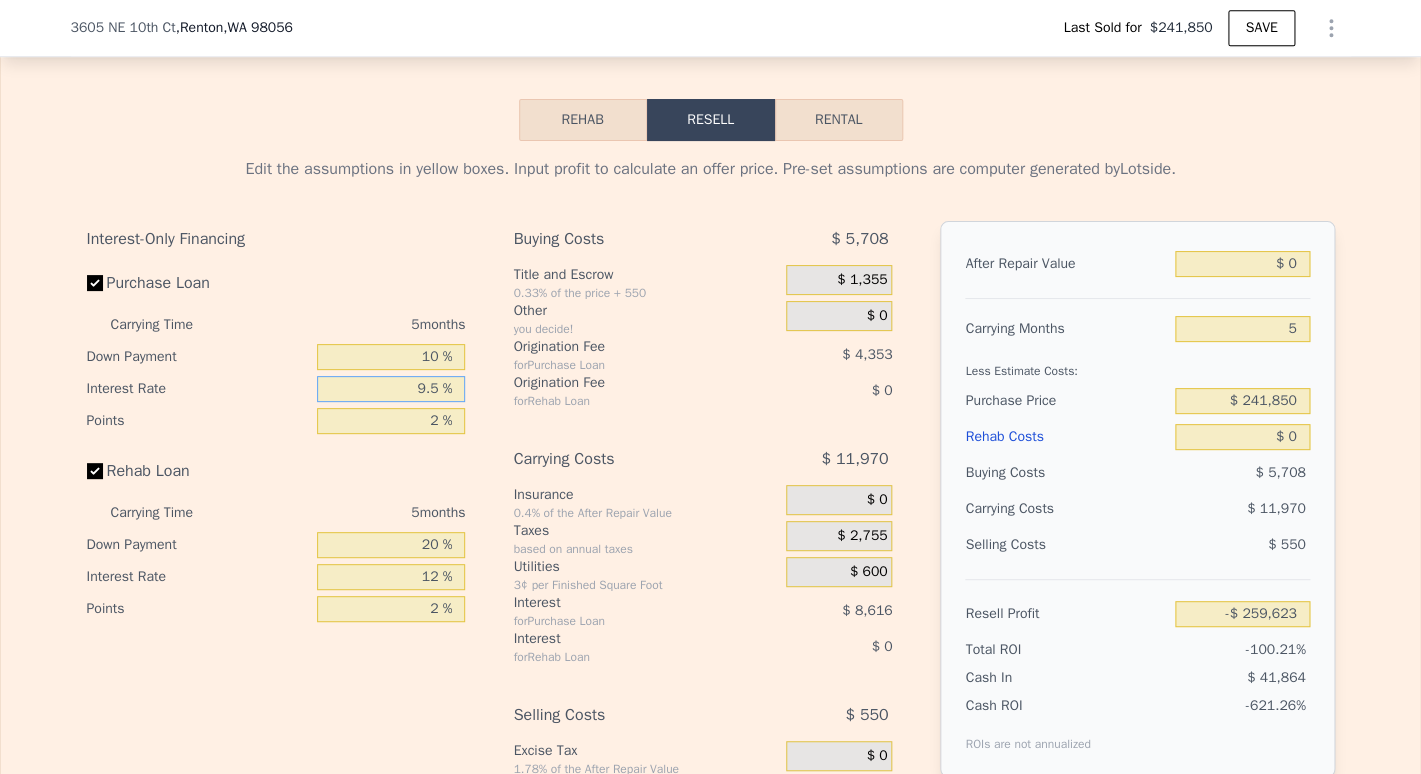 type on "-$ 260,078" 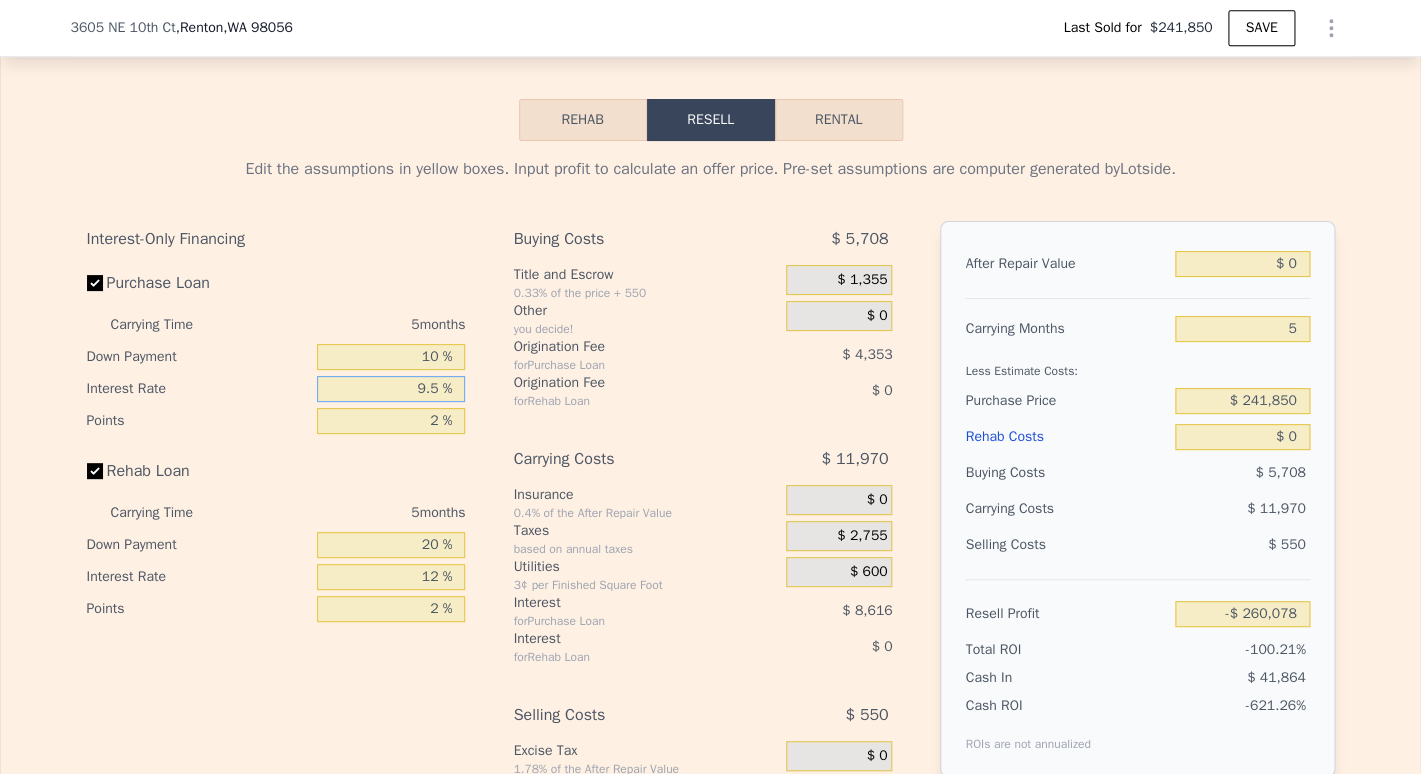 type on "9.5 %" 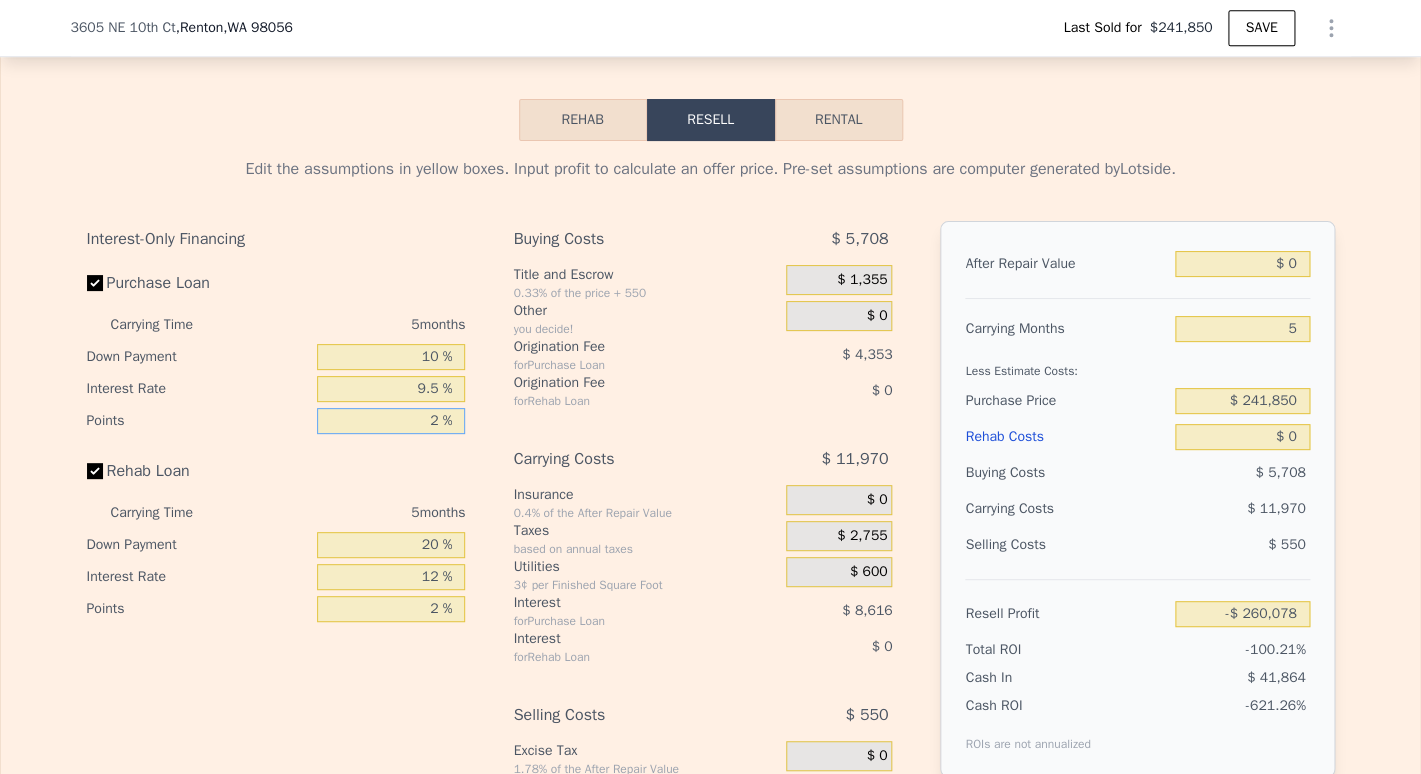 click on "2 %" at bounding box center (391, 421) 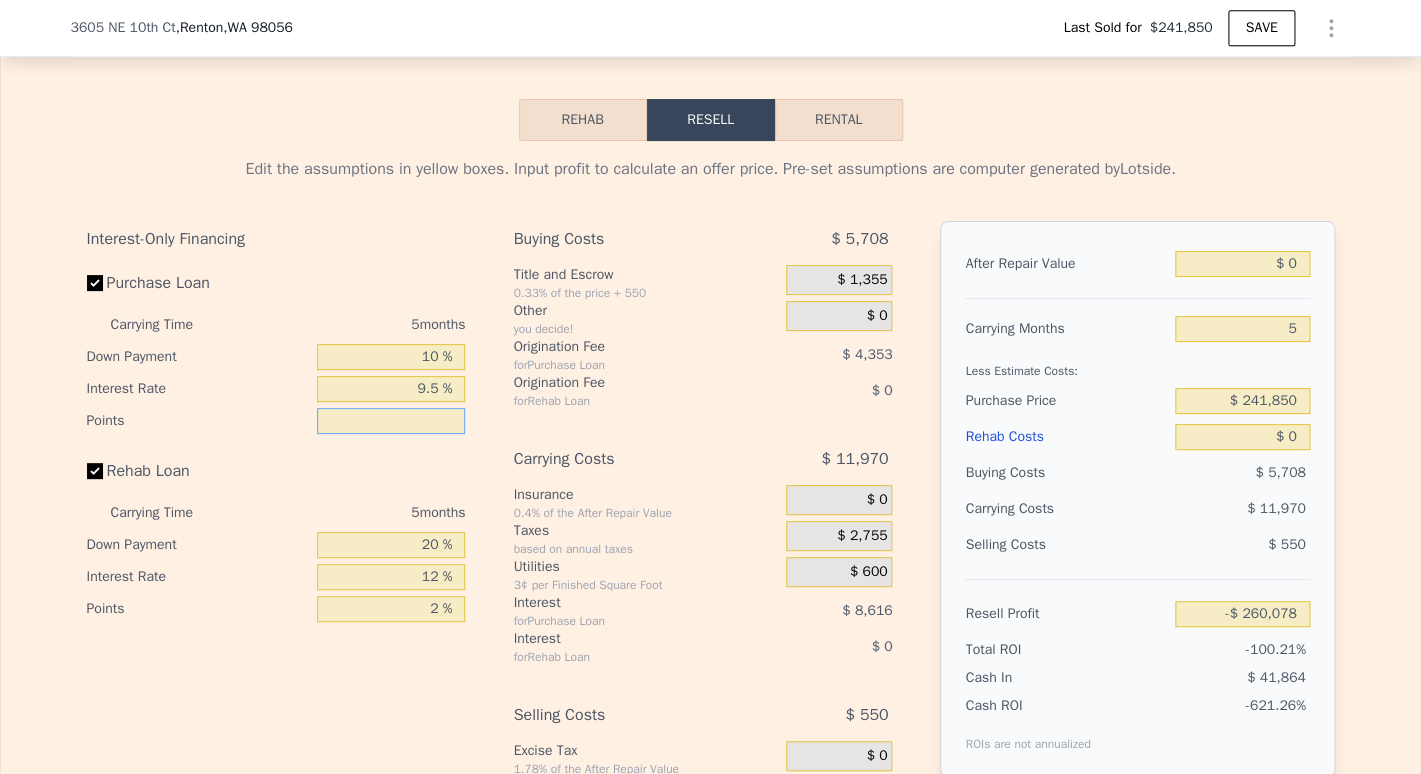 type on "1 %" 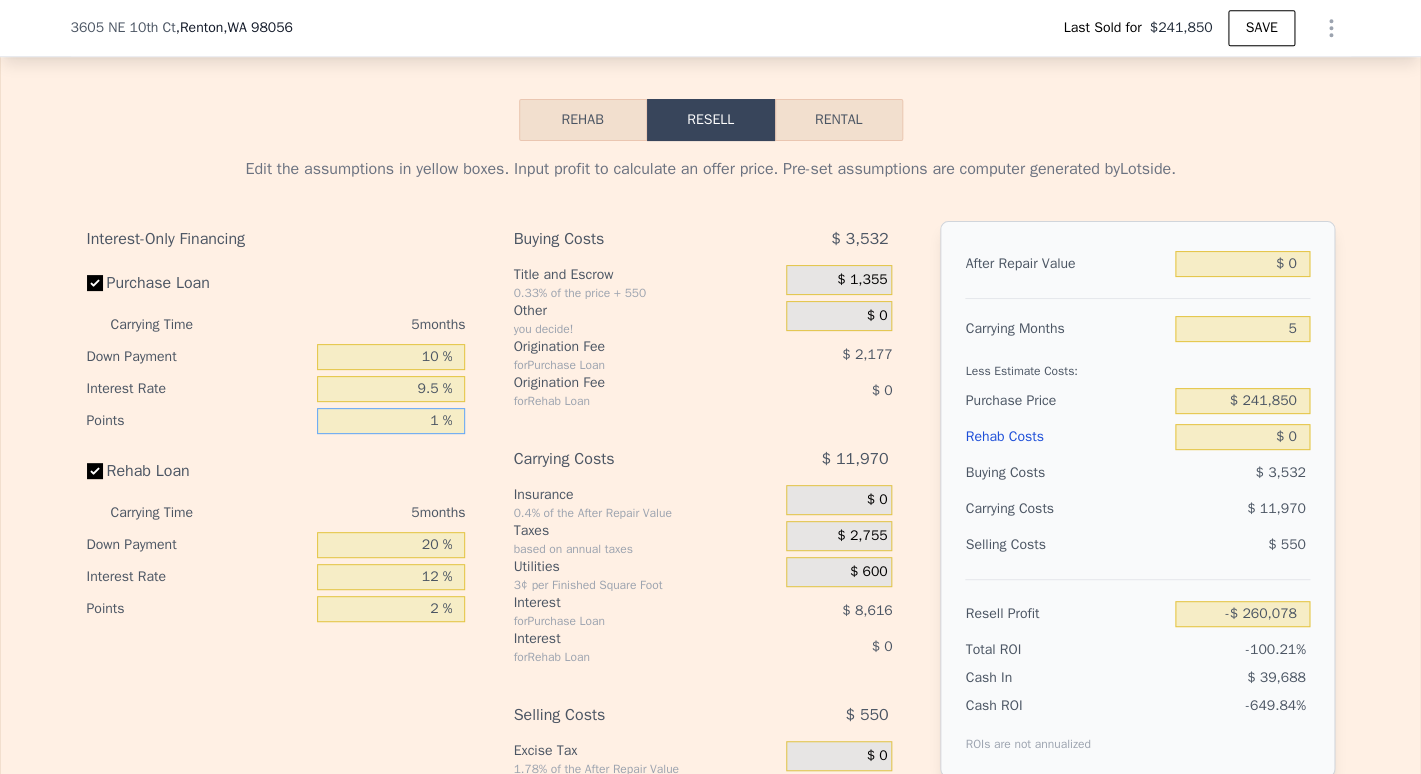 type on "-$ 257,902" 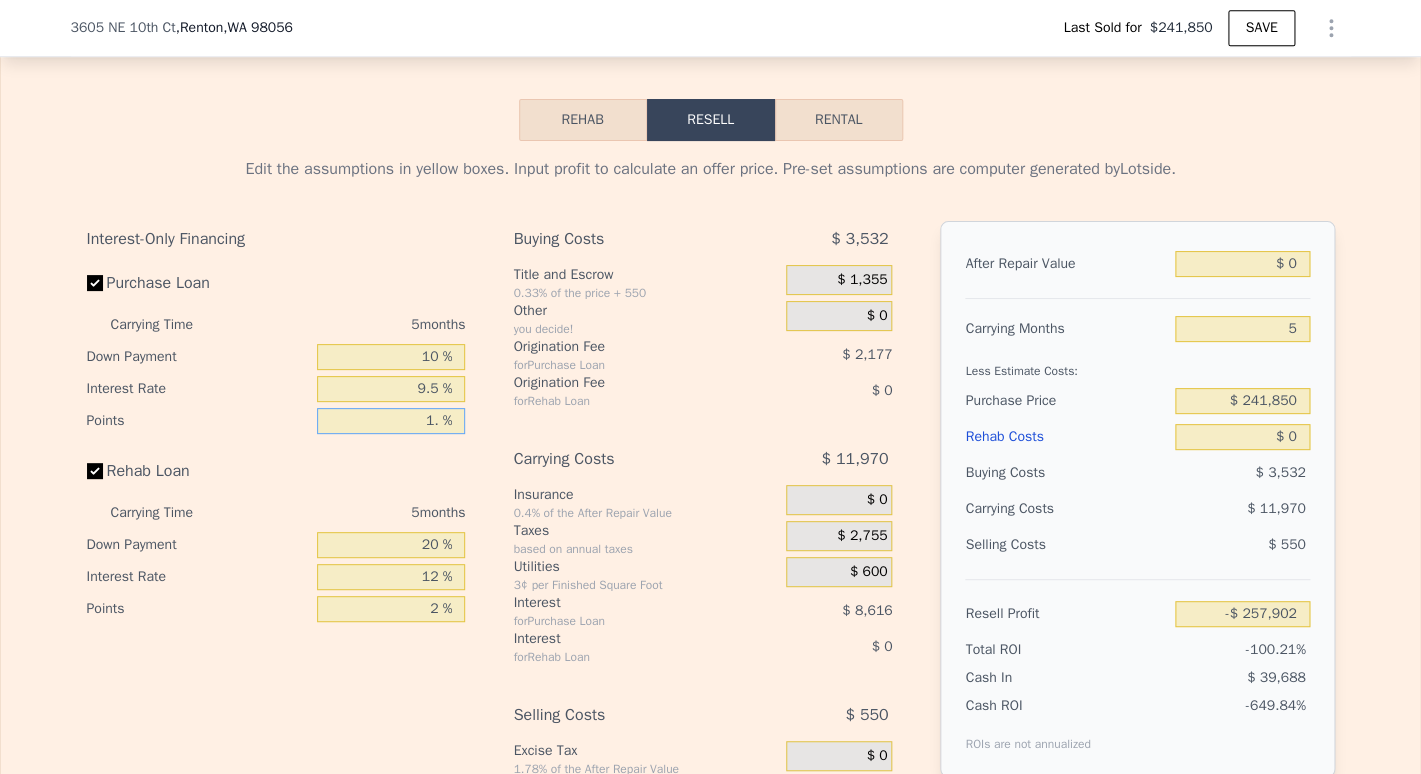 type on "1.4 %" 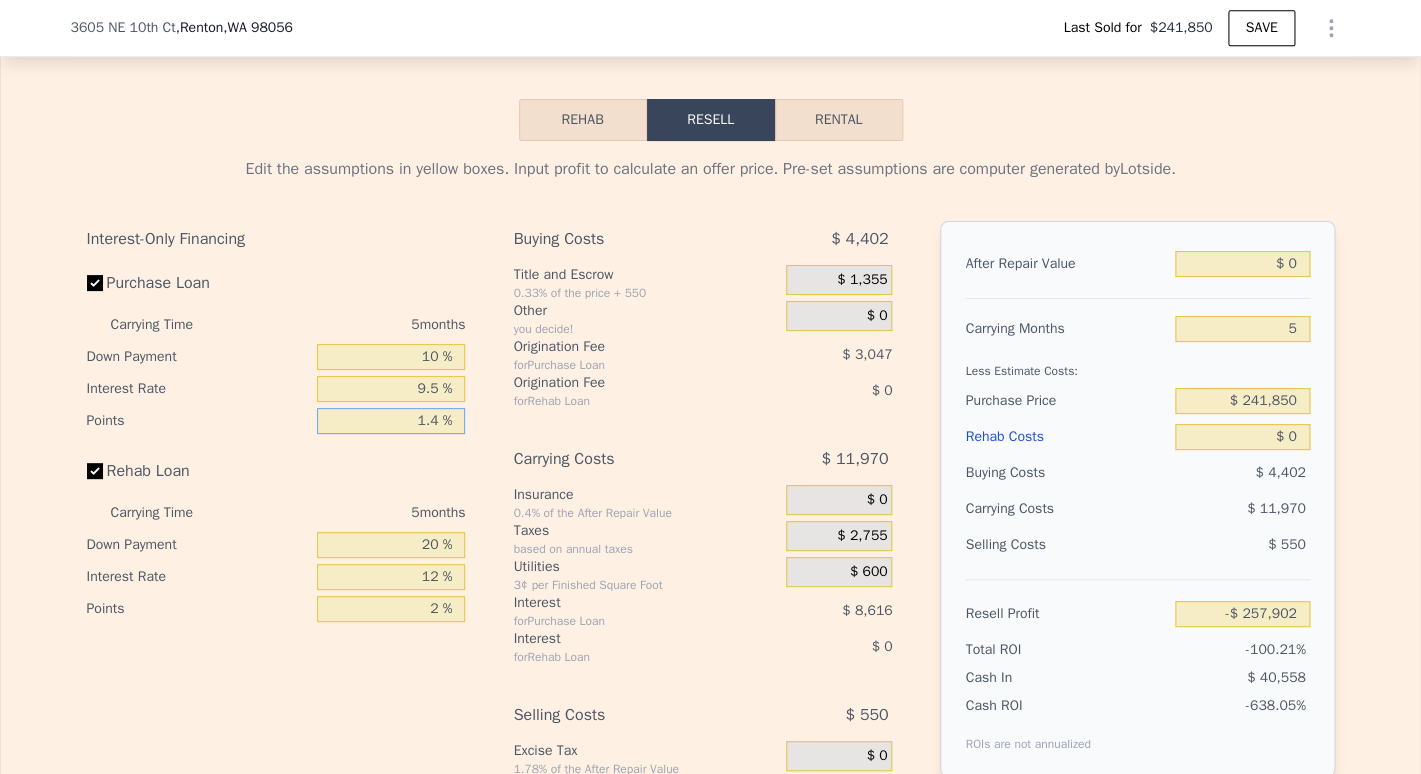 type on "-$ 258,772" 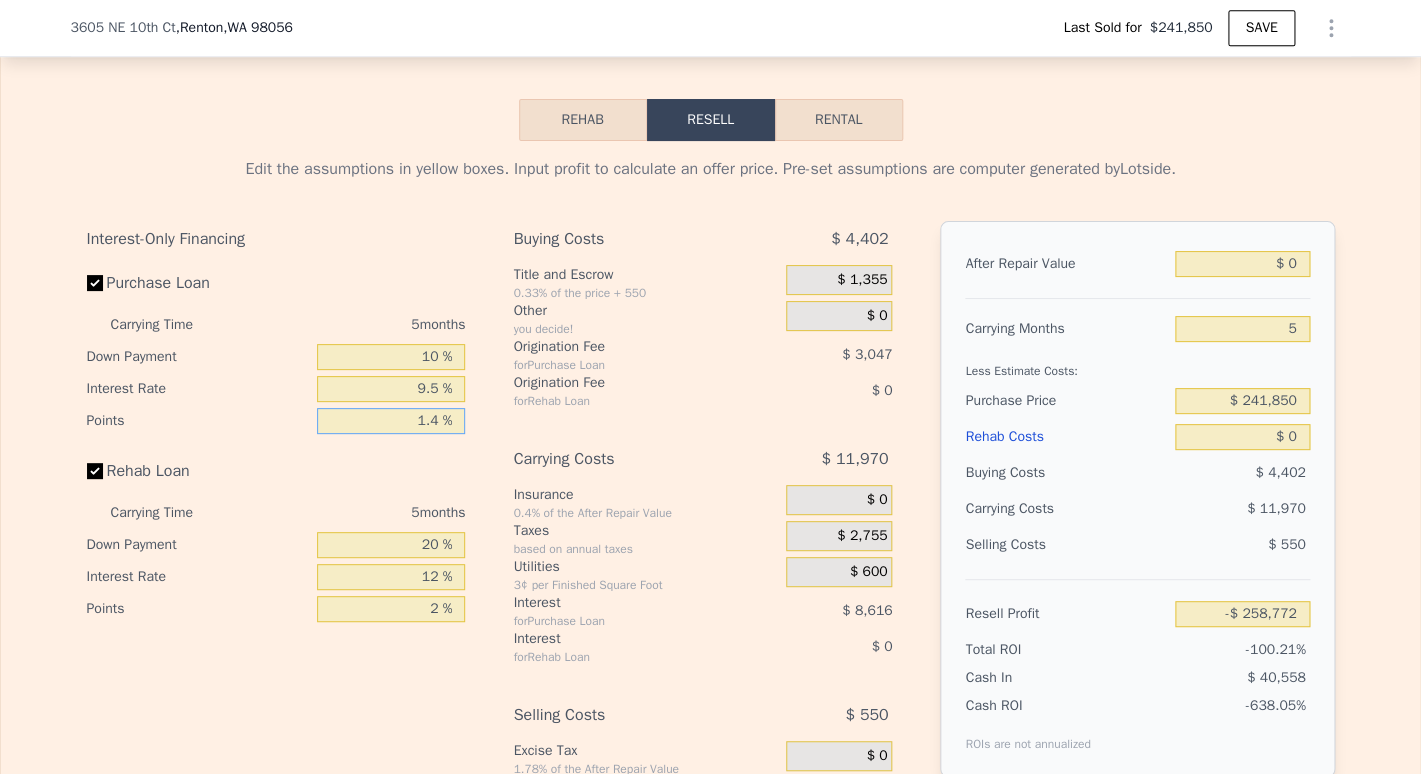 type on "1. %" 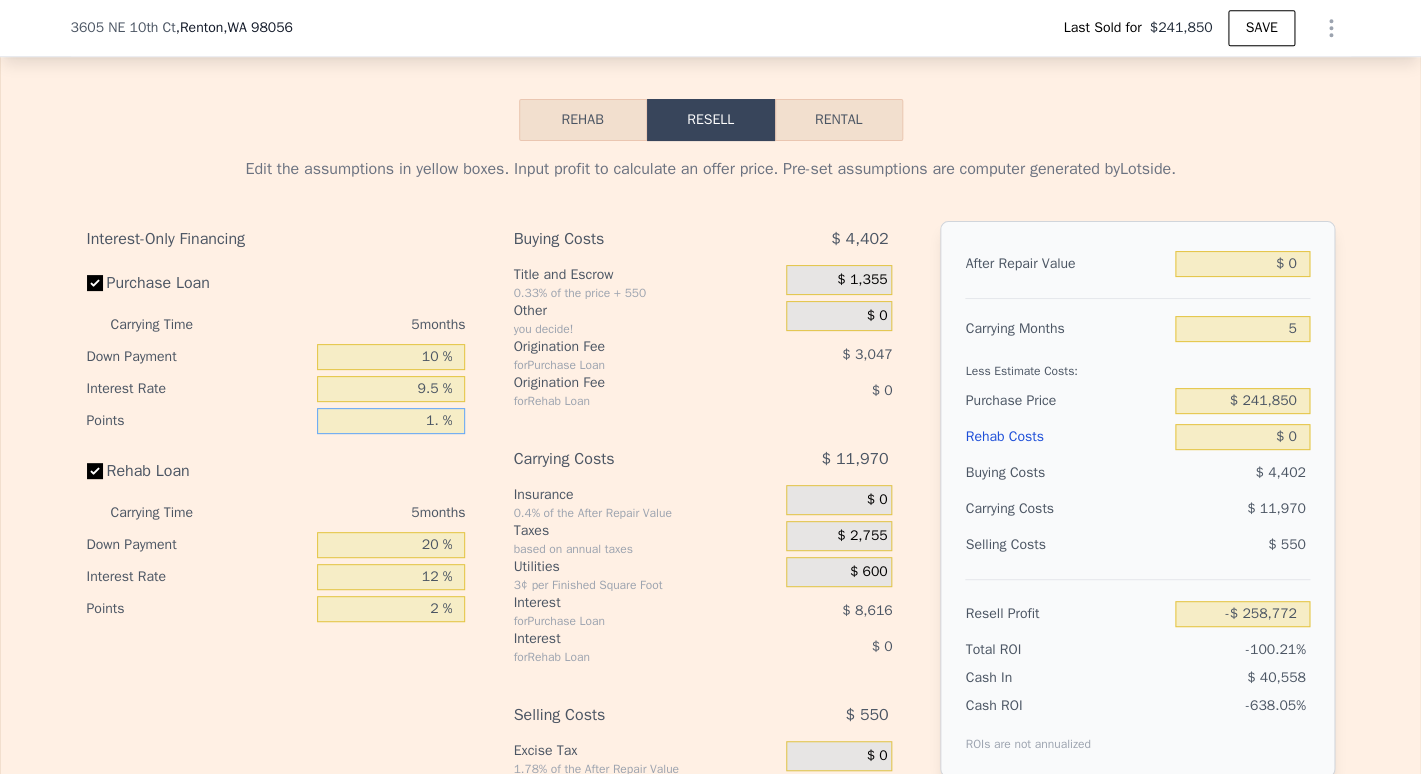 type on "-$ 257,902" 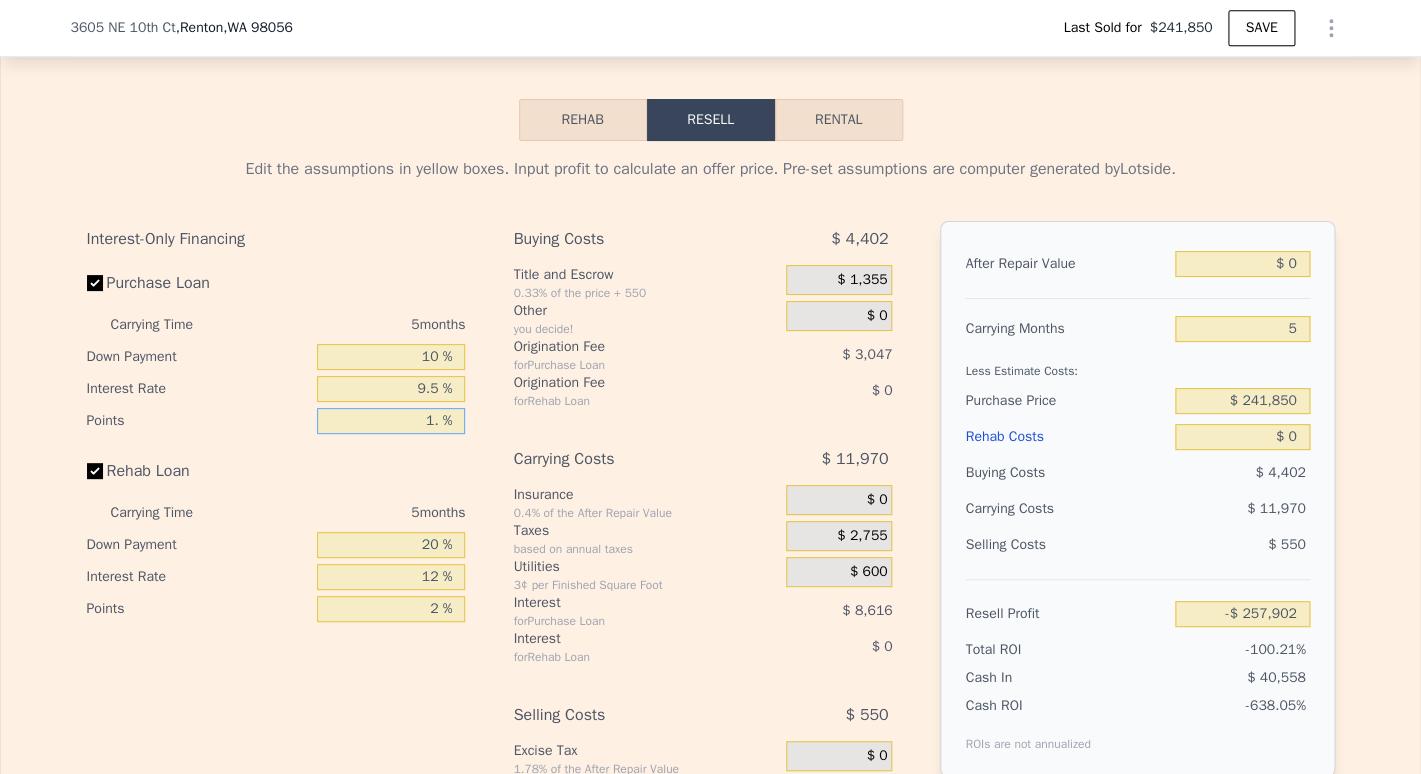type on "1.5 %" 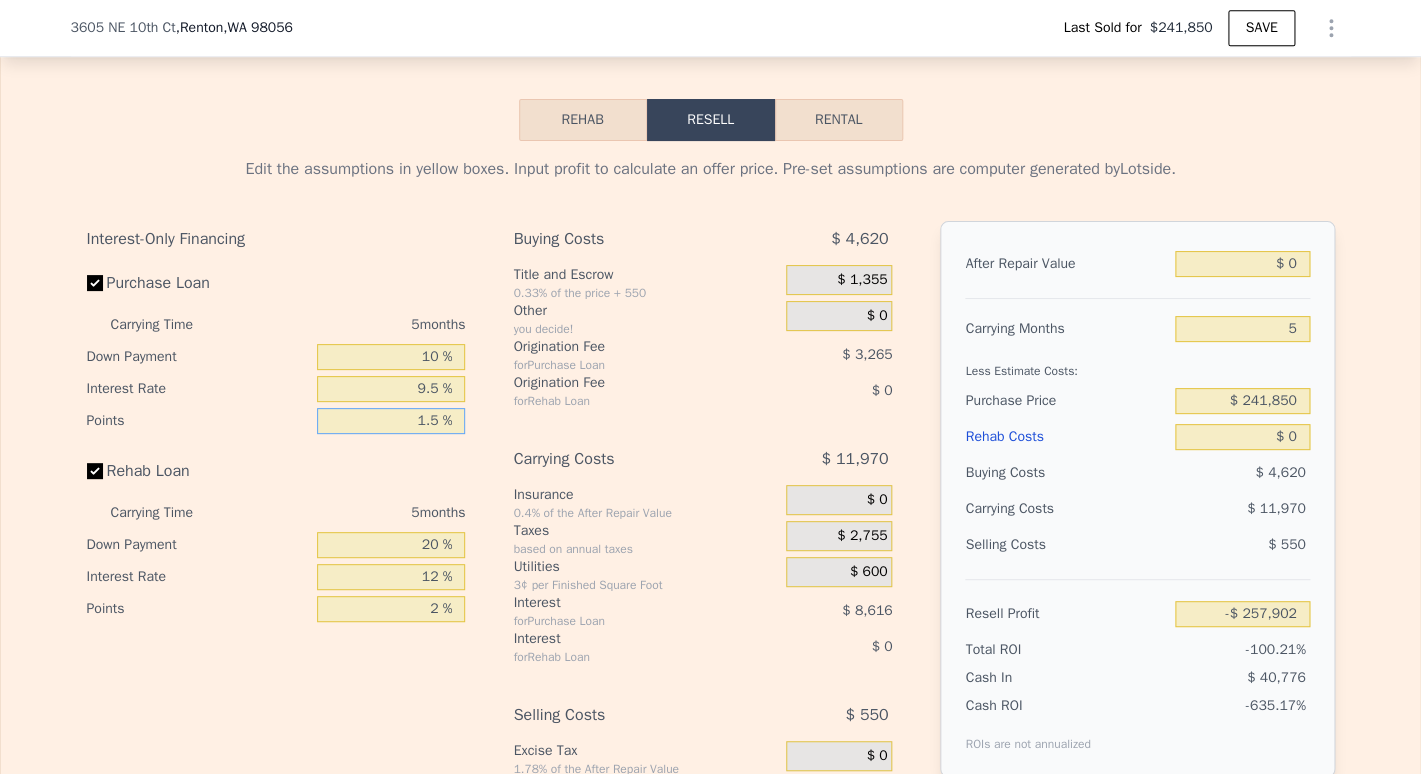 type on "-$ 258,990" 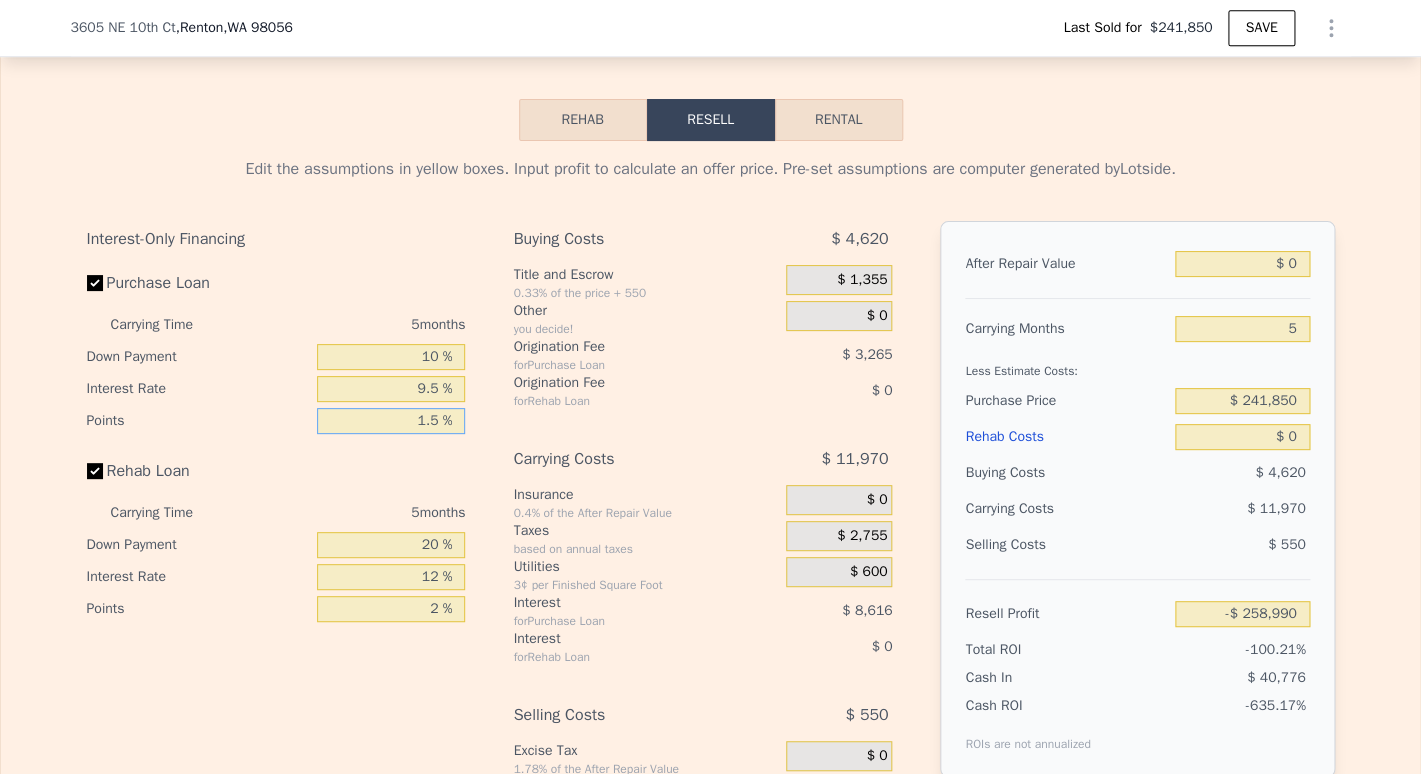 type on "1.5 %" 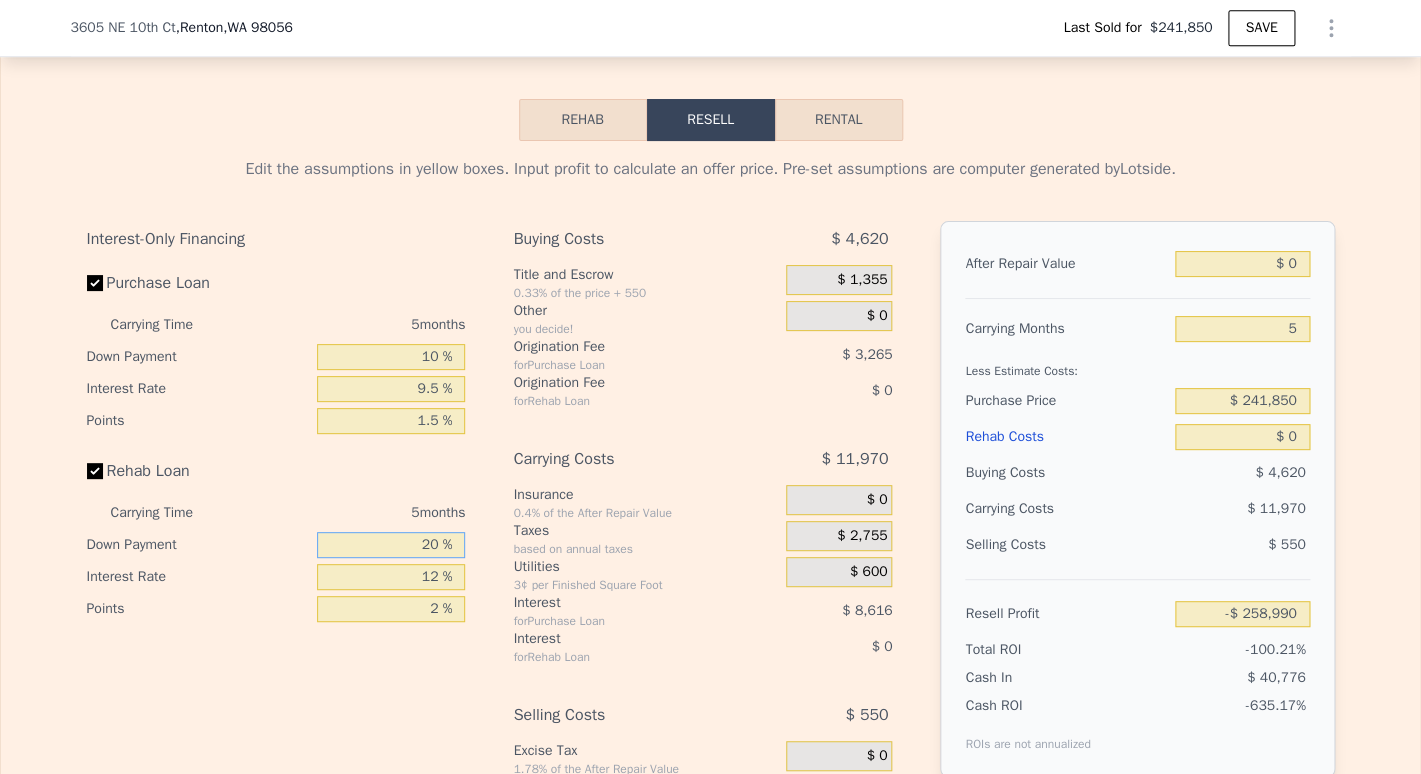 click on "20 %" at bounding box center (391, 545) 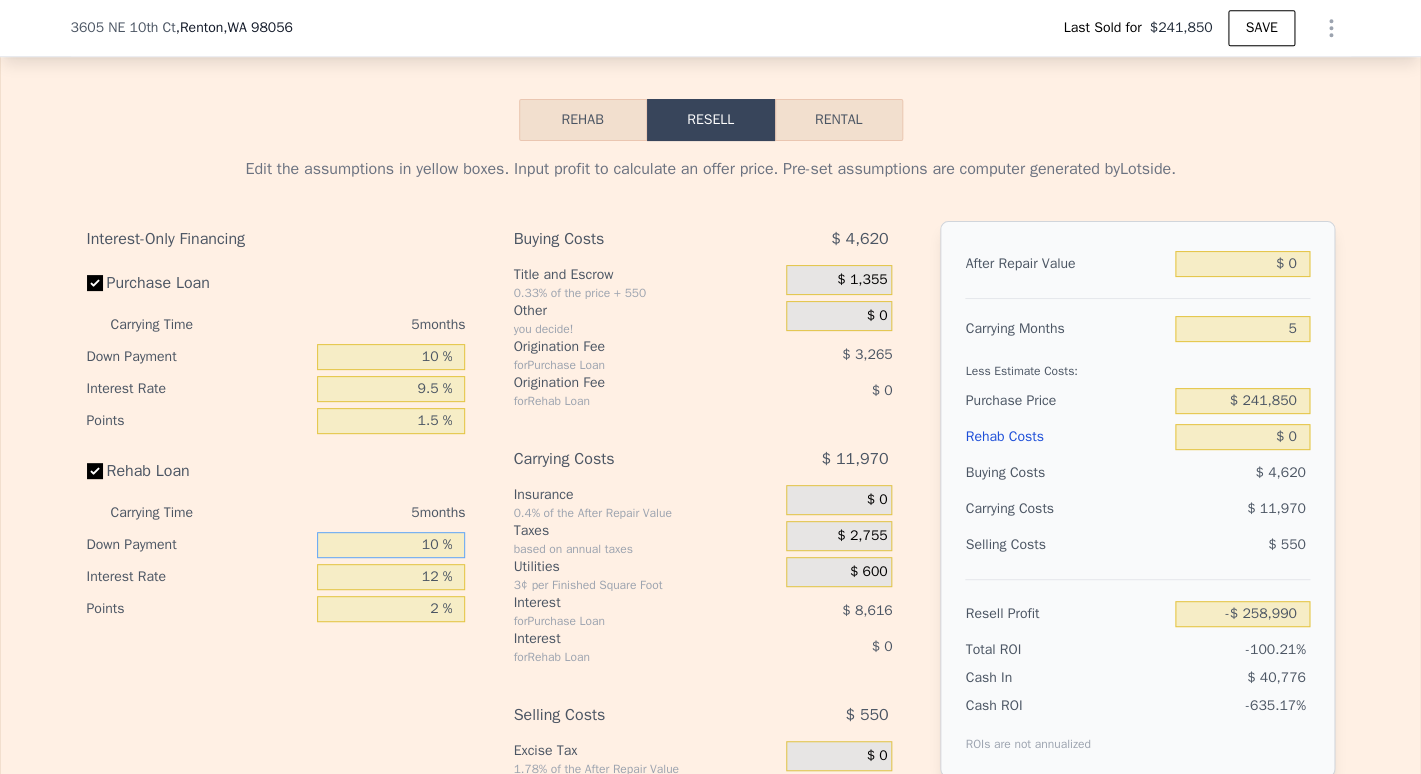 type on "10 %" 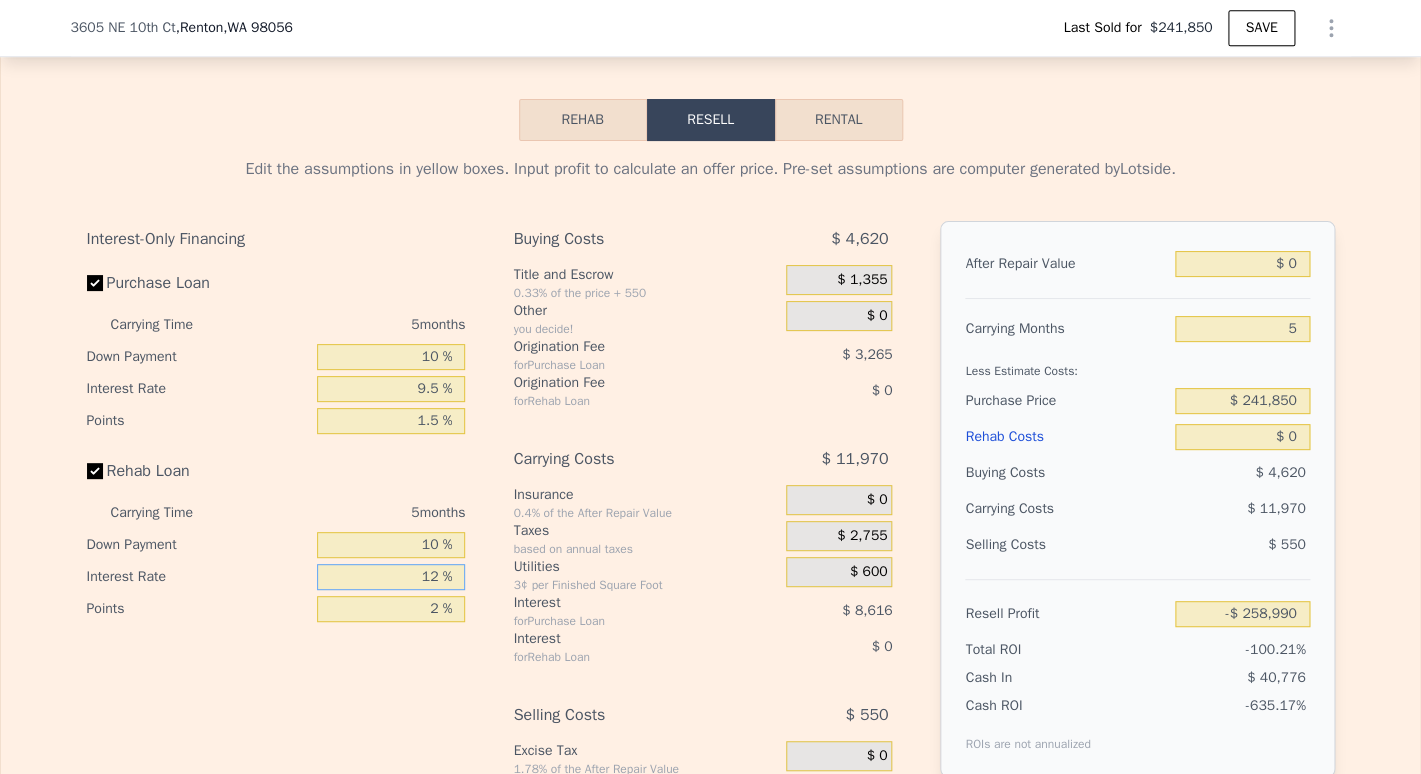click on "12 %" at bounding box center [391, 577] 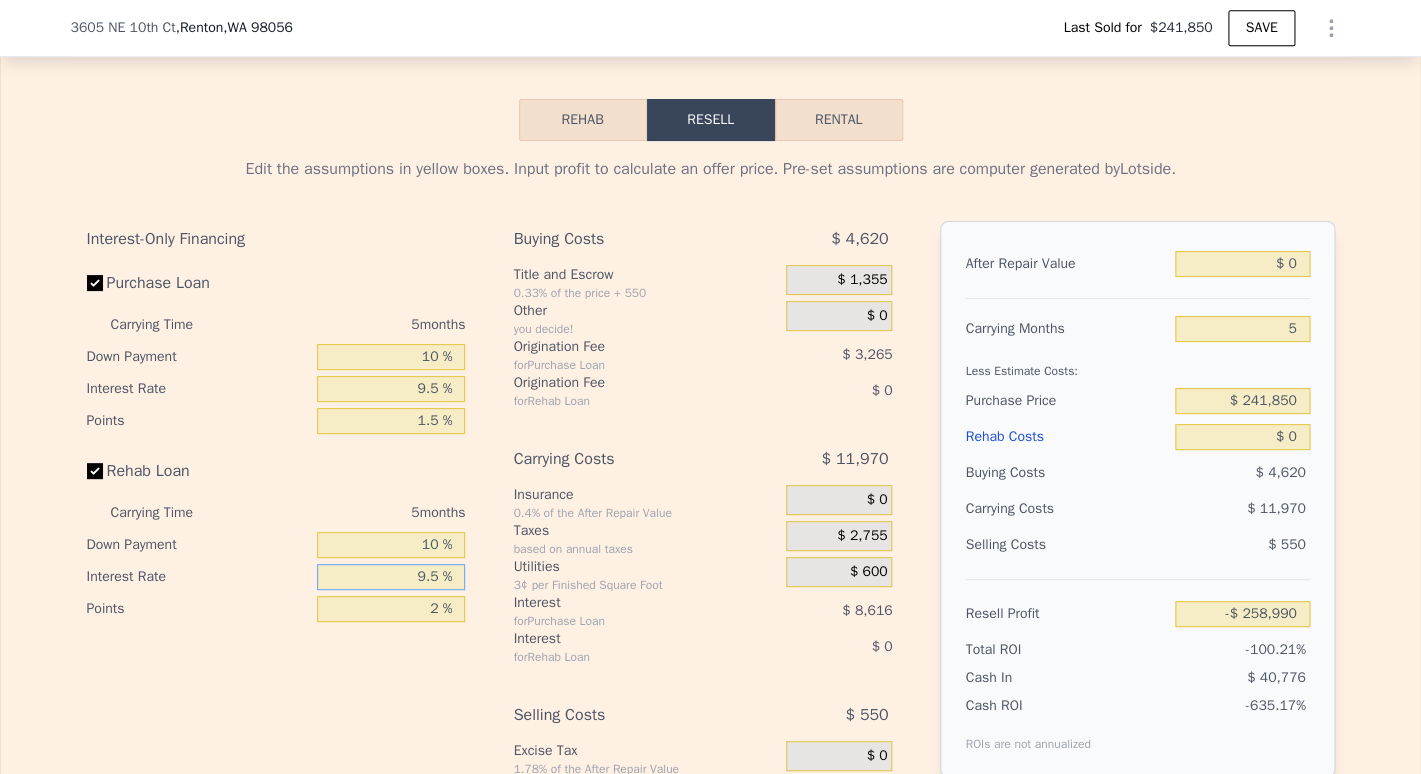 type on "9.5 %" 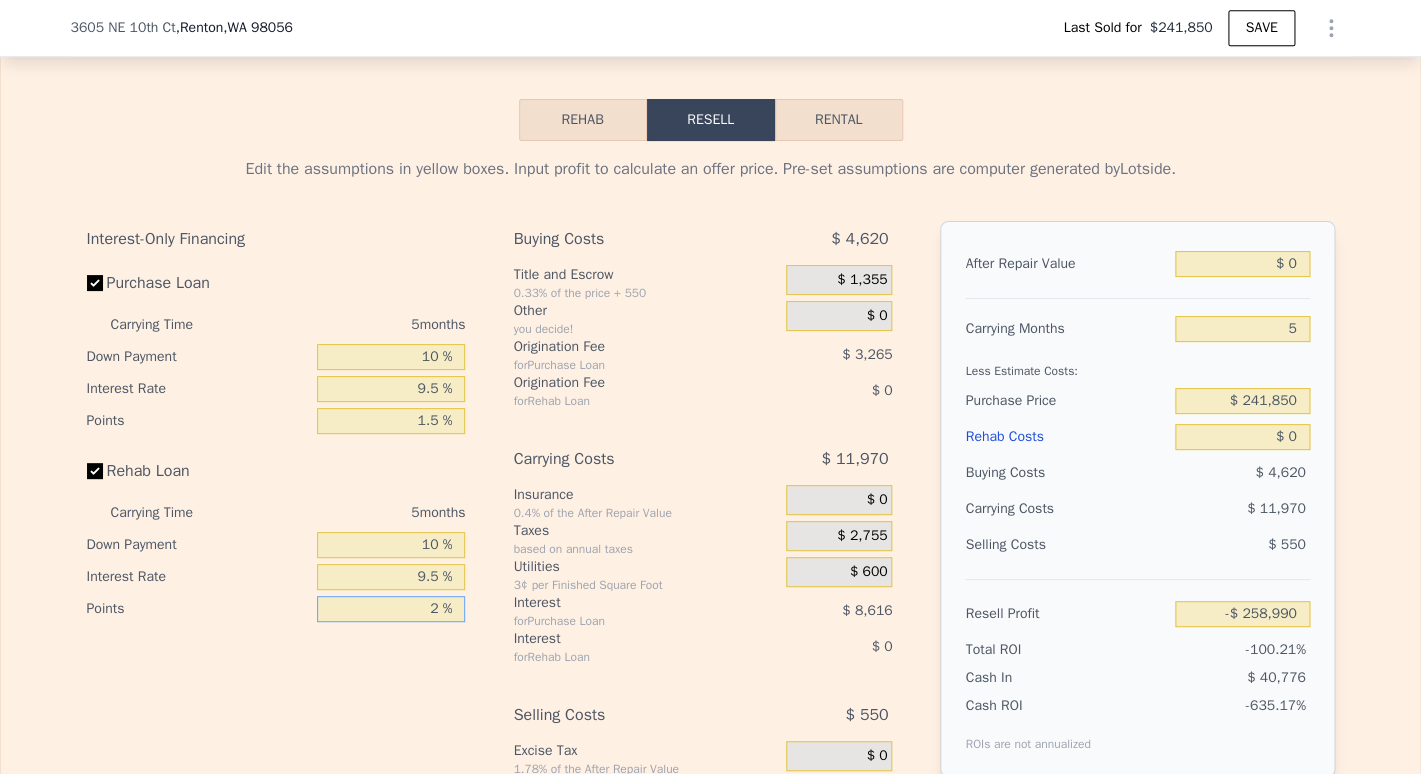 click on "2 %" at bounding box center [391, 609] 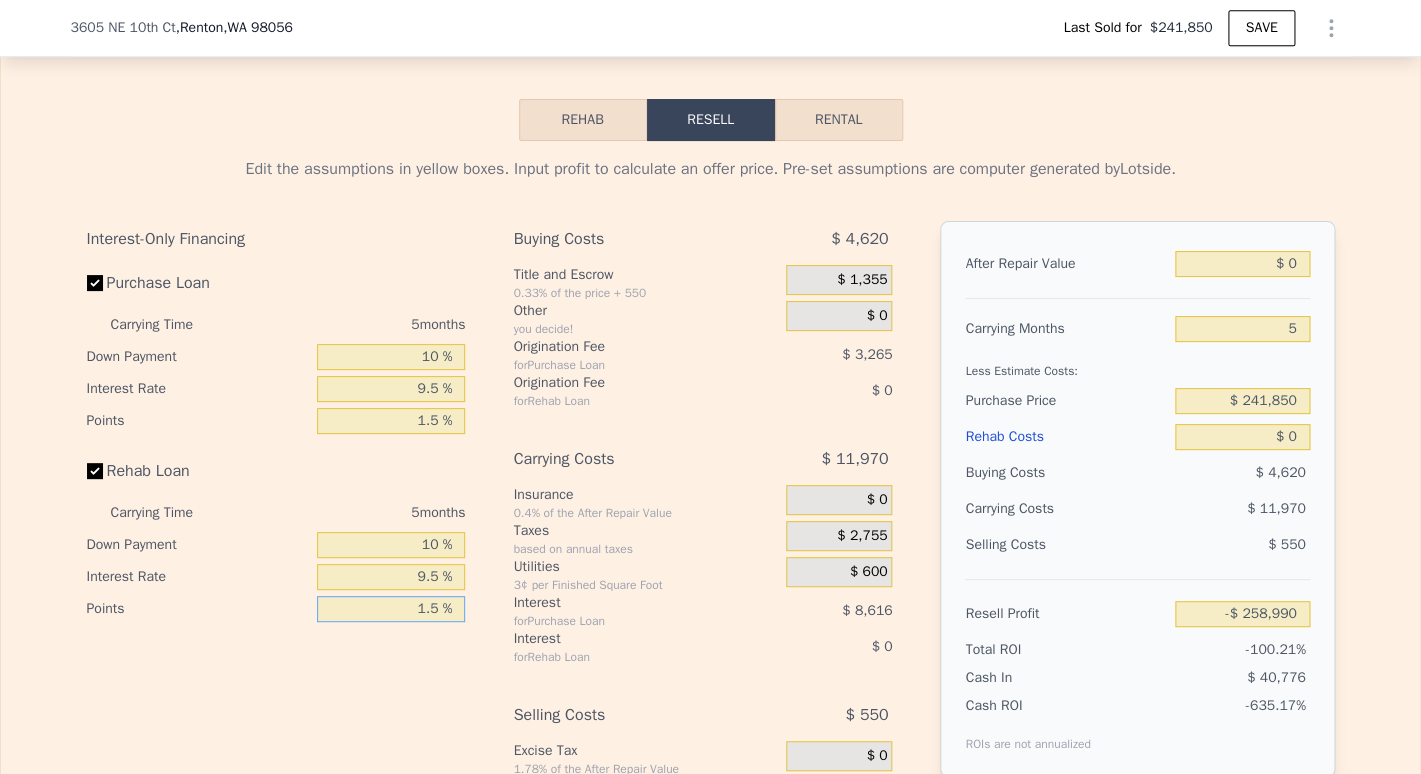 type on "1.5 %" 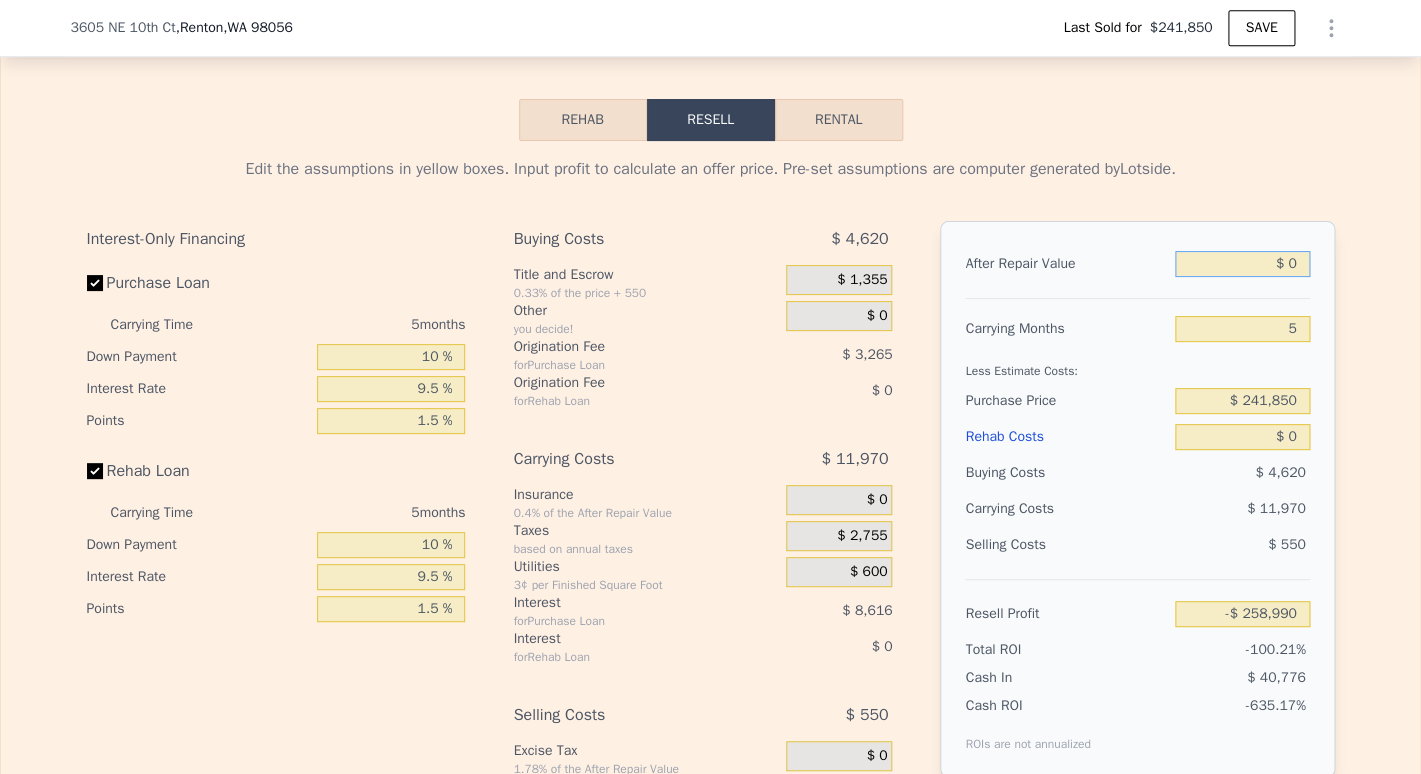 click on "$ 0" at bounding box center (1242, 264) 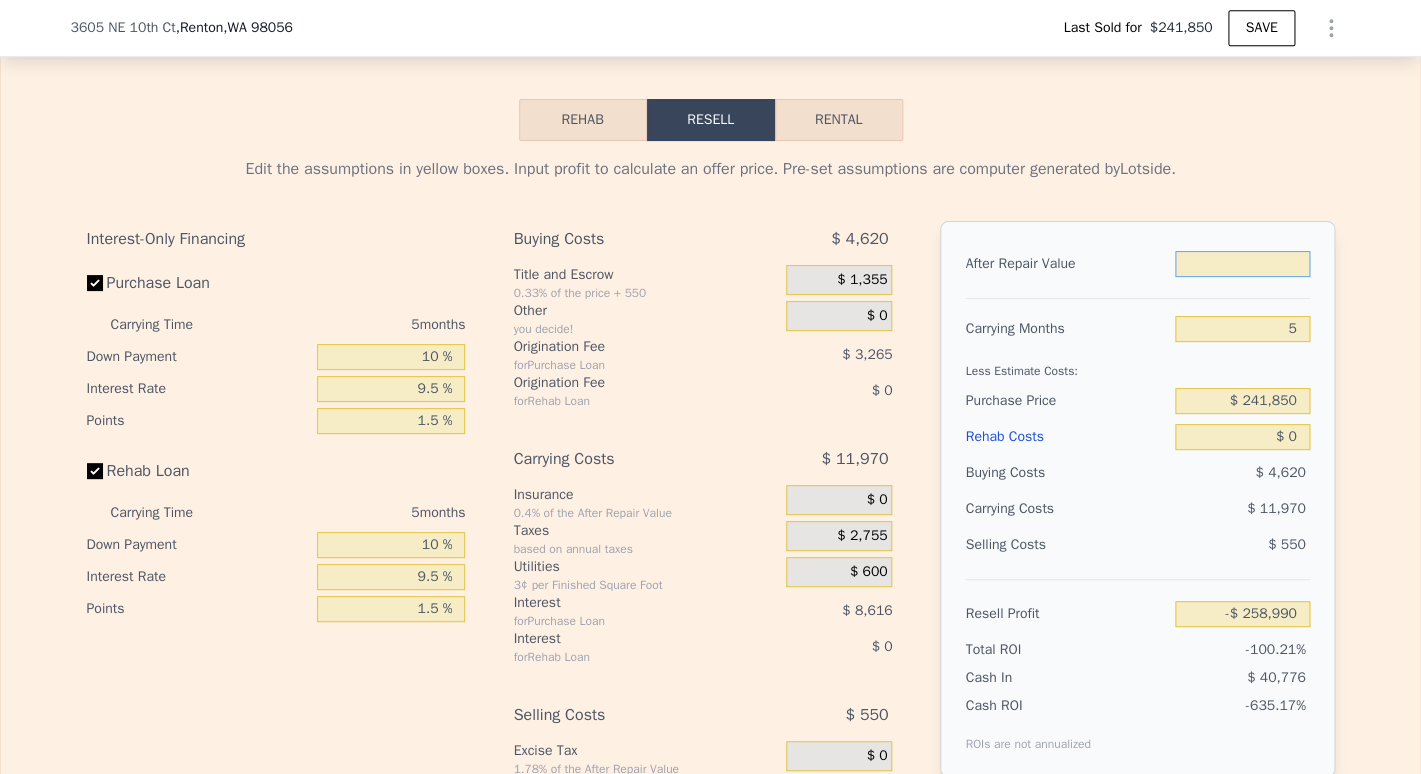 type on "$ 7" 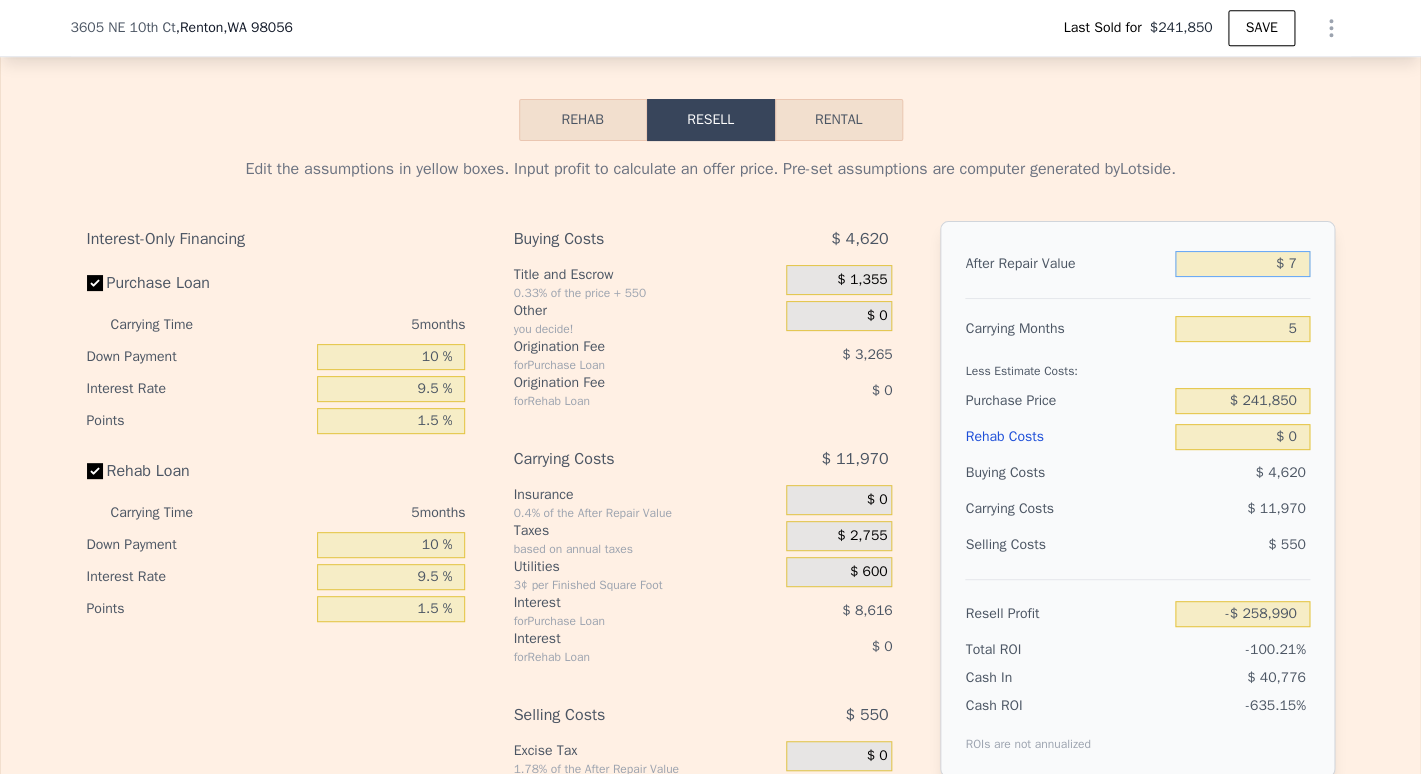 type on "-$ 258,983" 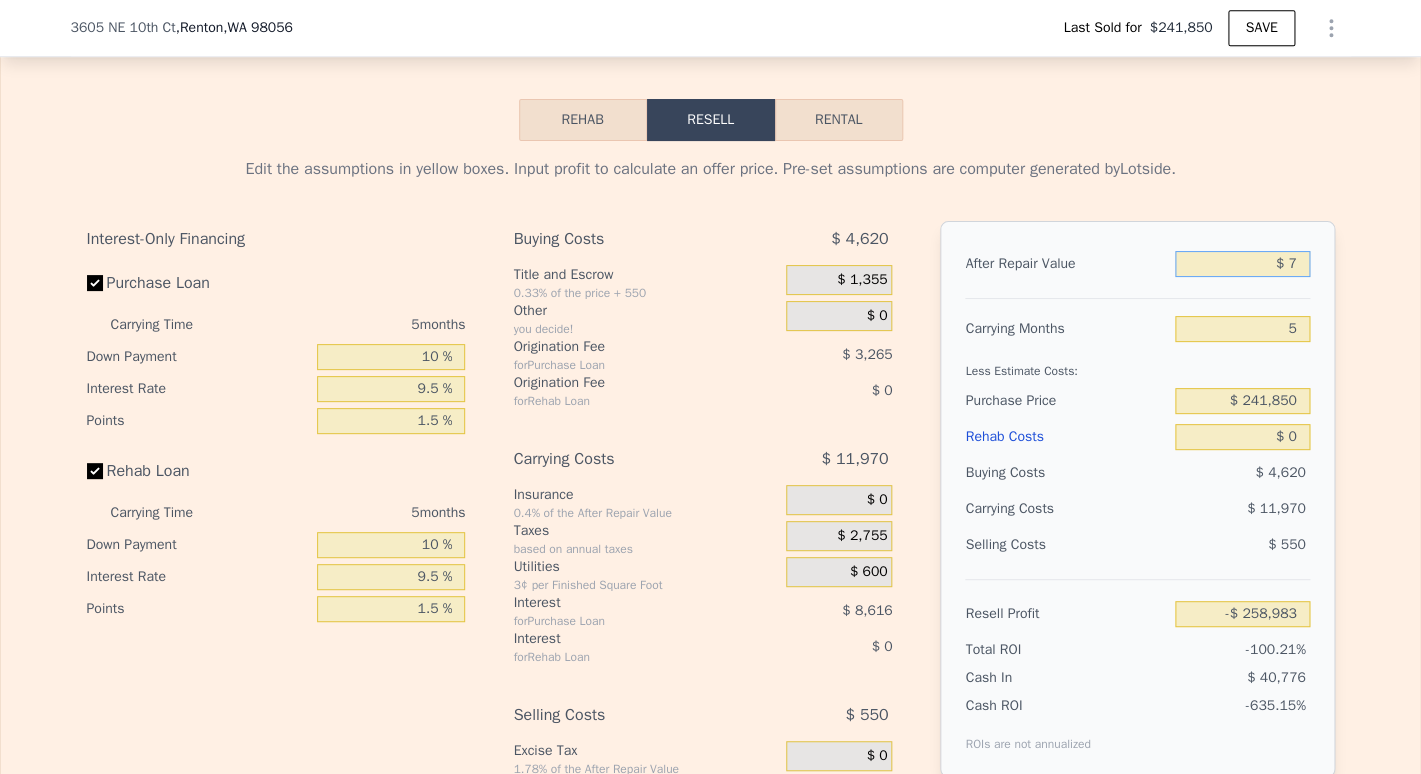 type on "$ 72" 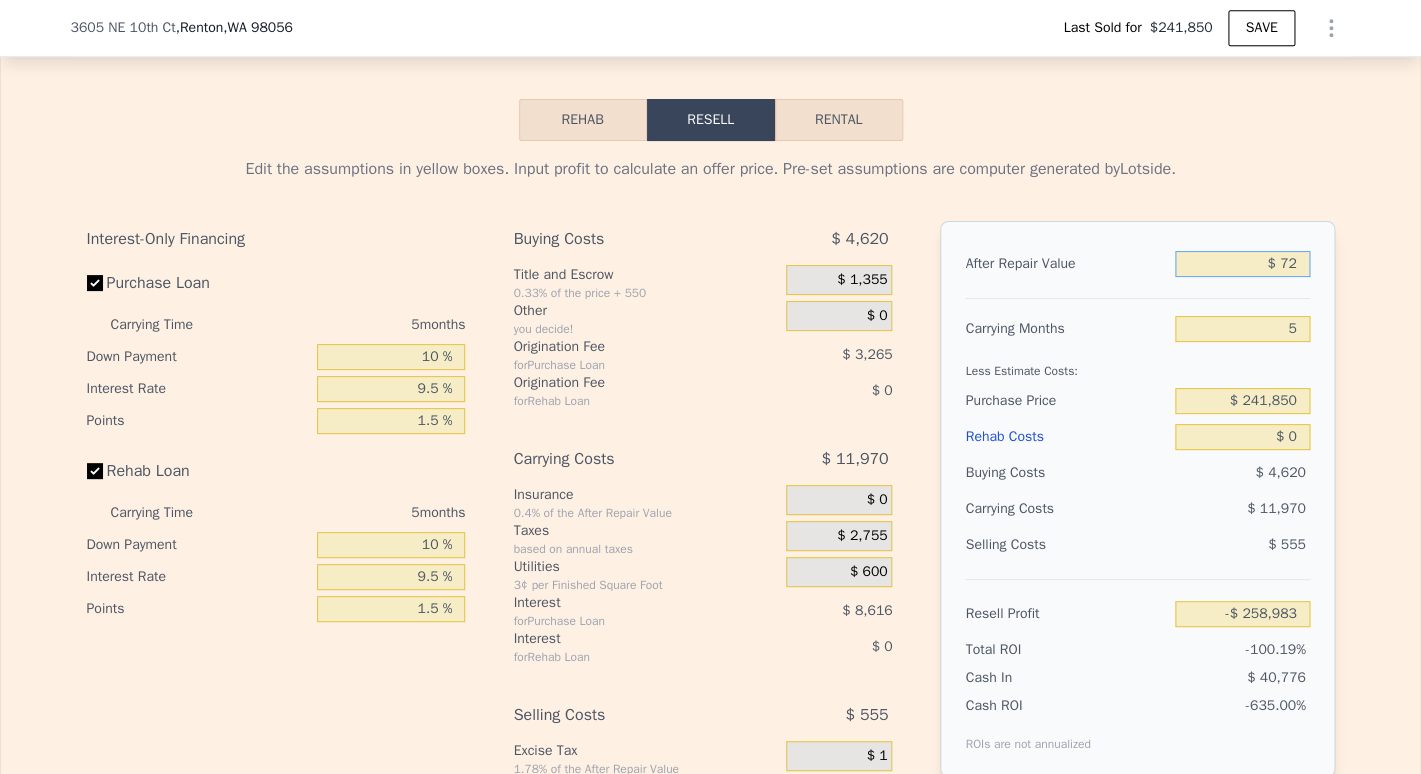 type on "-$ 258,923" 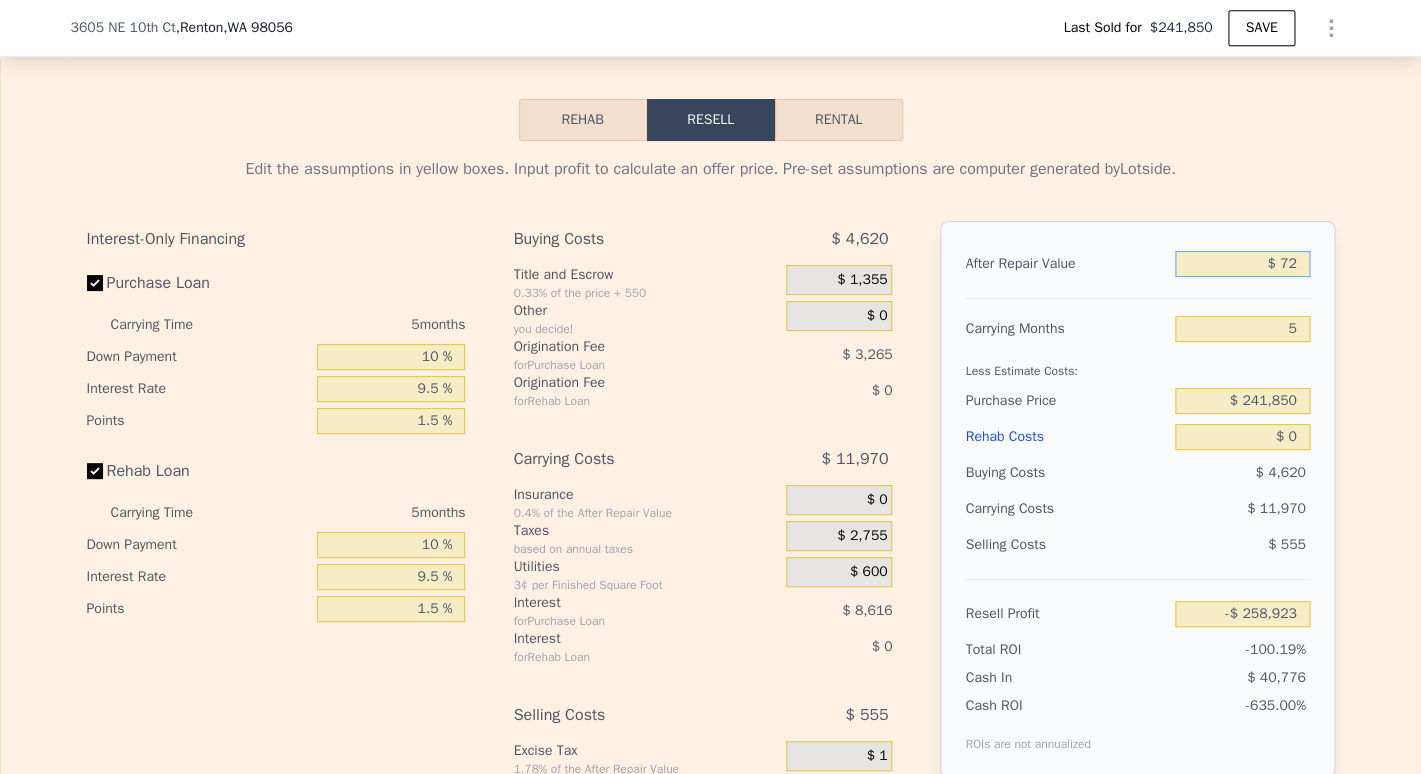 type on "$ 720" 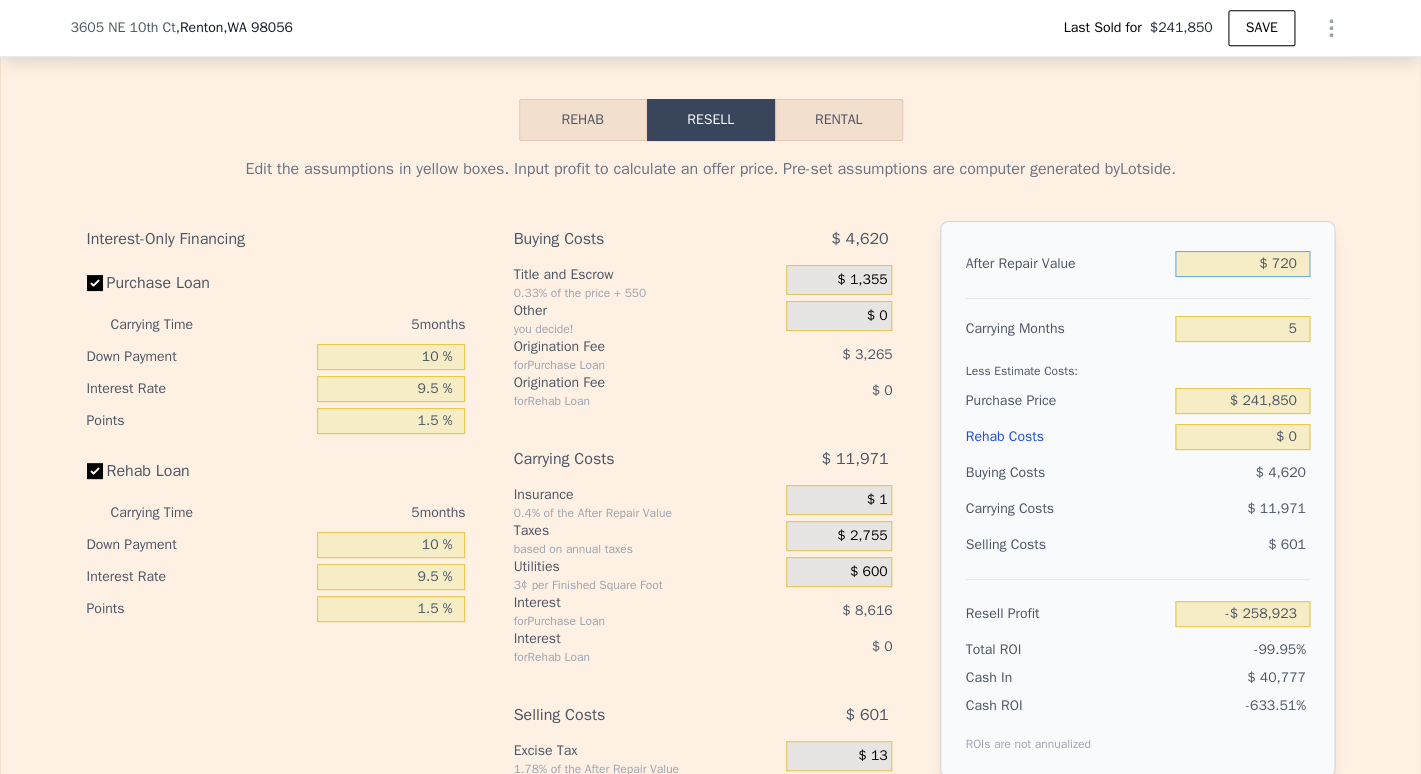 type on "-$ 258,322" 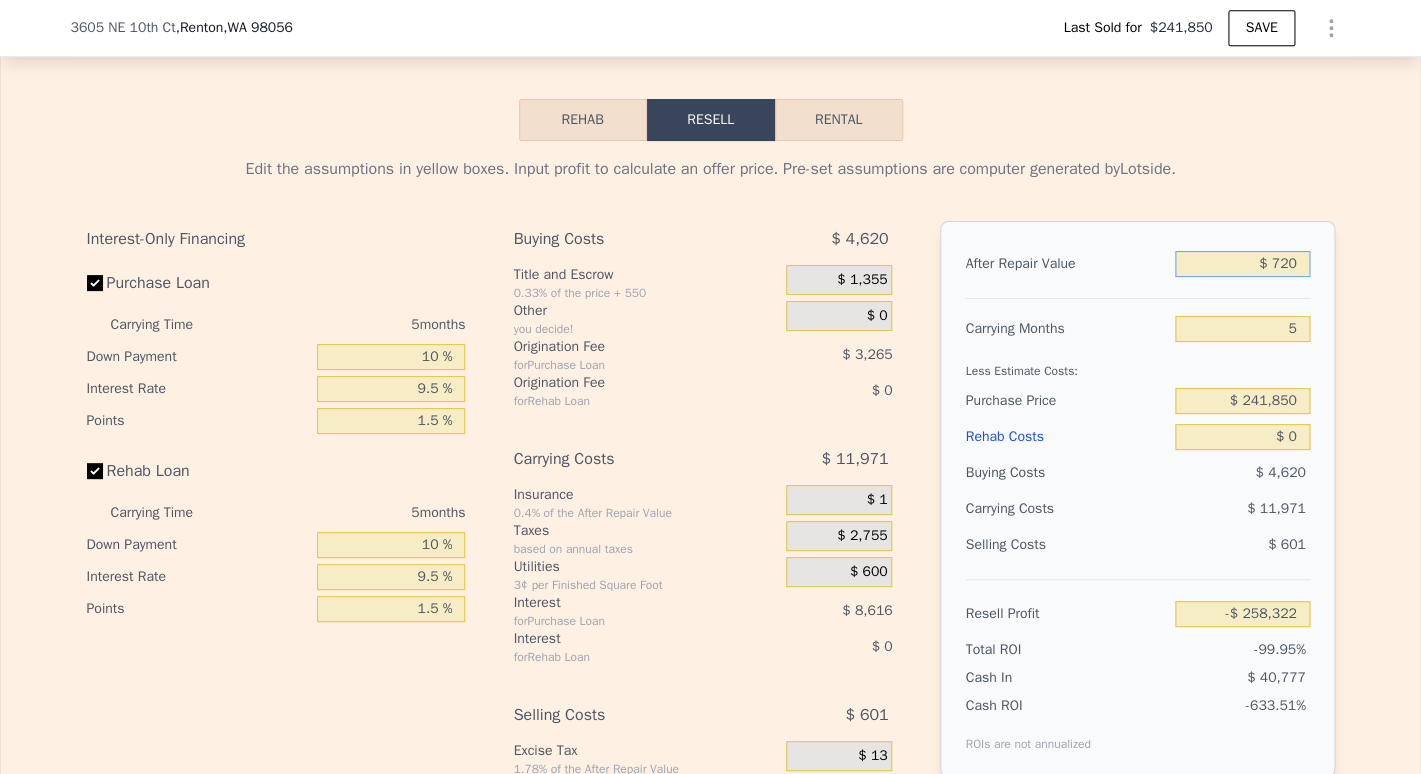 type on "$ 7,200" 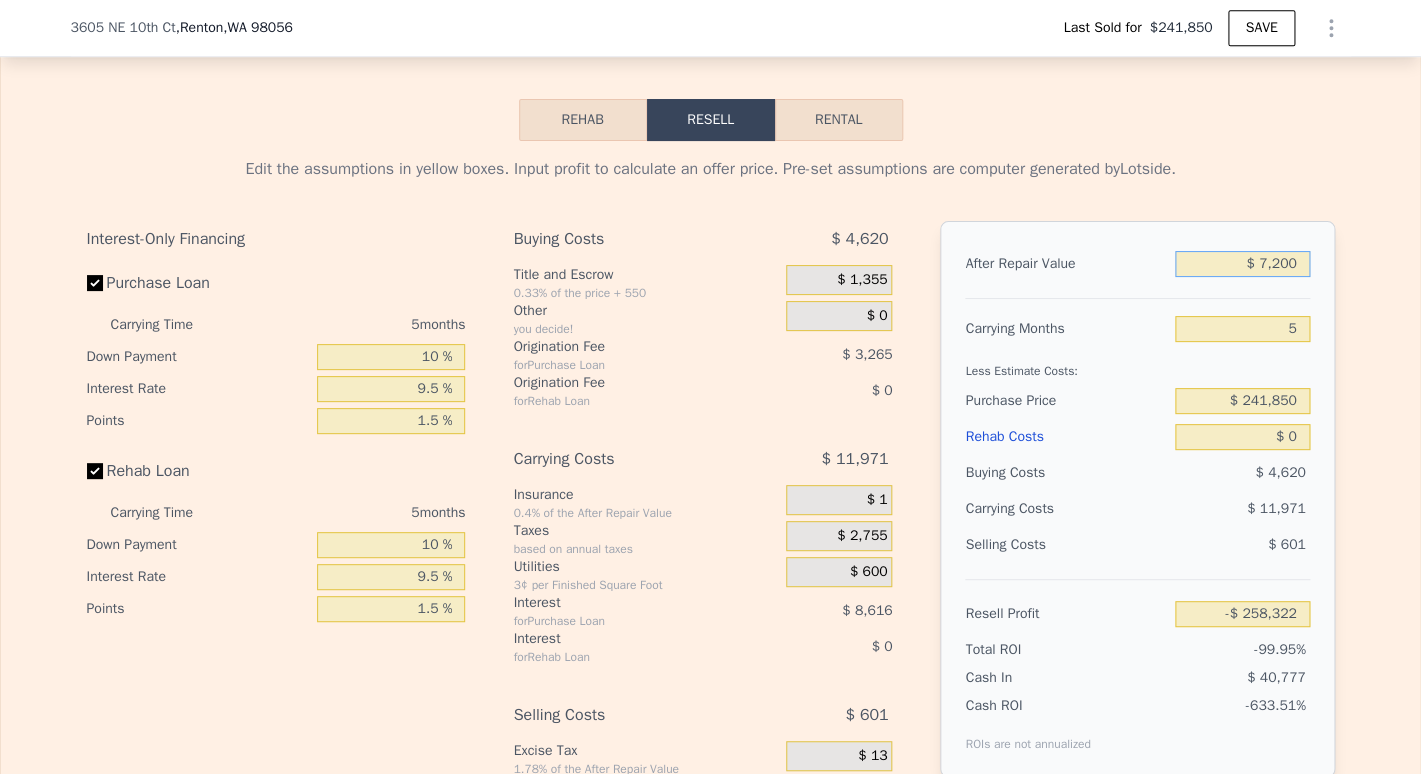 type on "-$ 252,314" 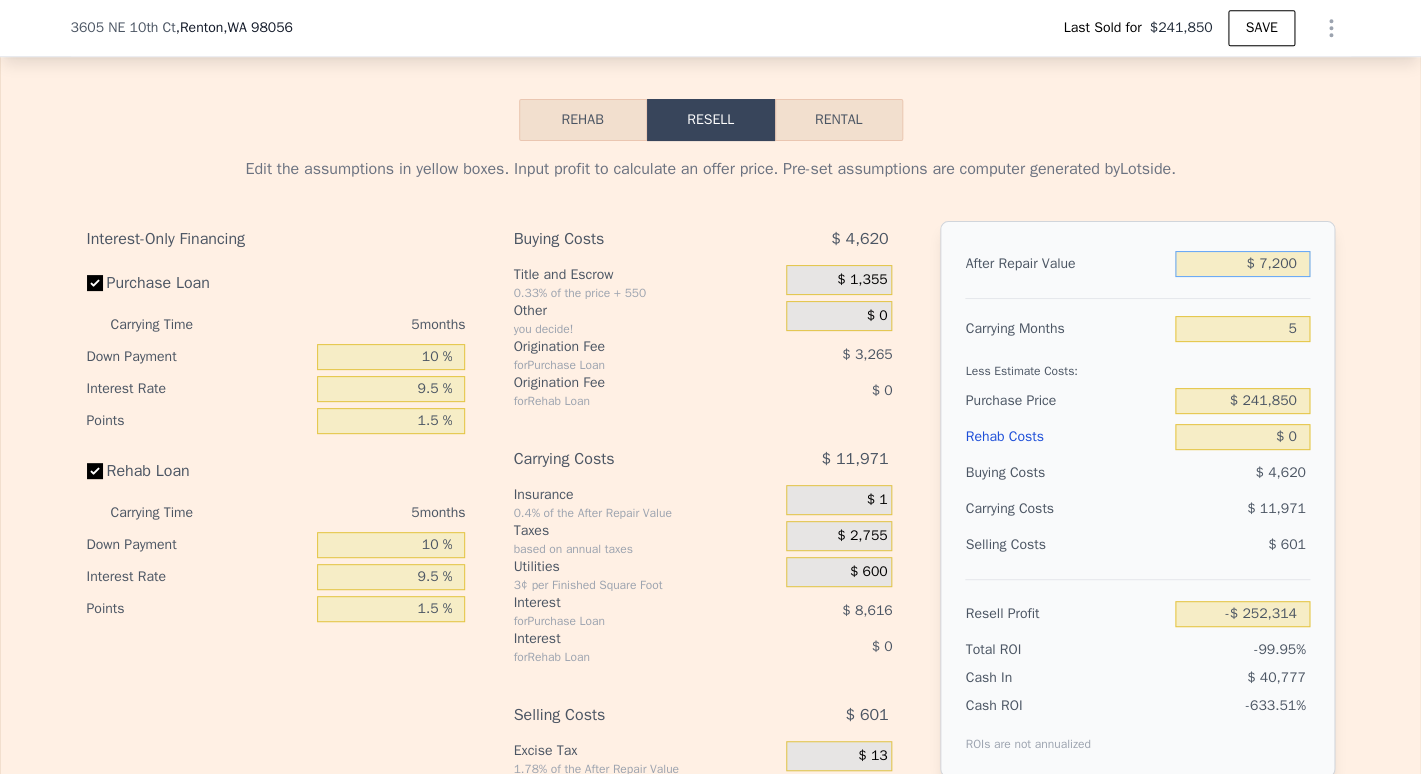 type on "$ 72,000" 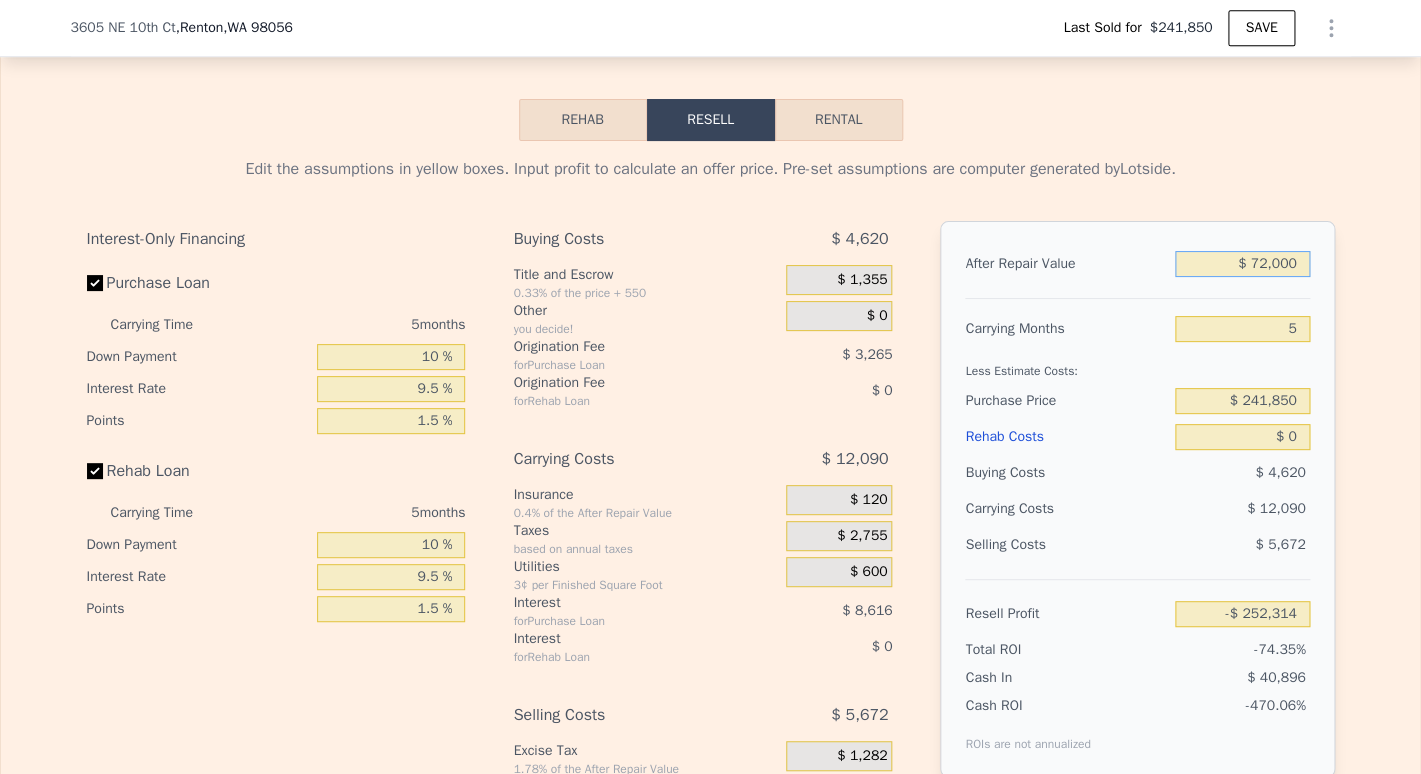 type on "-$ 192,232" 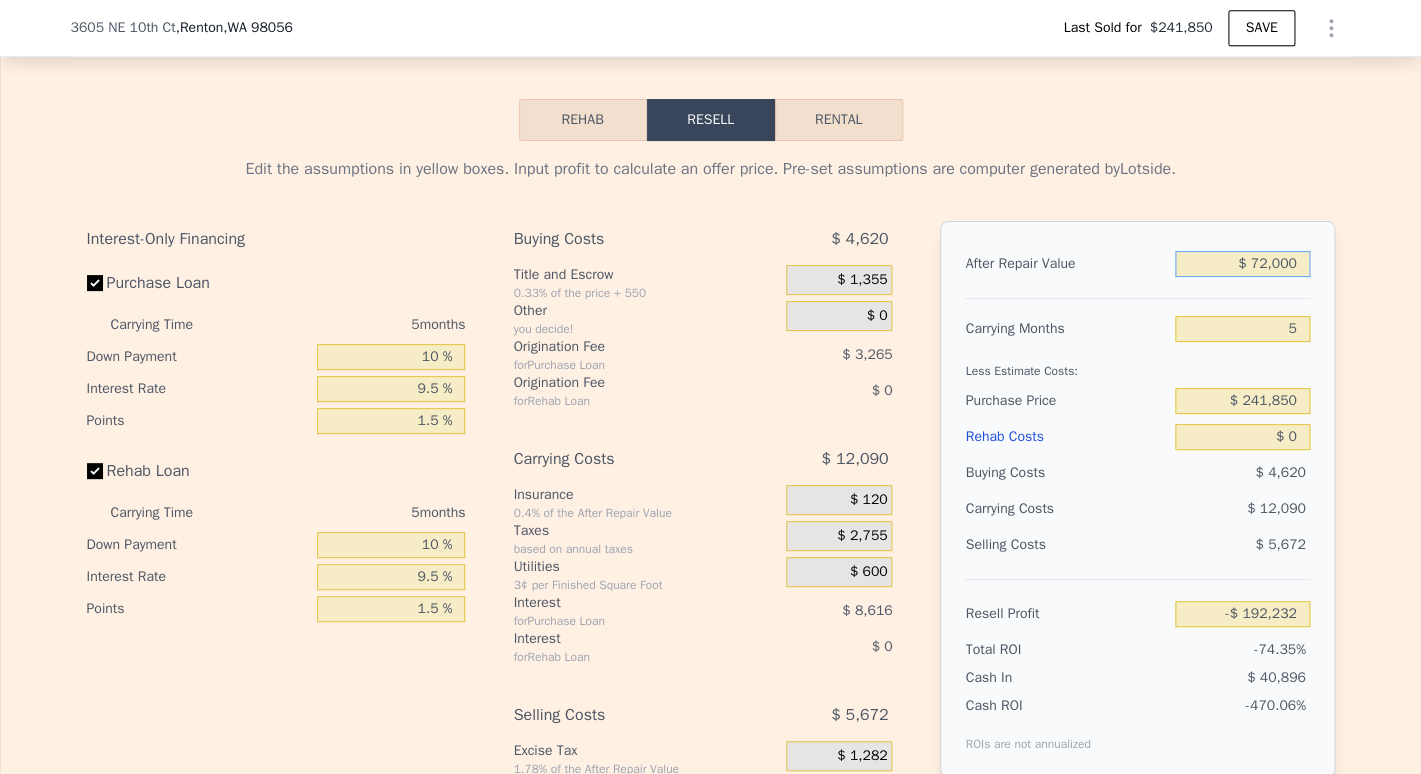 type on "$ 720,000" 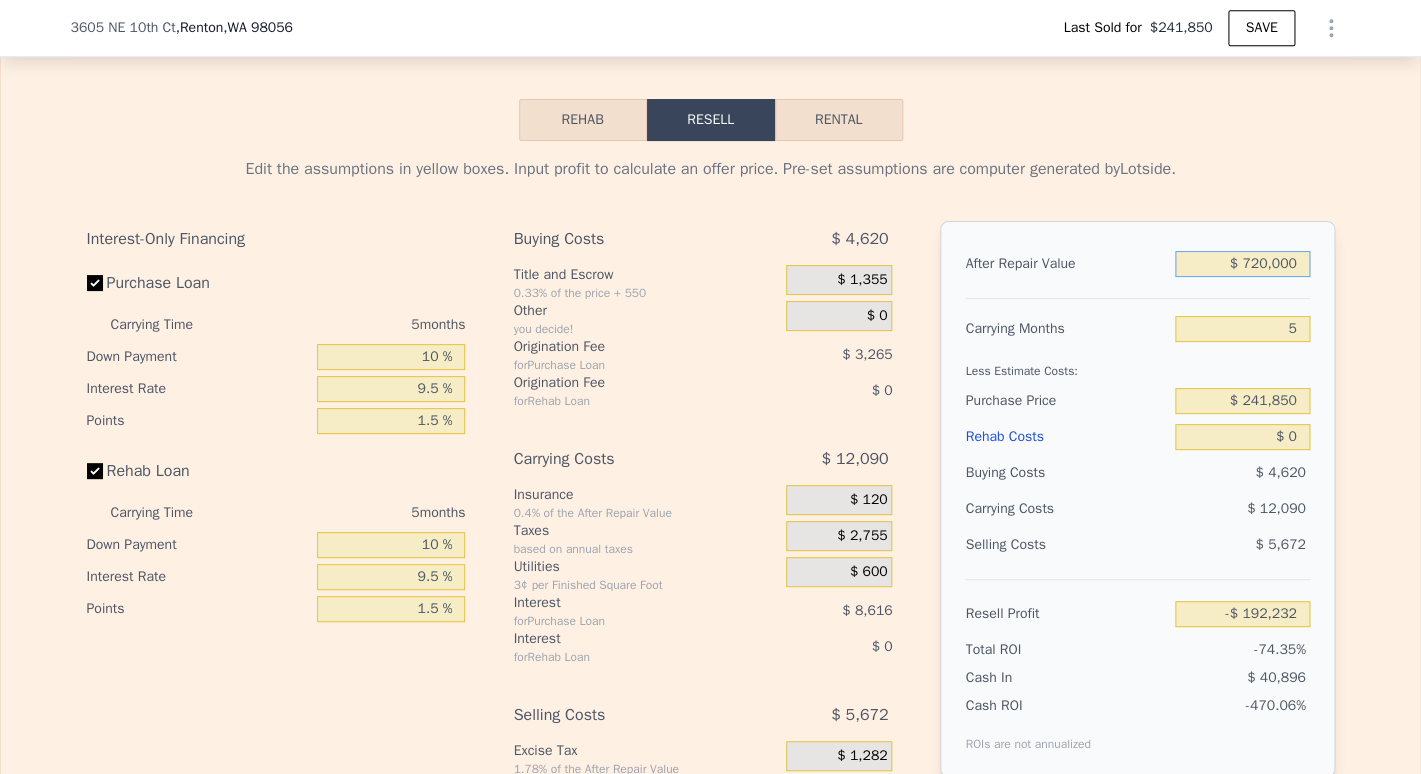 type on "$ 408,596" 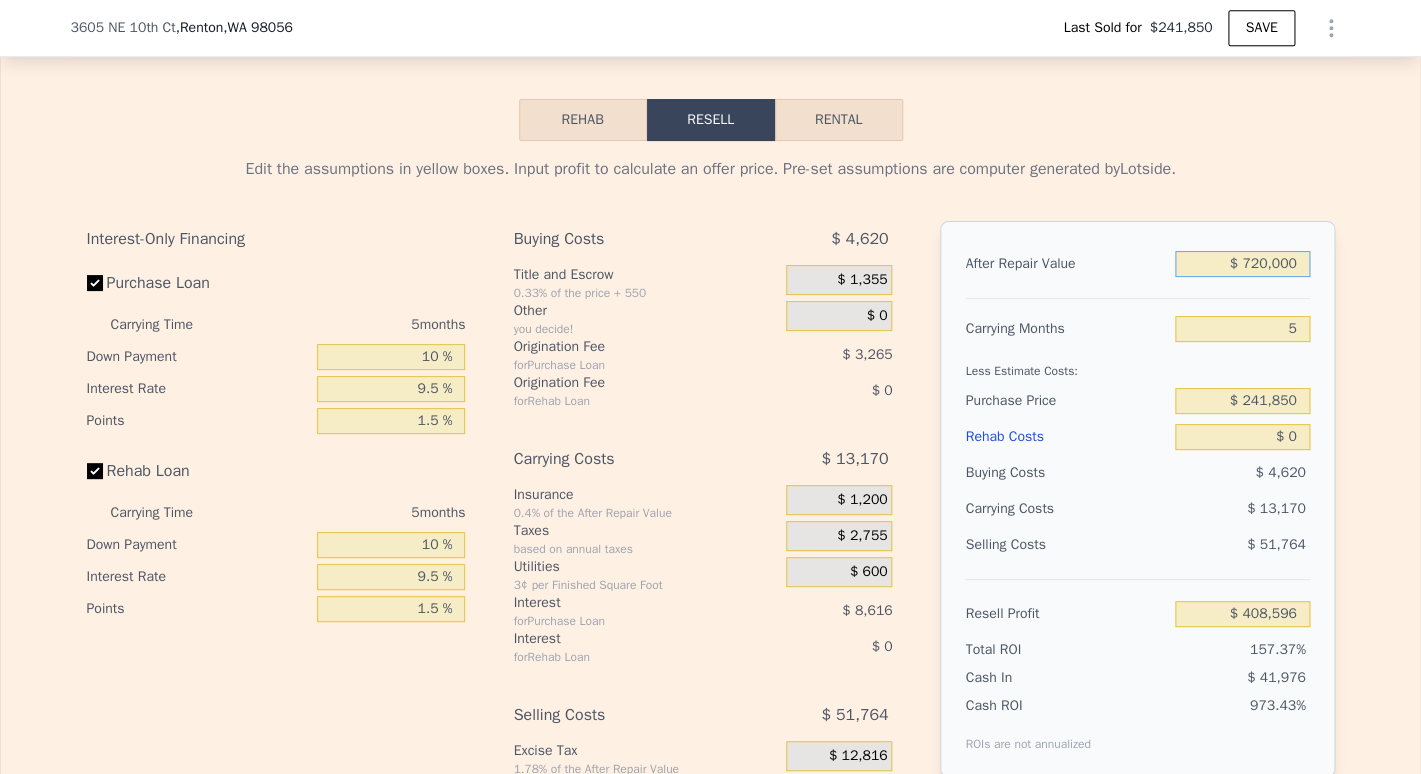 type on "$ 720,000" 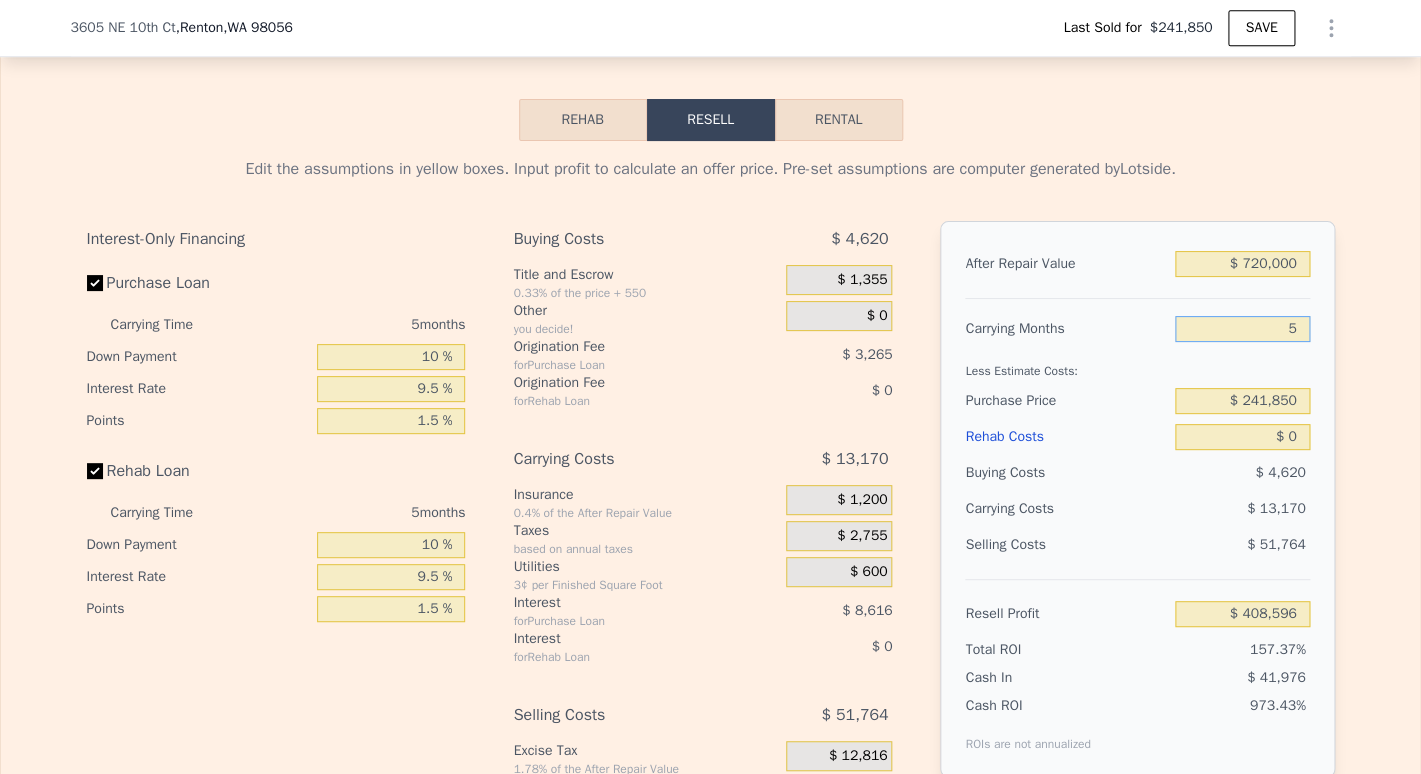 click on "5" at bounding box center (1242, 329) 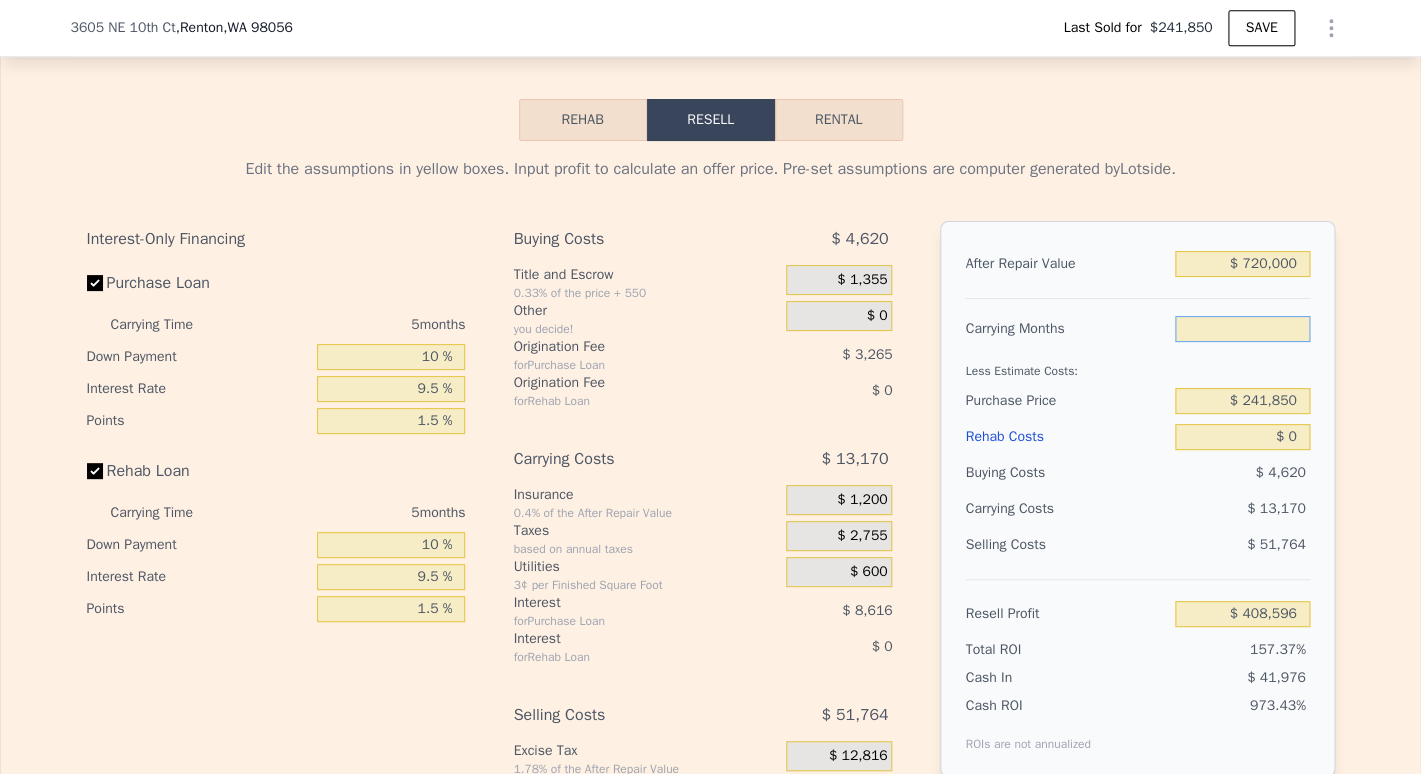 type on "3" 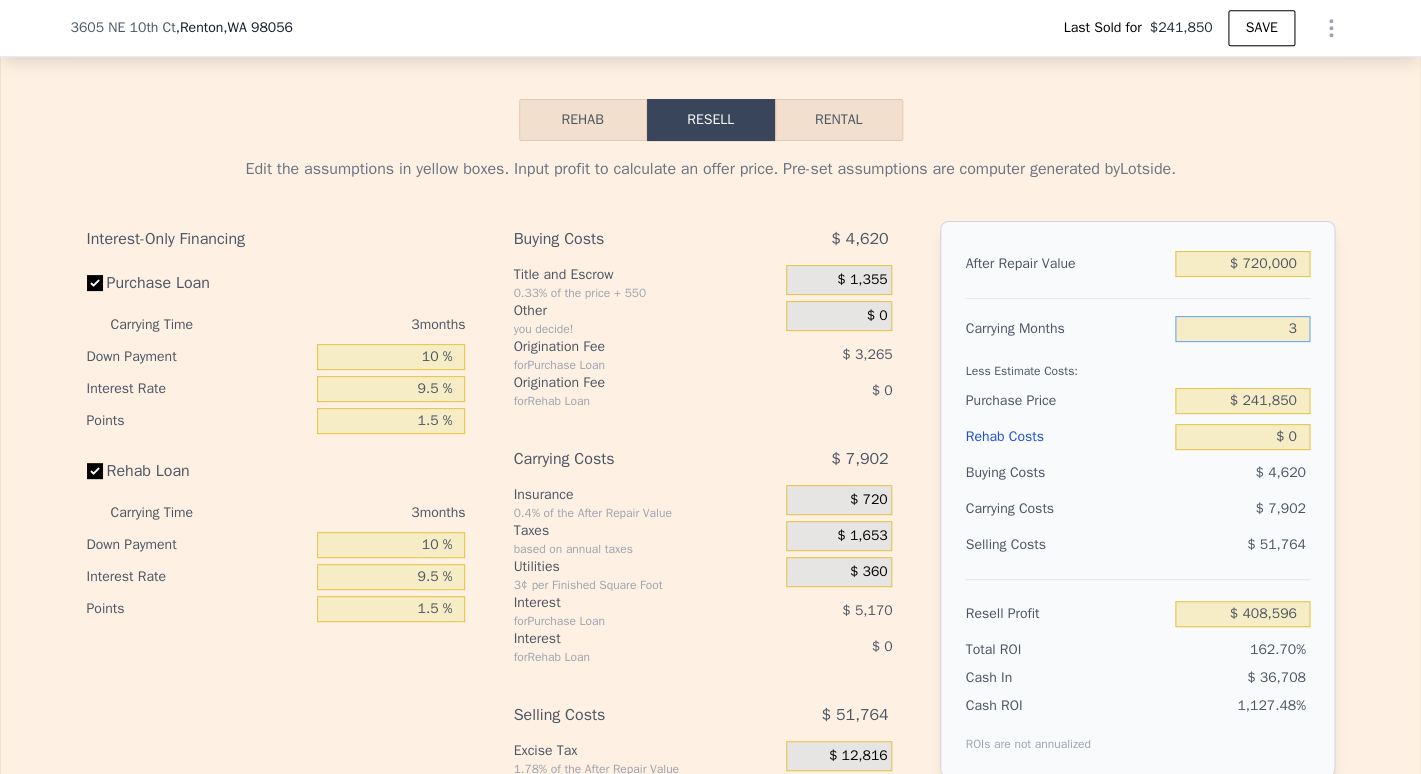 type on "$ 413,864" 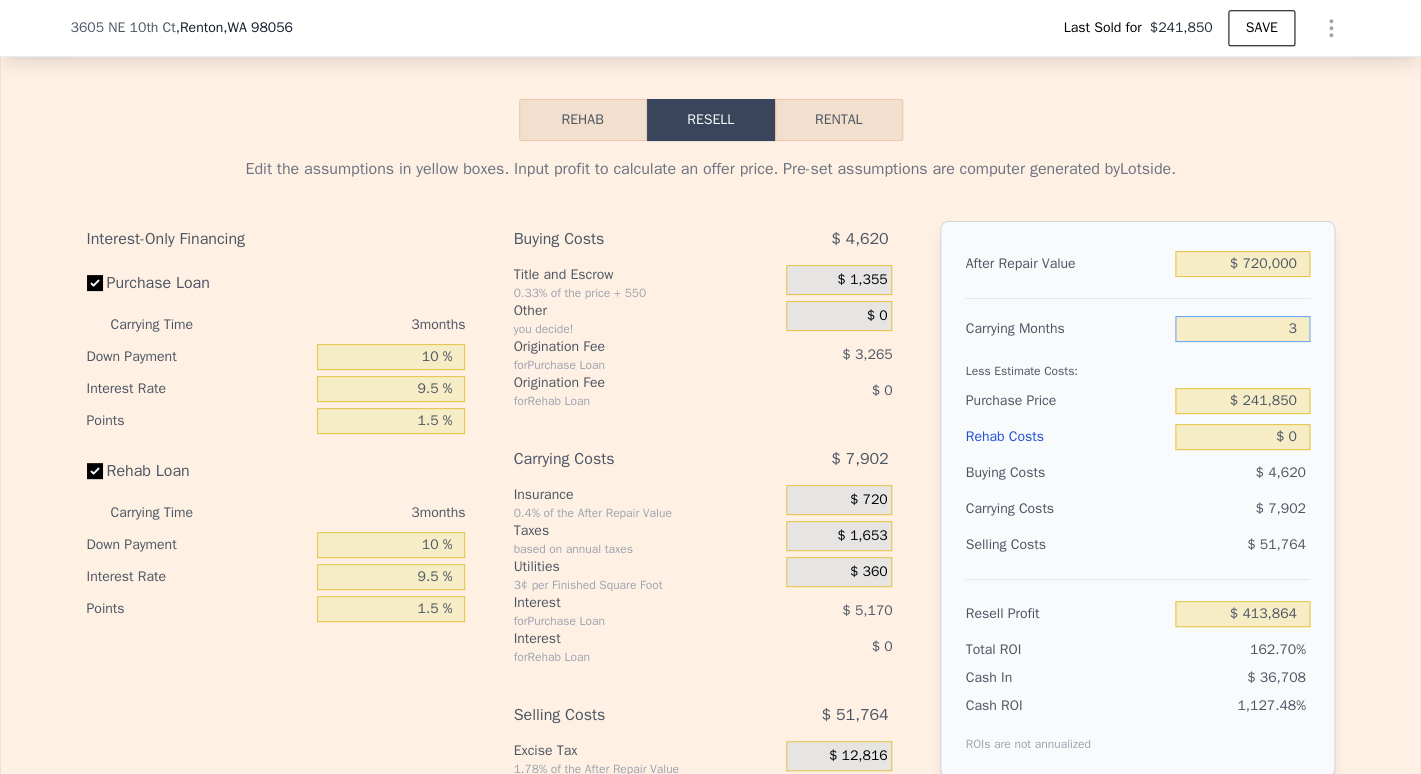 type on "3" 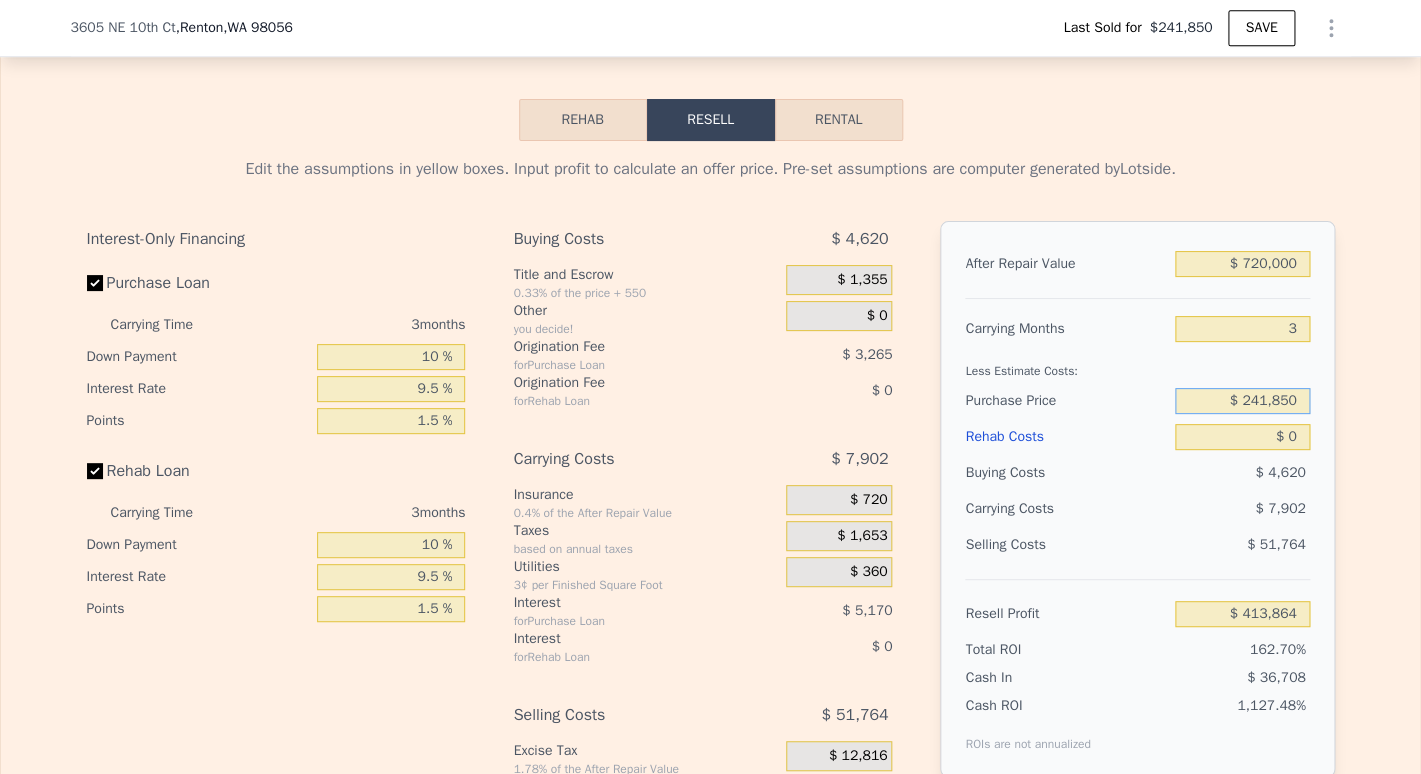 drag, startPoint x: 1239, startPoint y: 425, endPoint x: 1319, endPoint y: 440, distance: 81.394104 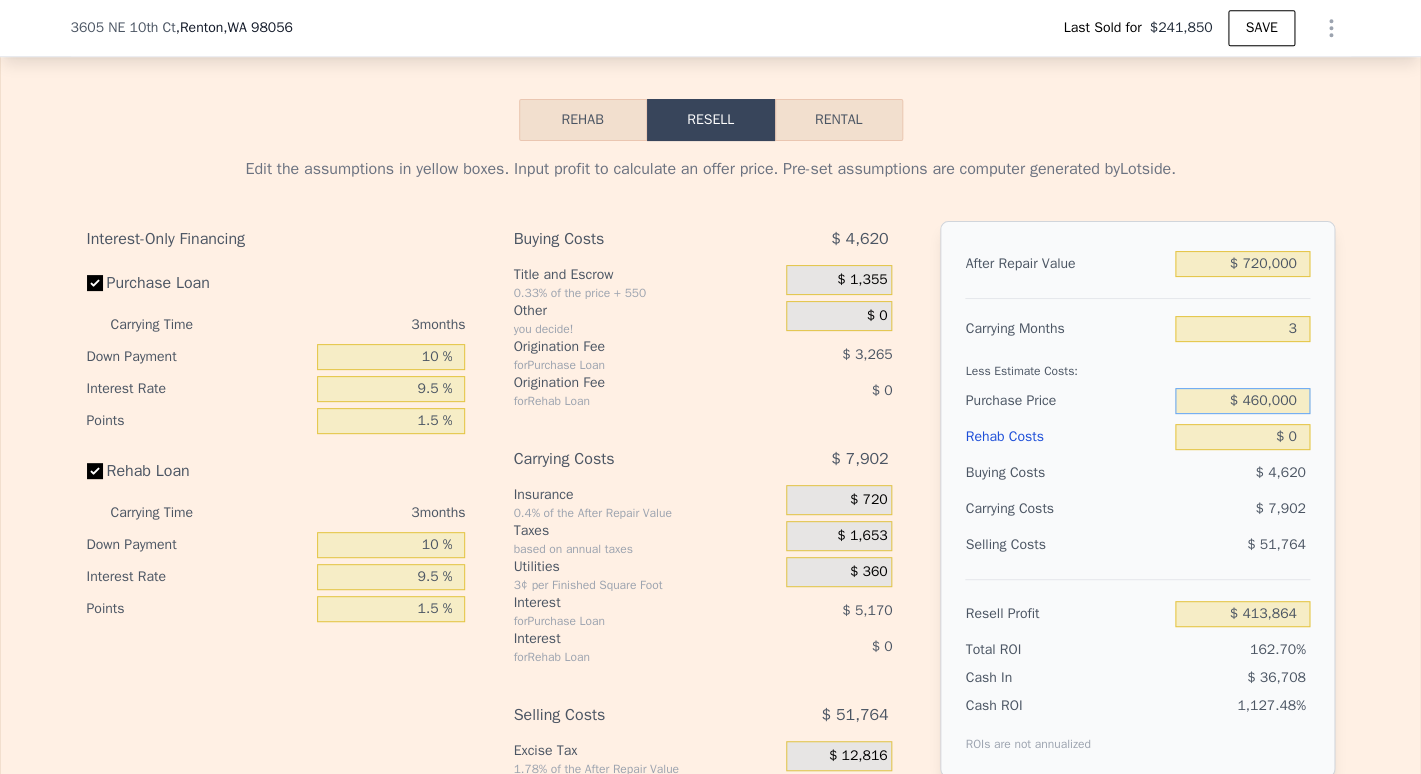 type on "$ 460,000" 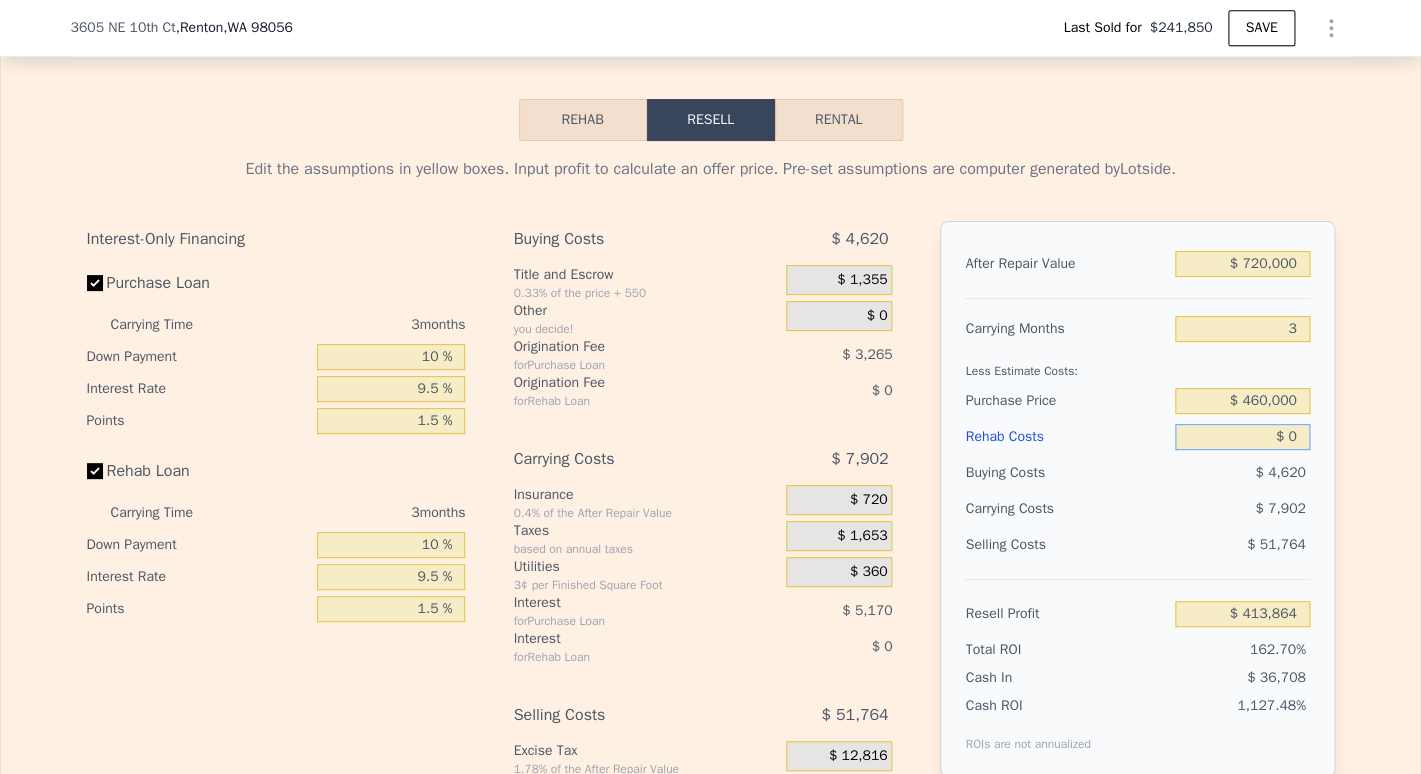 drag, startPoint x: 1289, startPoint y: 471, endPoint x: 1326, endPoint y: 469, distance: 37.054016 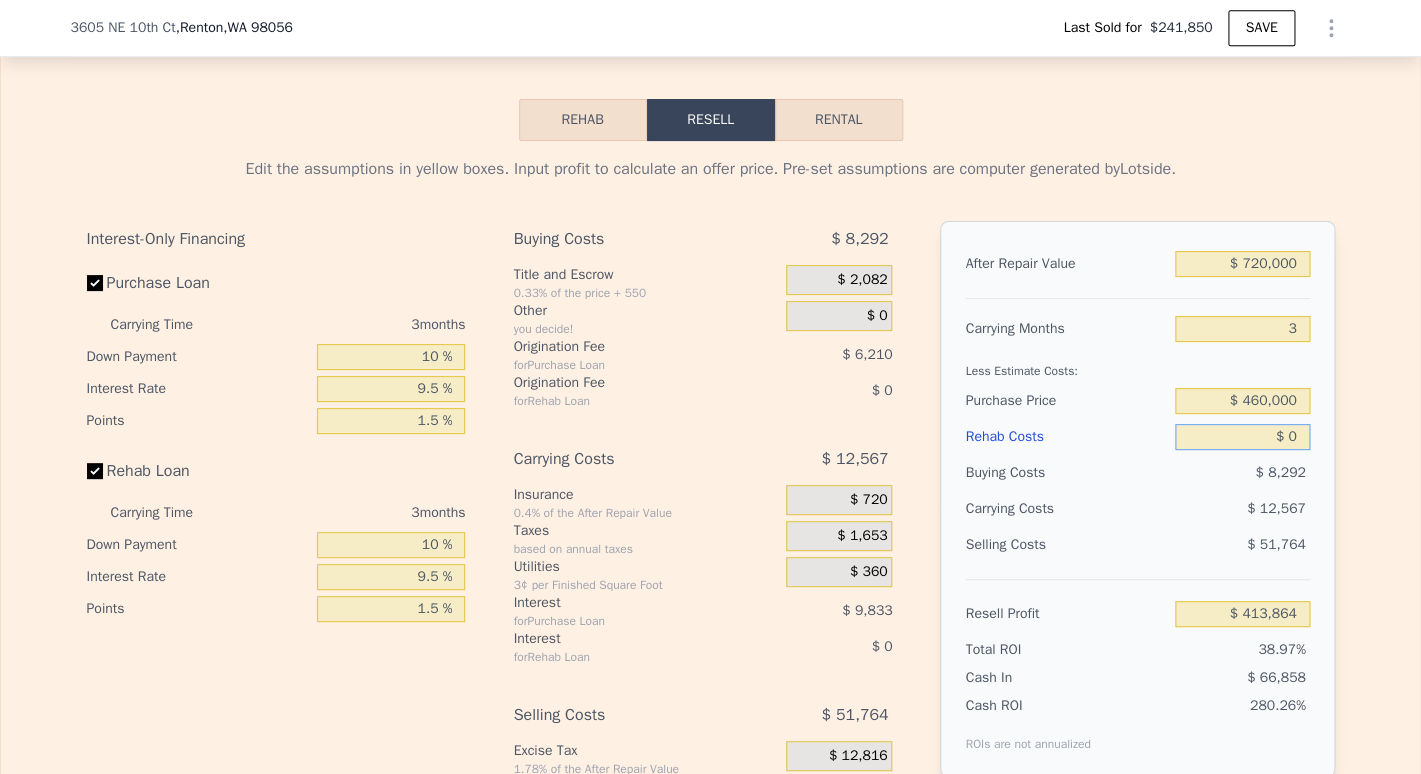 type on "$ 187,377" 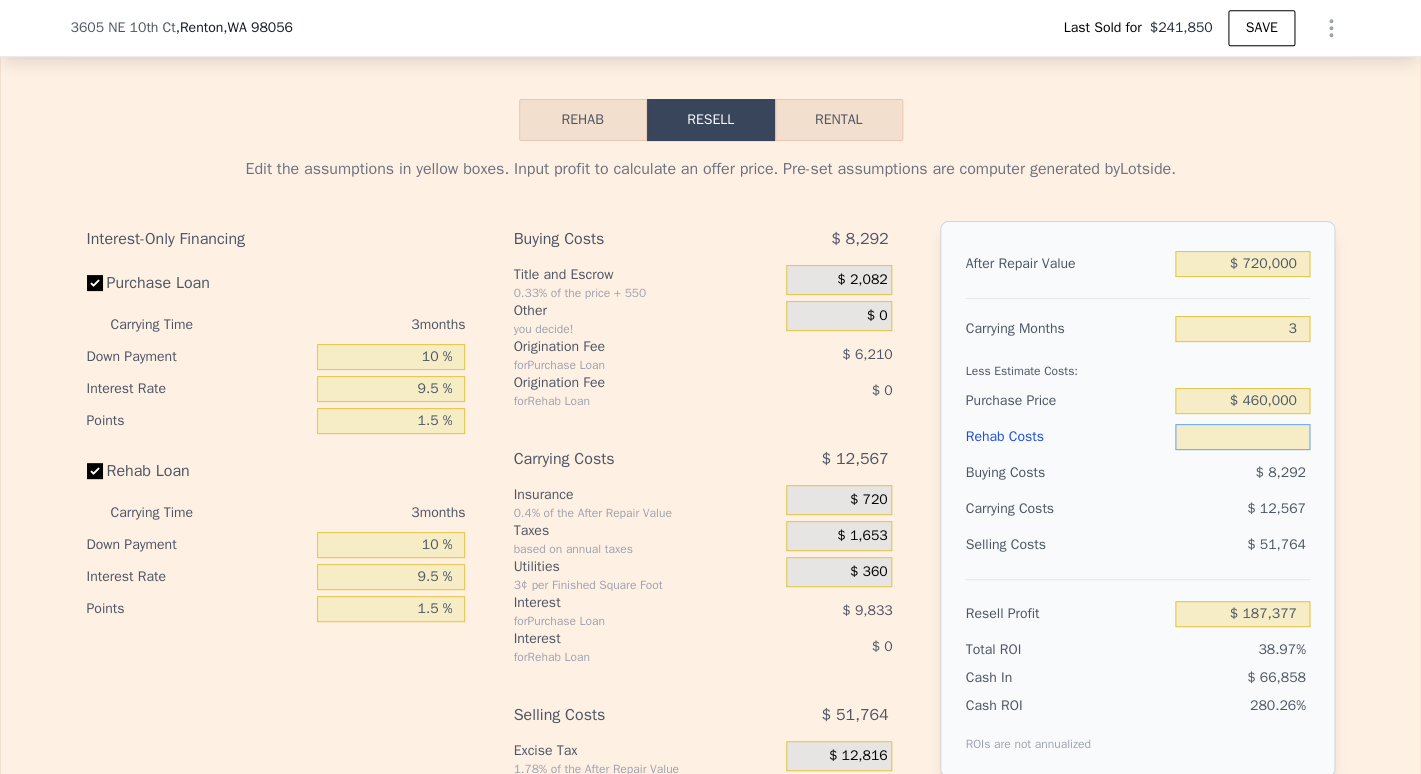 type on "$ 9" 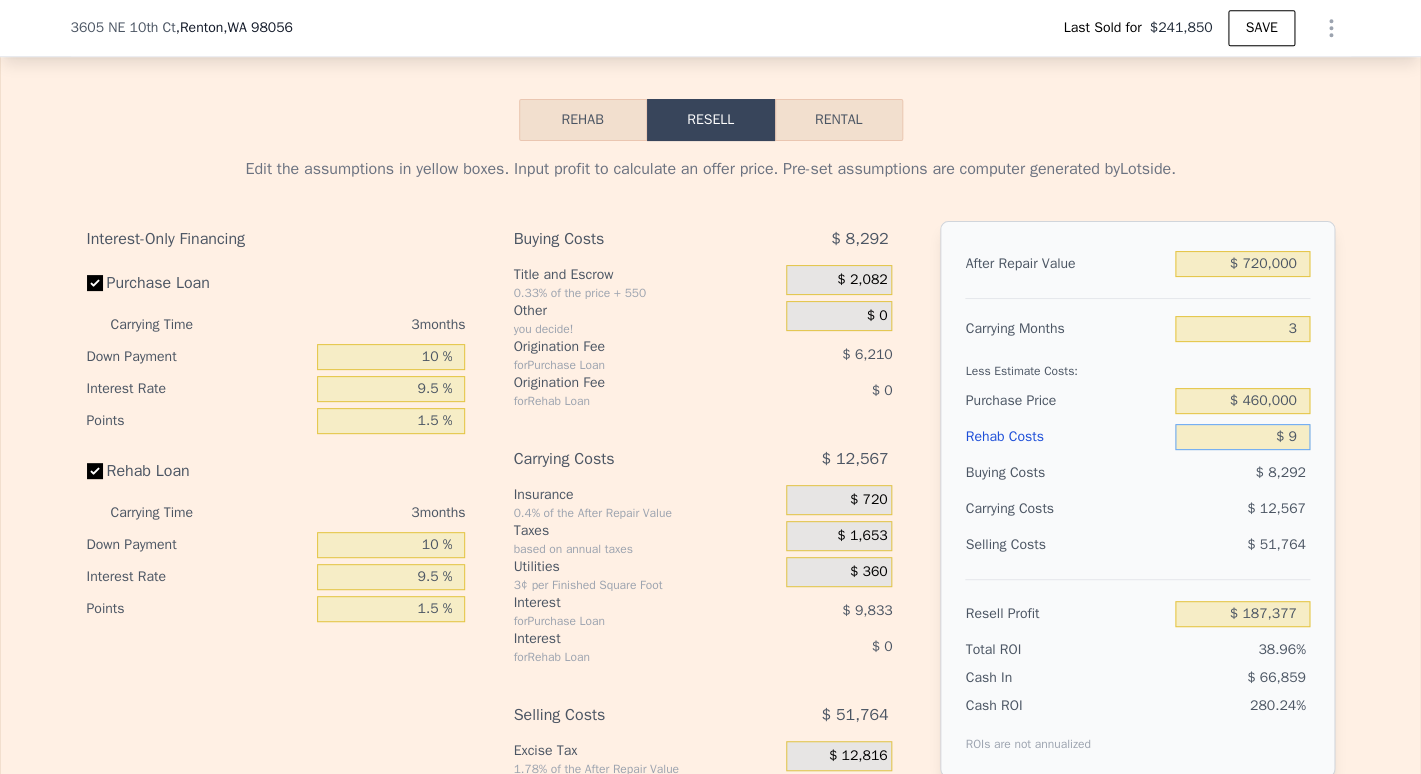 type on "$ 187,368" 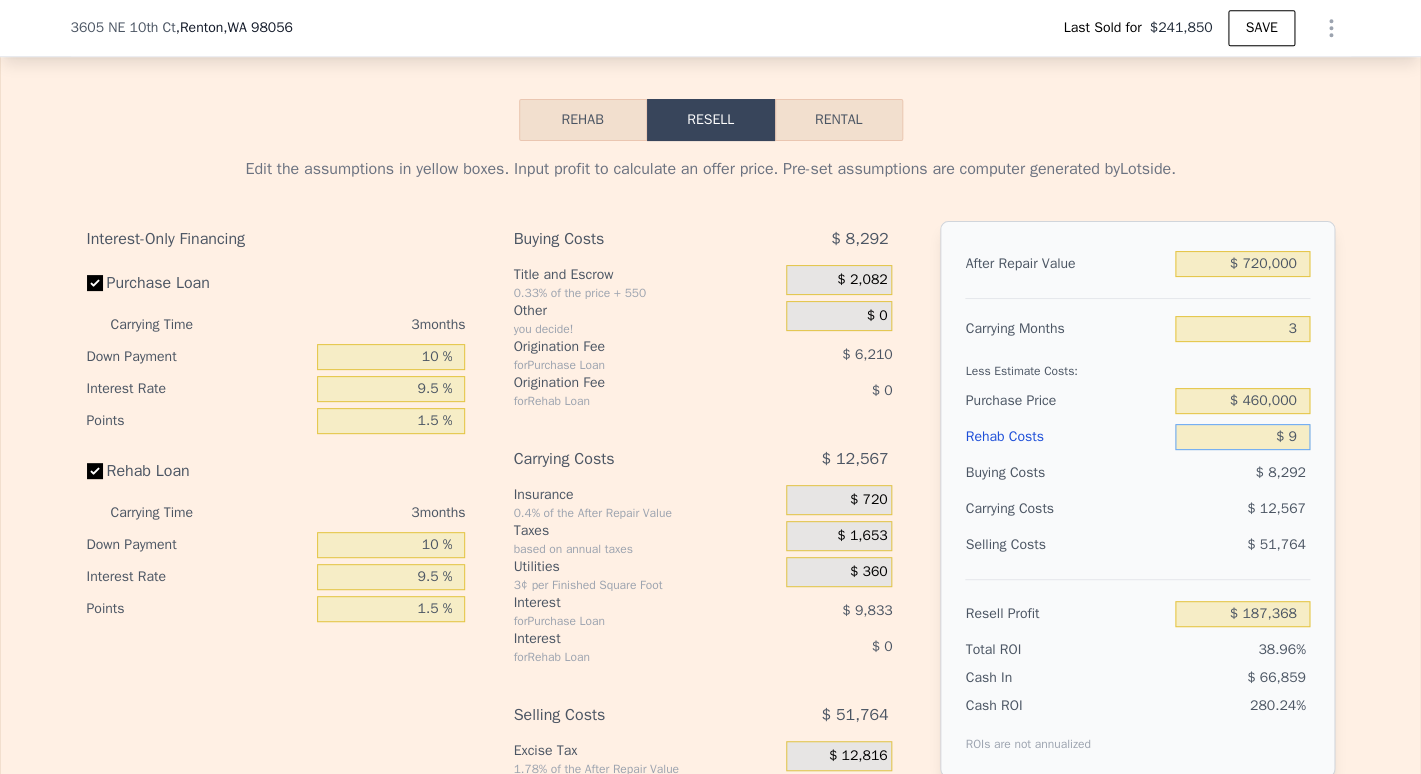 type on "$ 90" 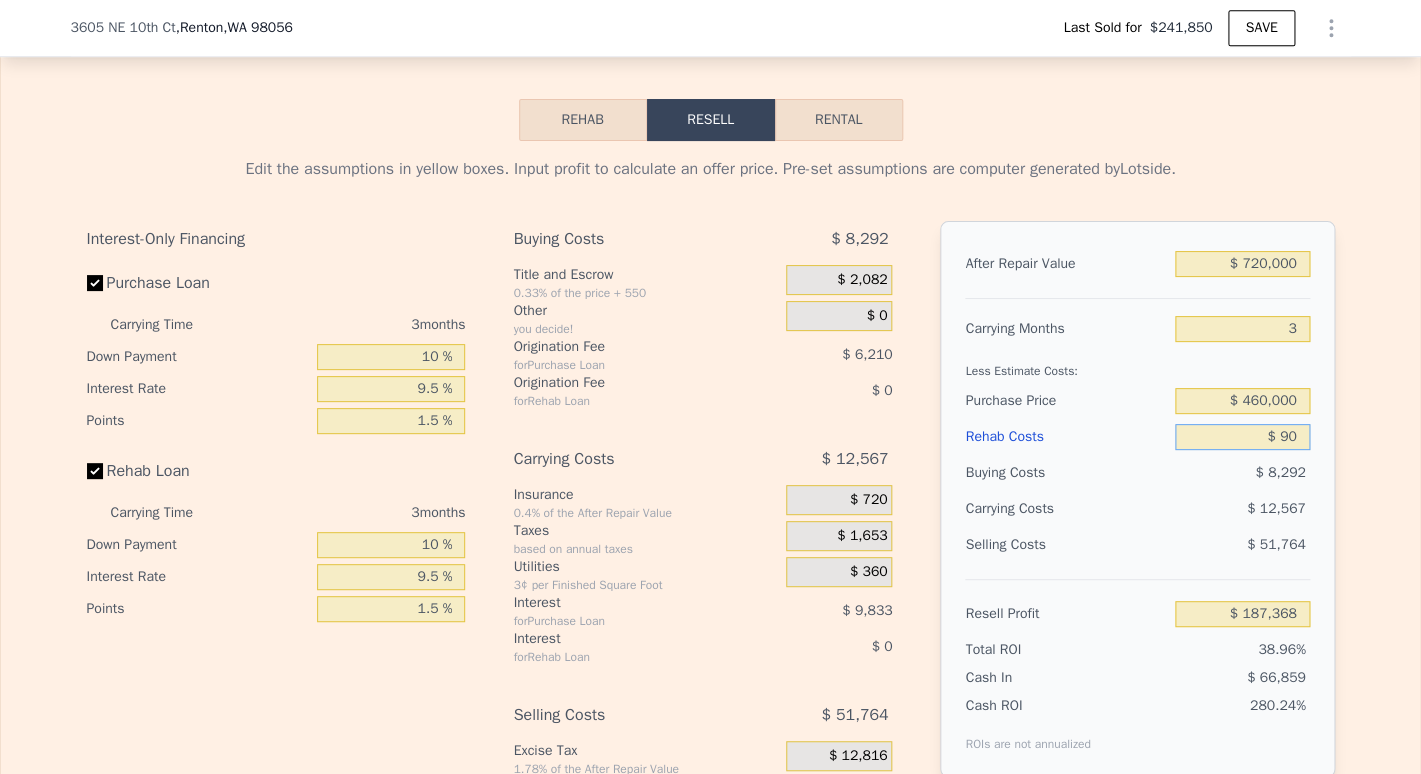 type on "$ 187,283" 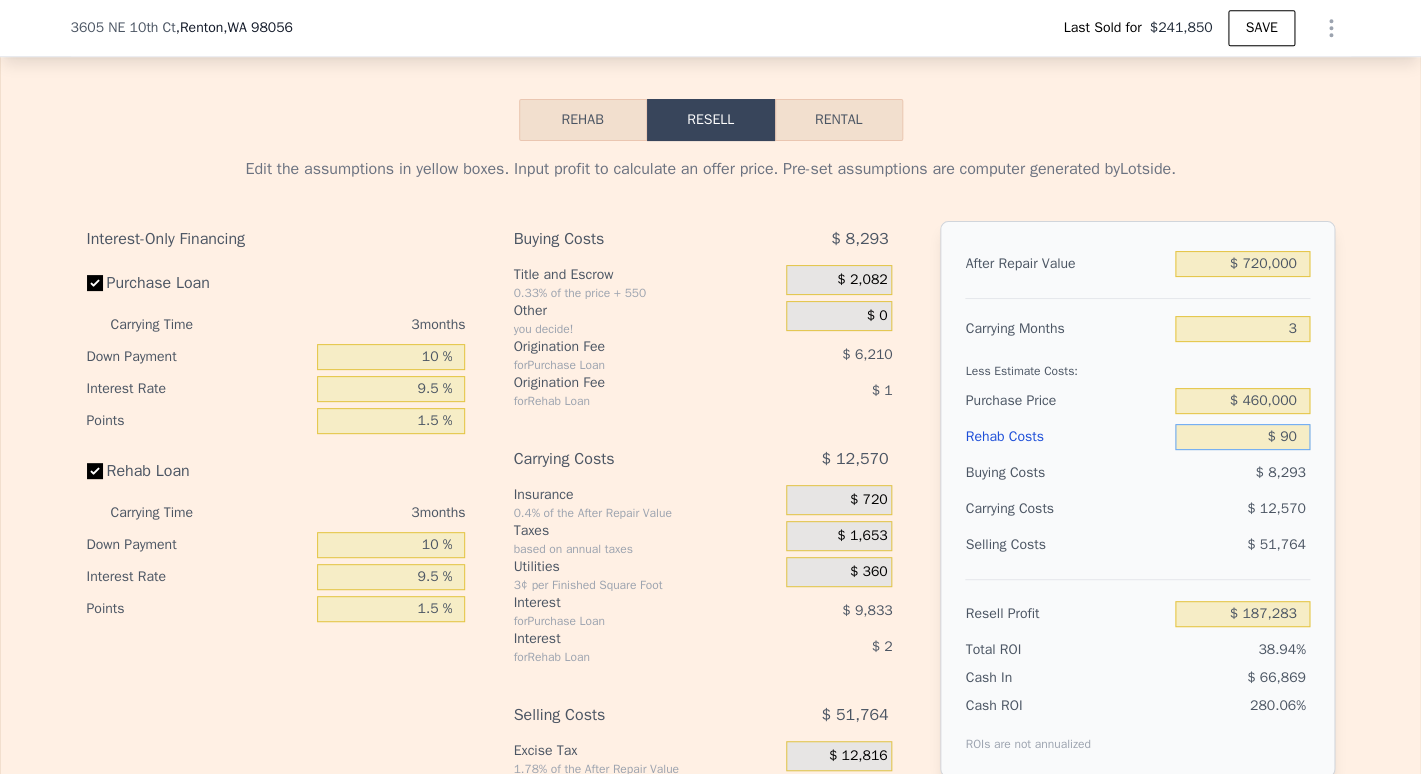 type on "$ 900" 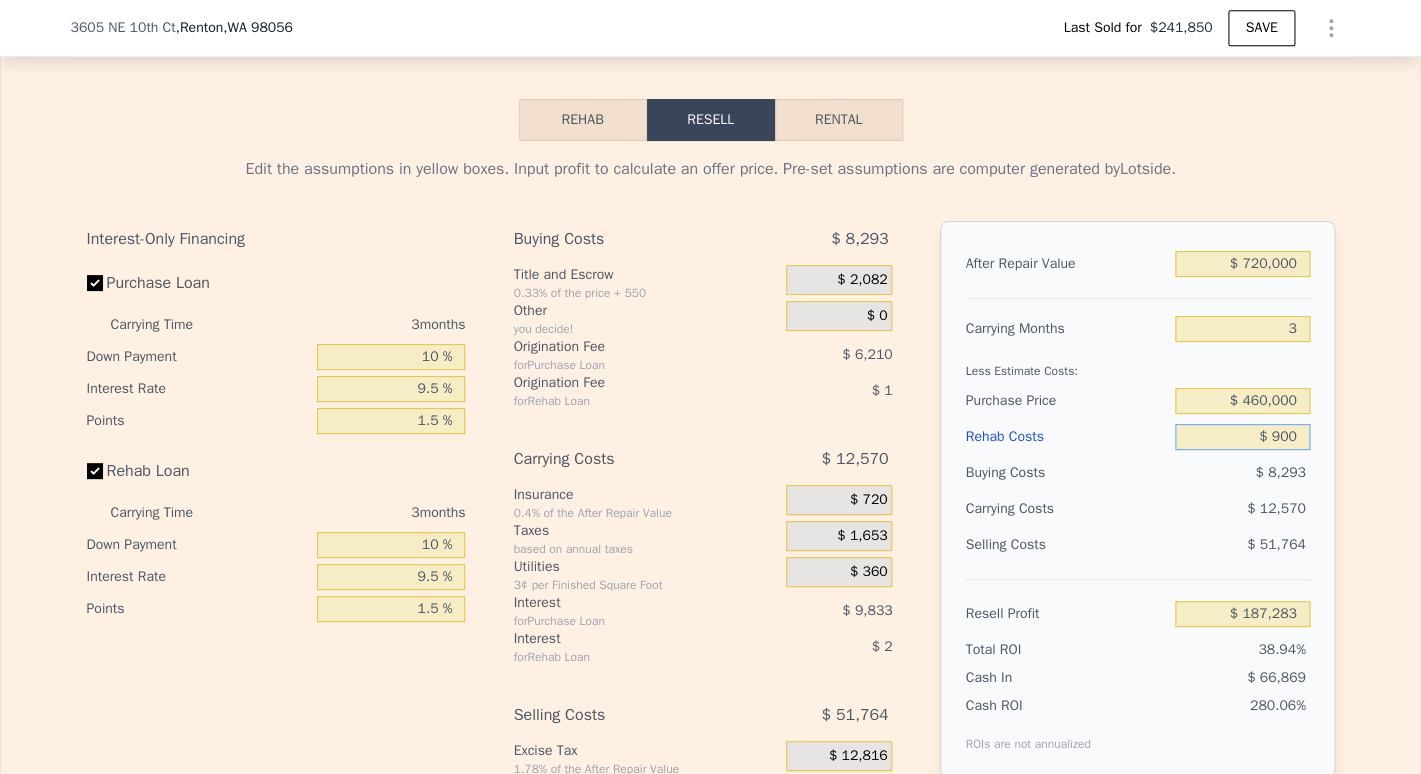 type on "$ 186,447" 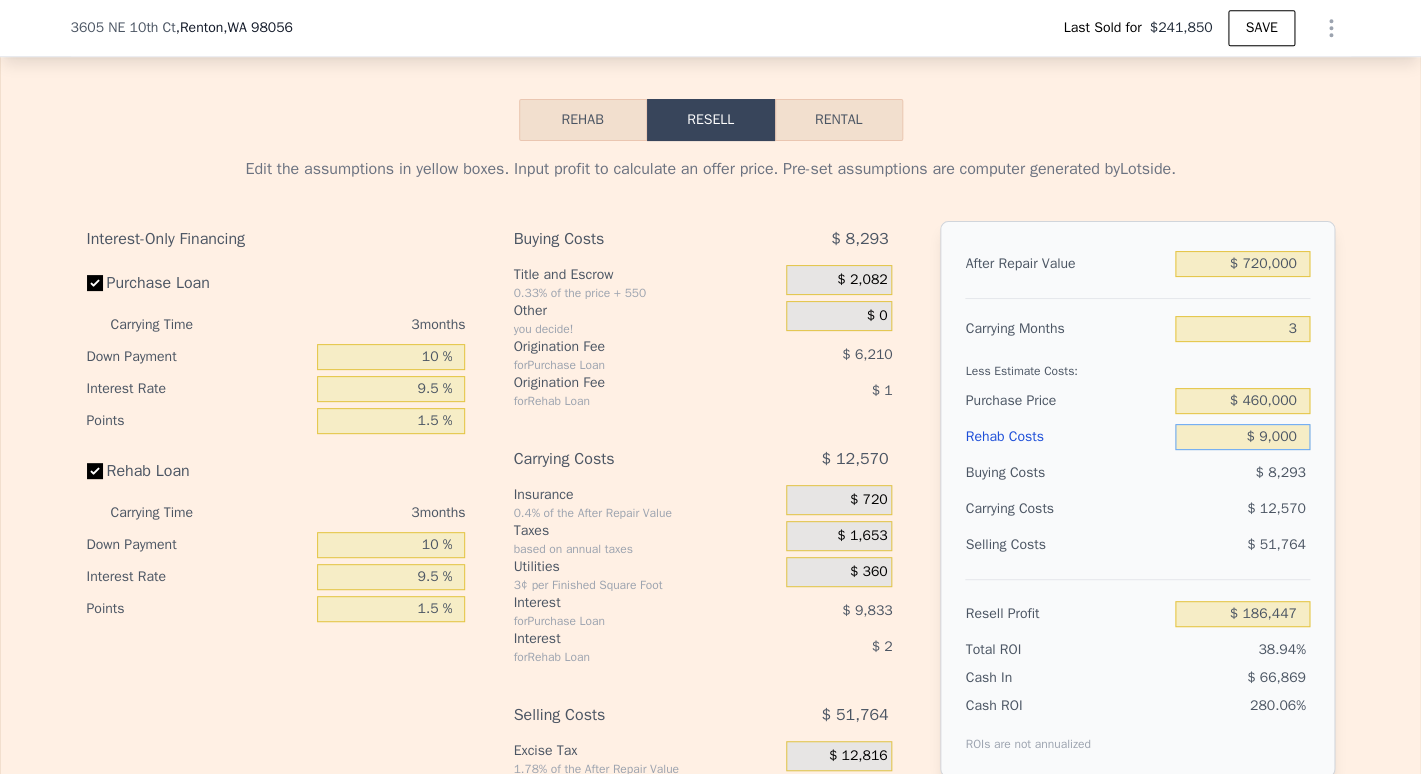 type on "$ 90,000" 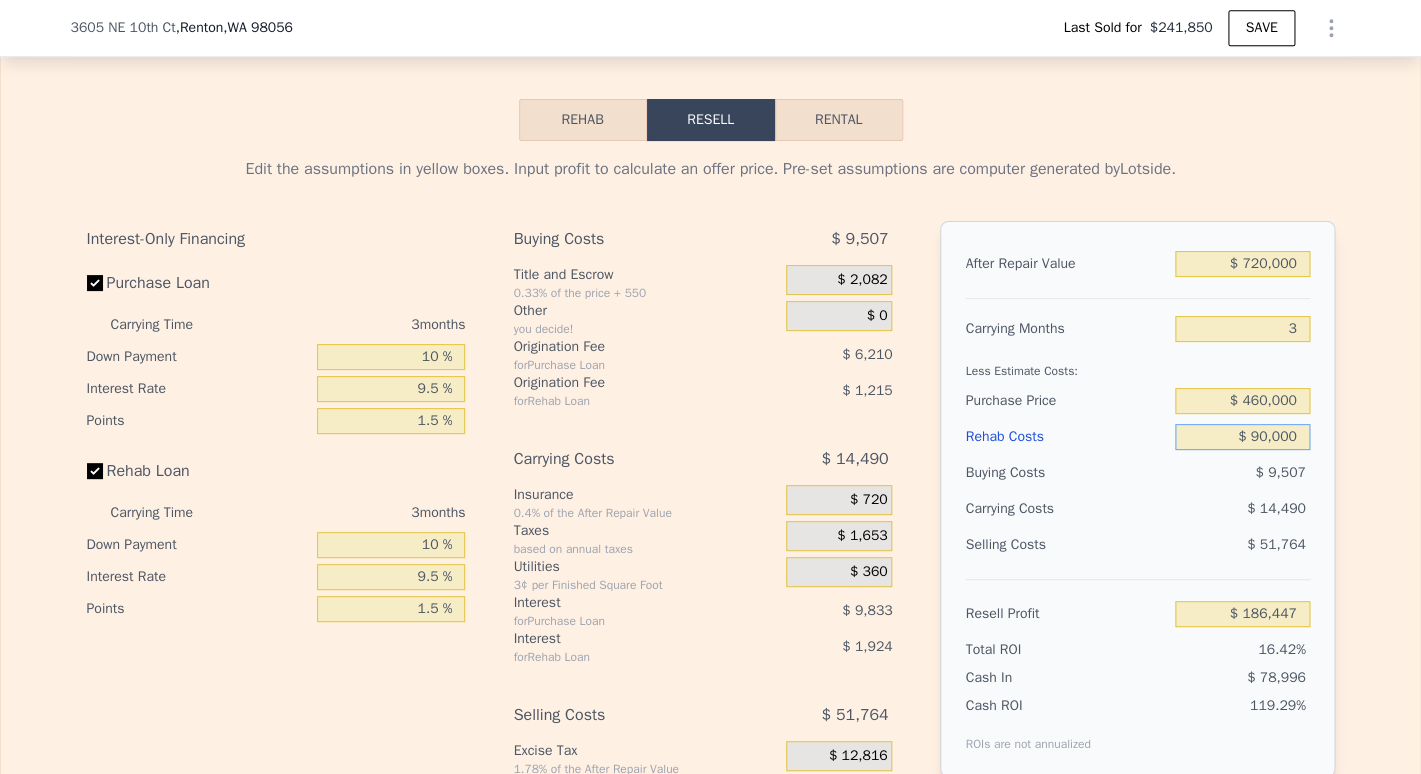 type on "$ 94,239" 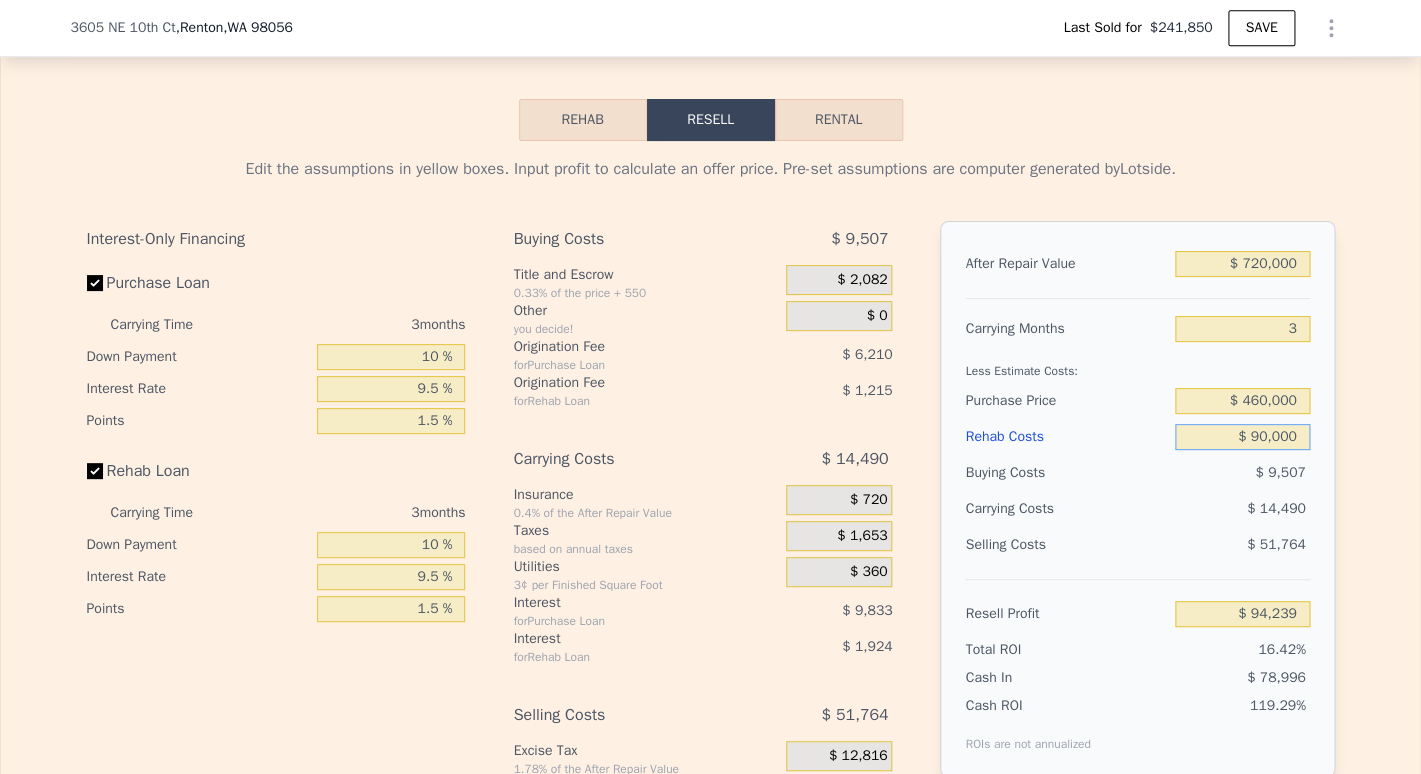type on "$ 900,000" 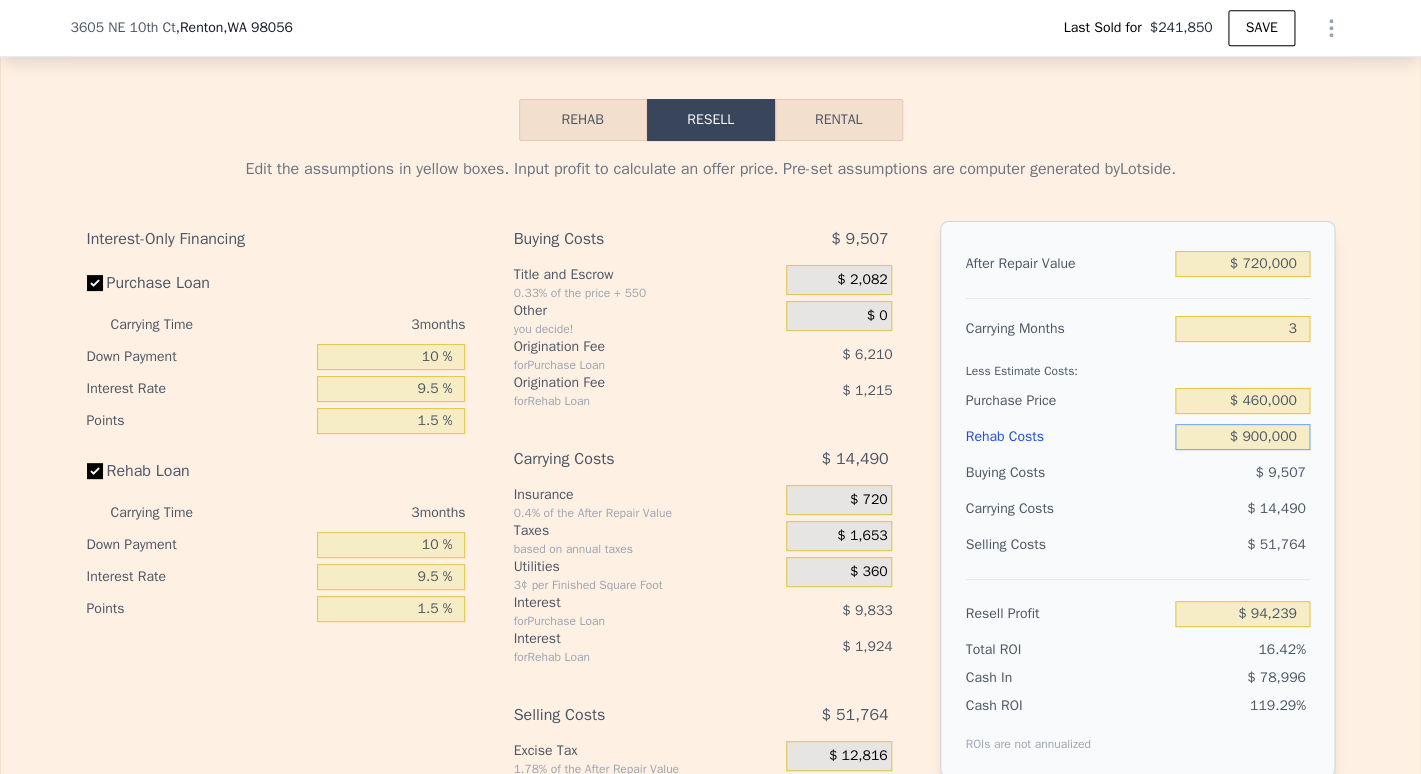 type on "-$ 744,012" 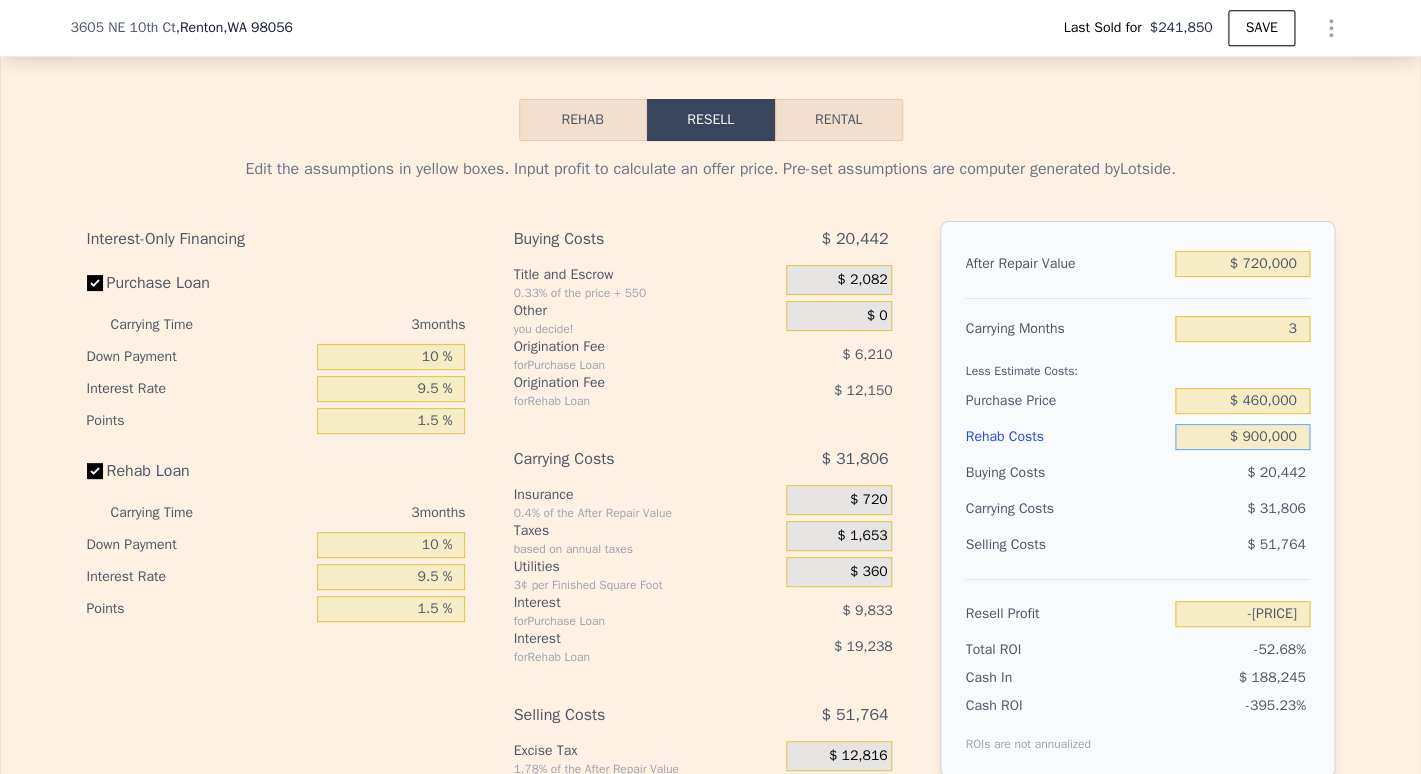 type on "$ 9,000,000" 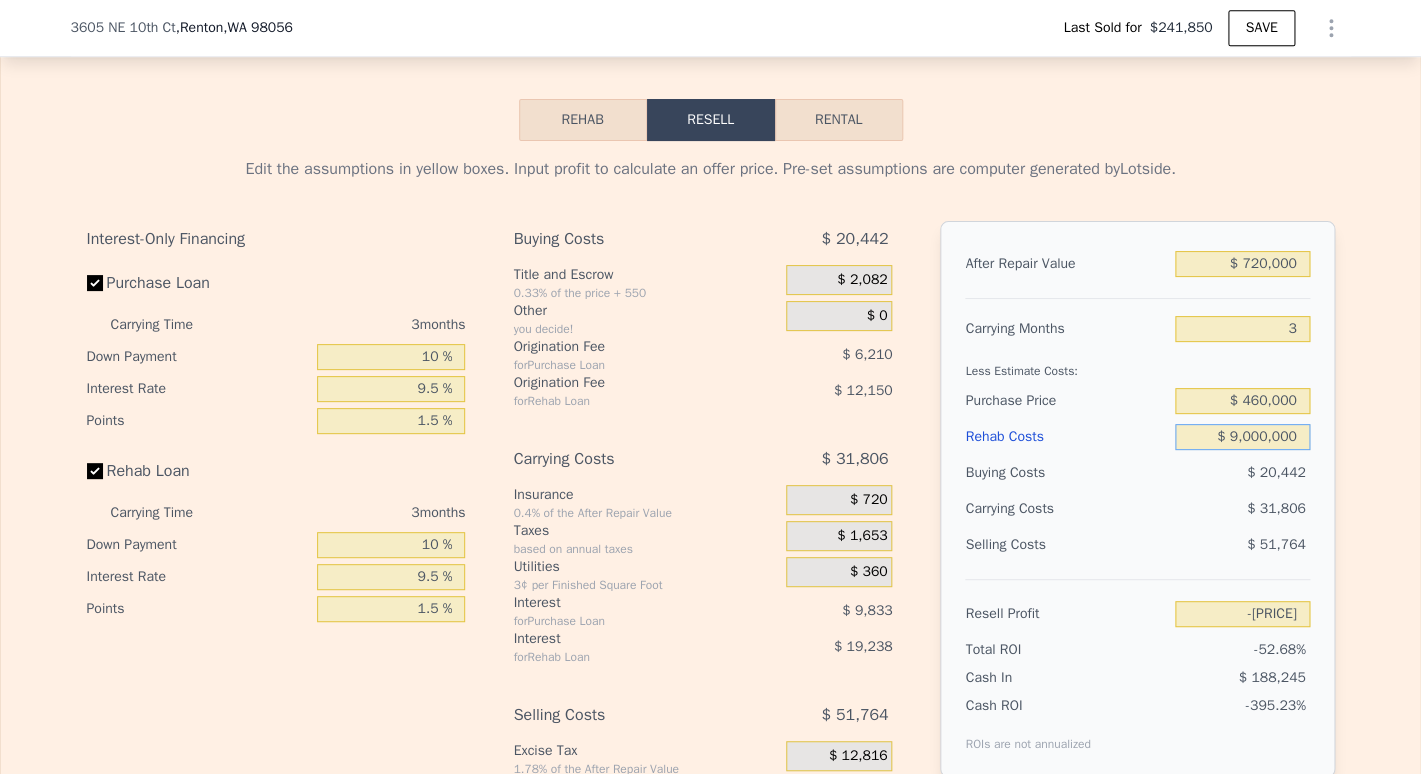 type on "-$ 9,126,498" 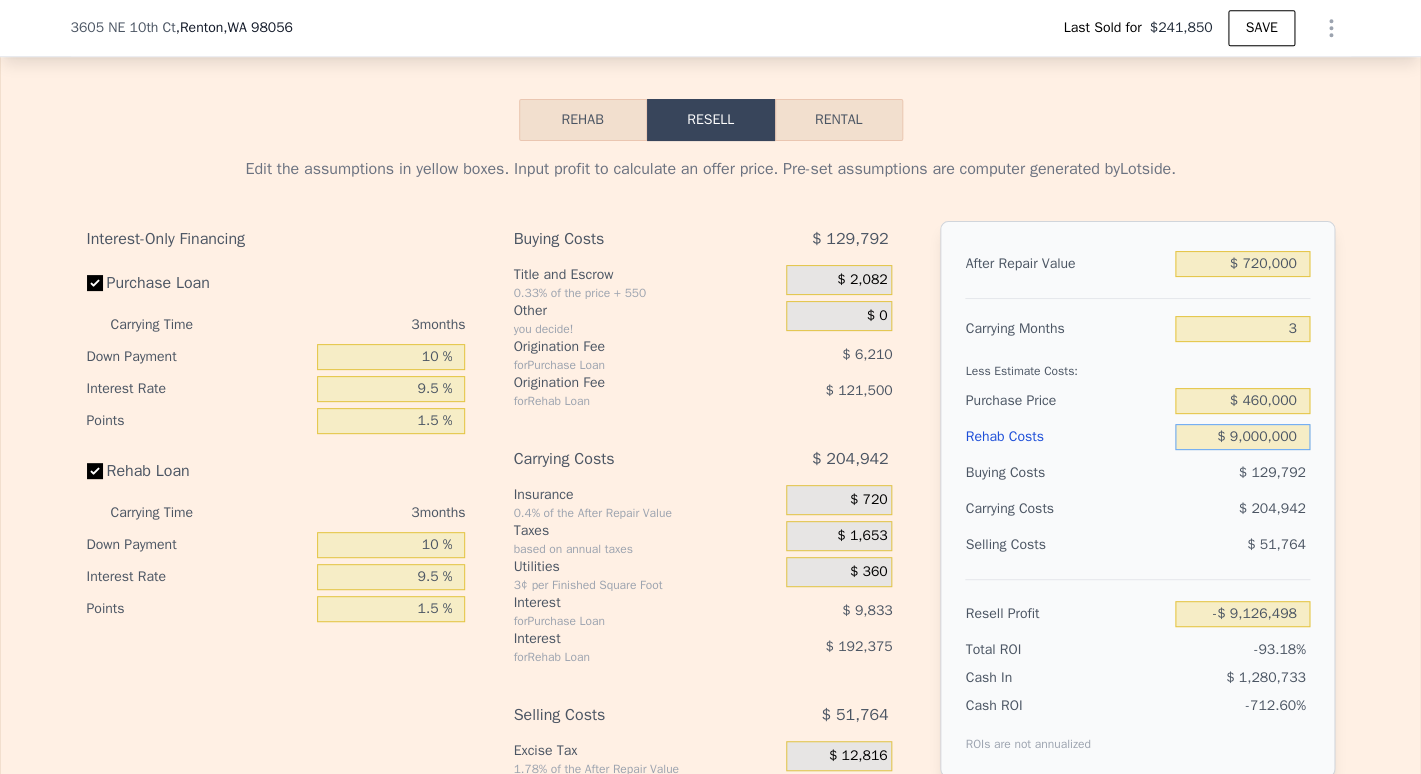type on "$ 900,000" 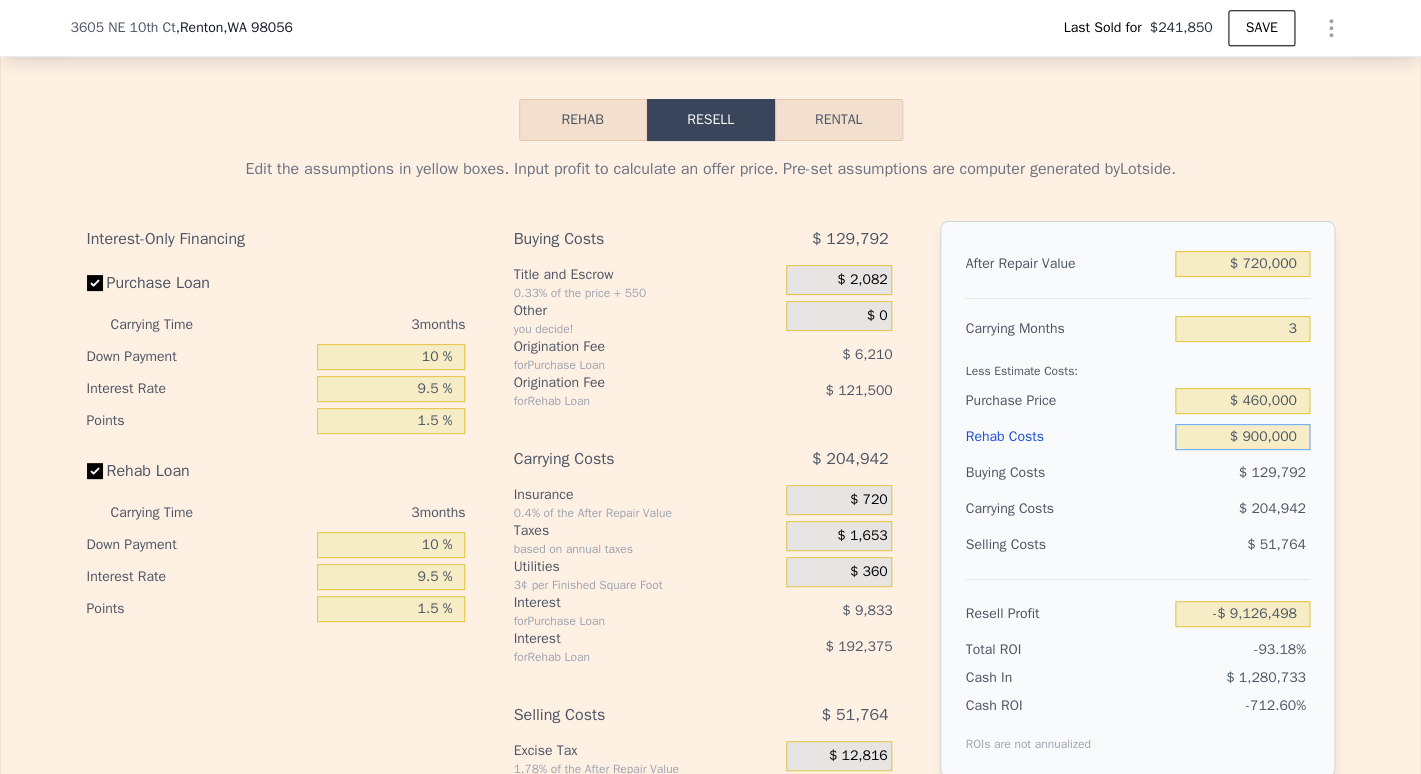 type on "-$ 744,012" 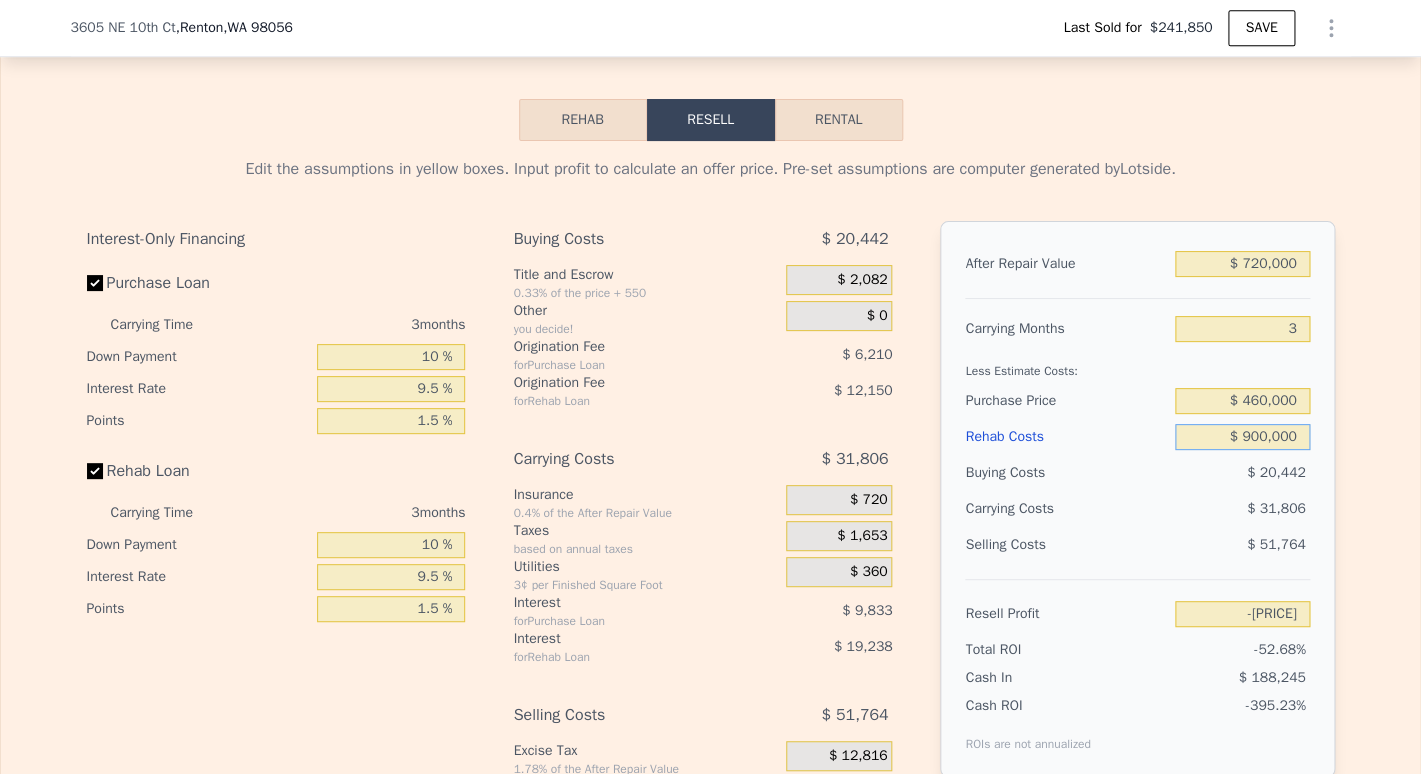 type on "$ 90,000" 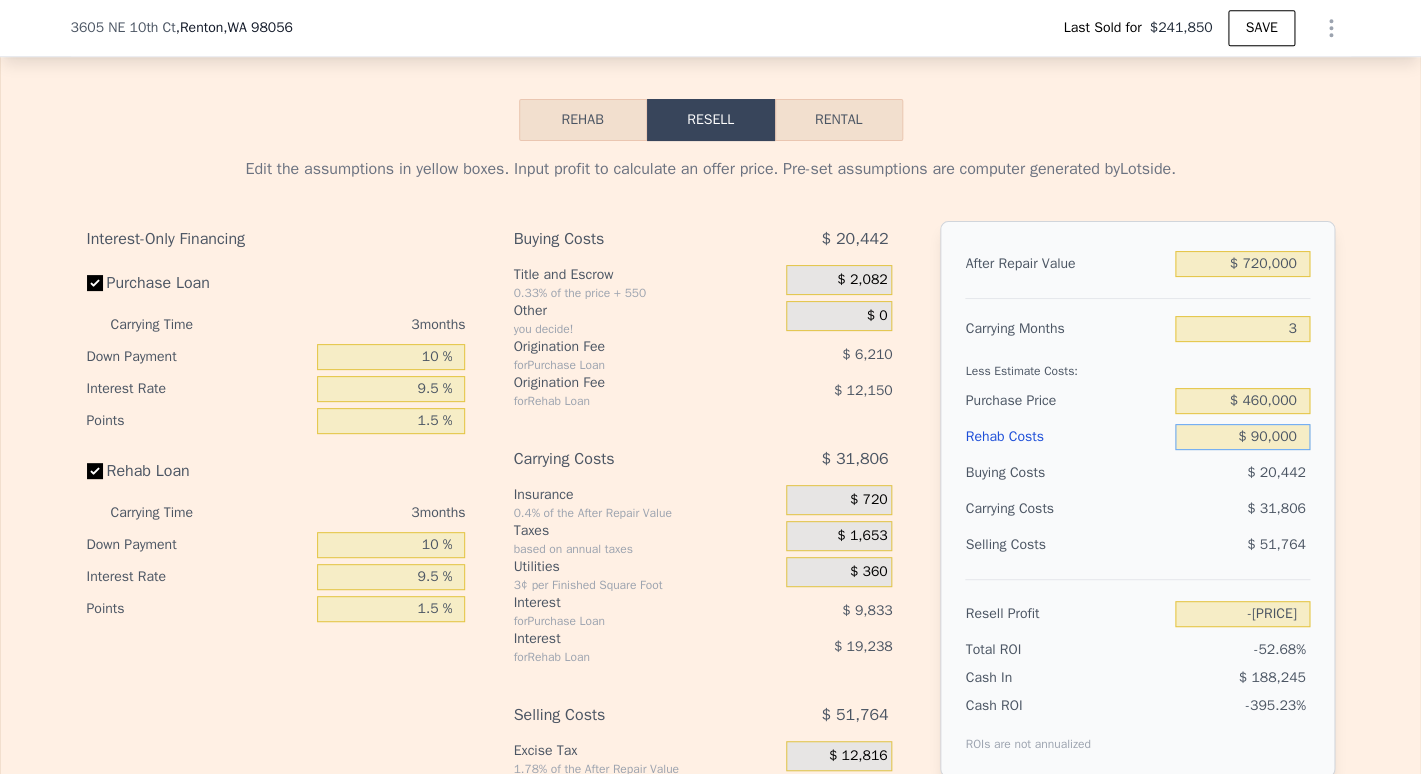 type on "$ 94,239" 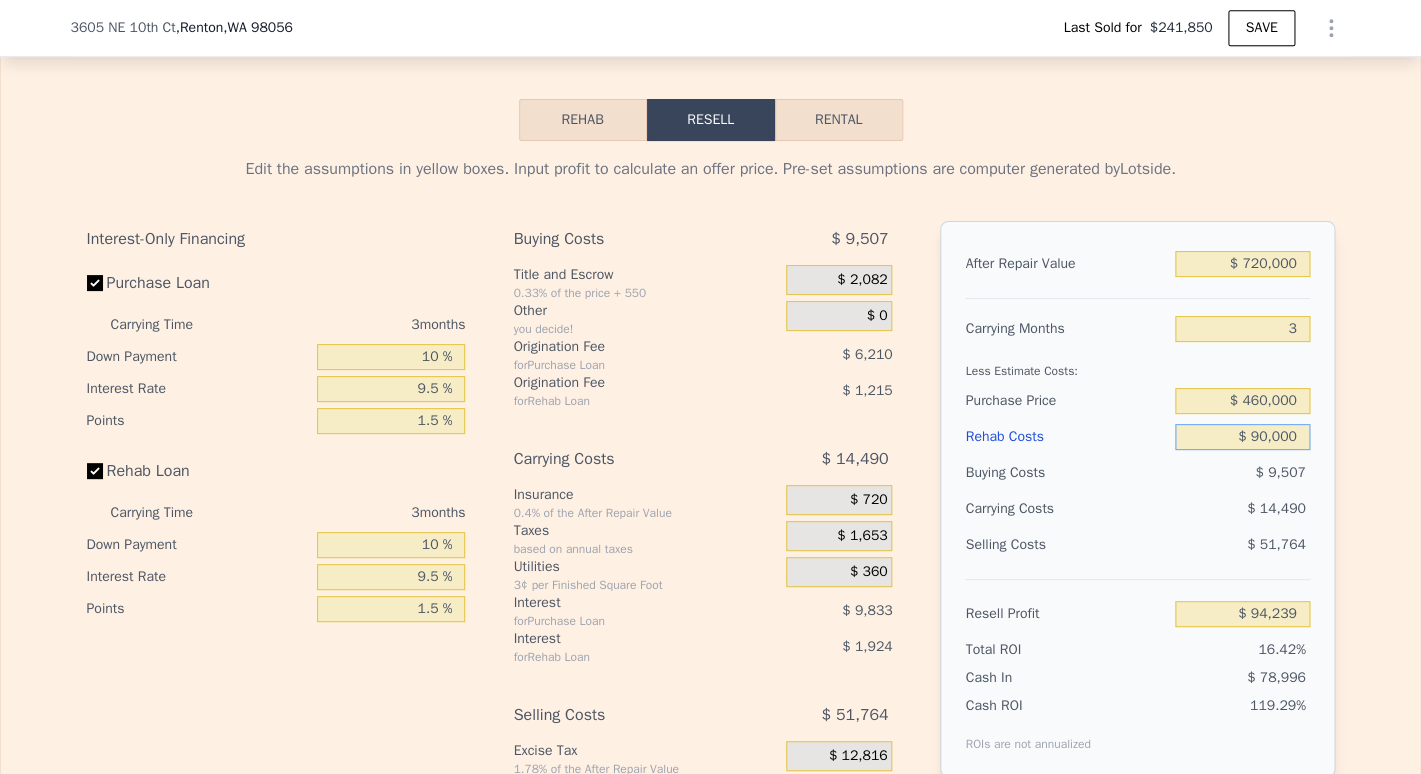 type on "$ 90,000" 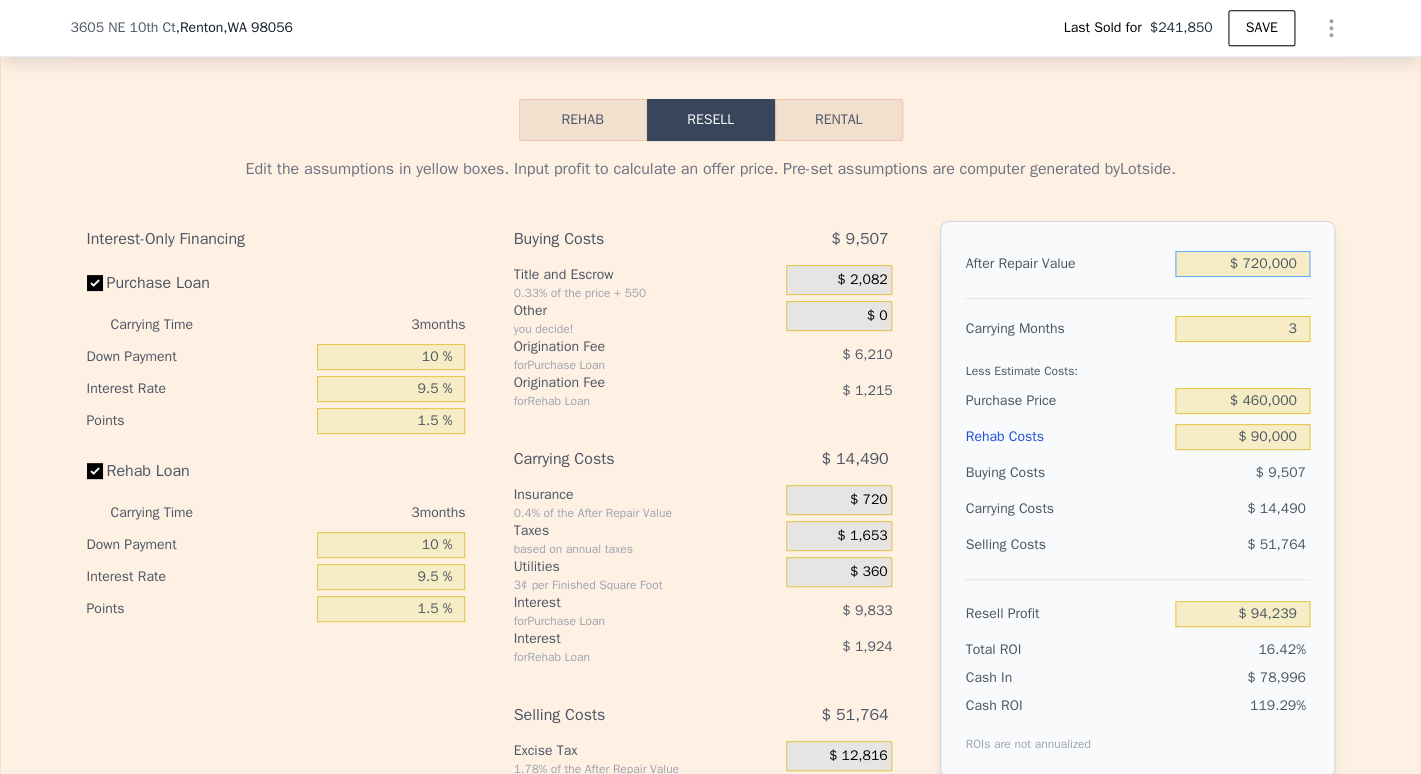 click on "$ 720,000" at bounding box center (1242, 264) 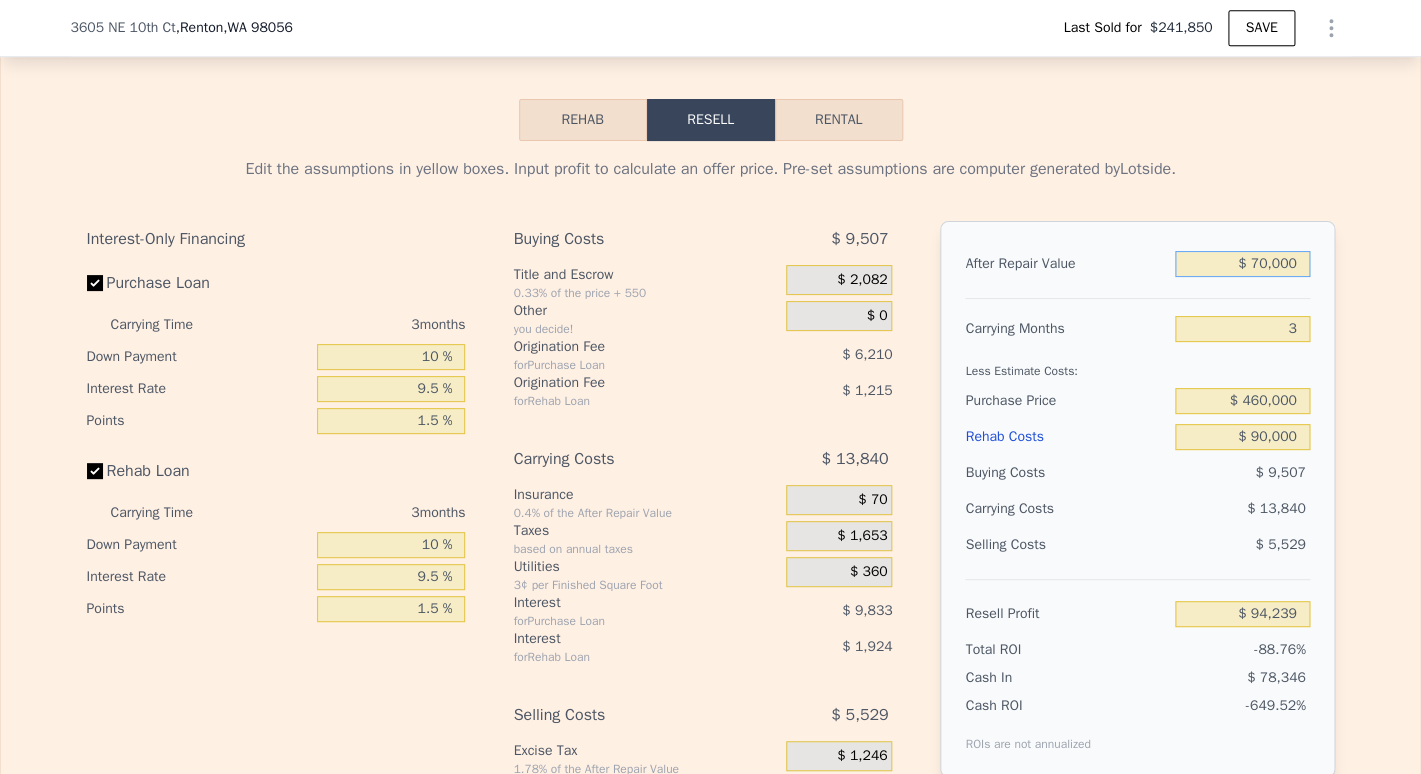type on "-$ 508,876" 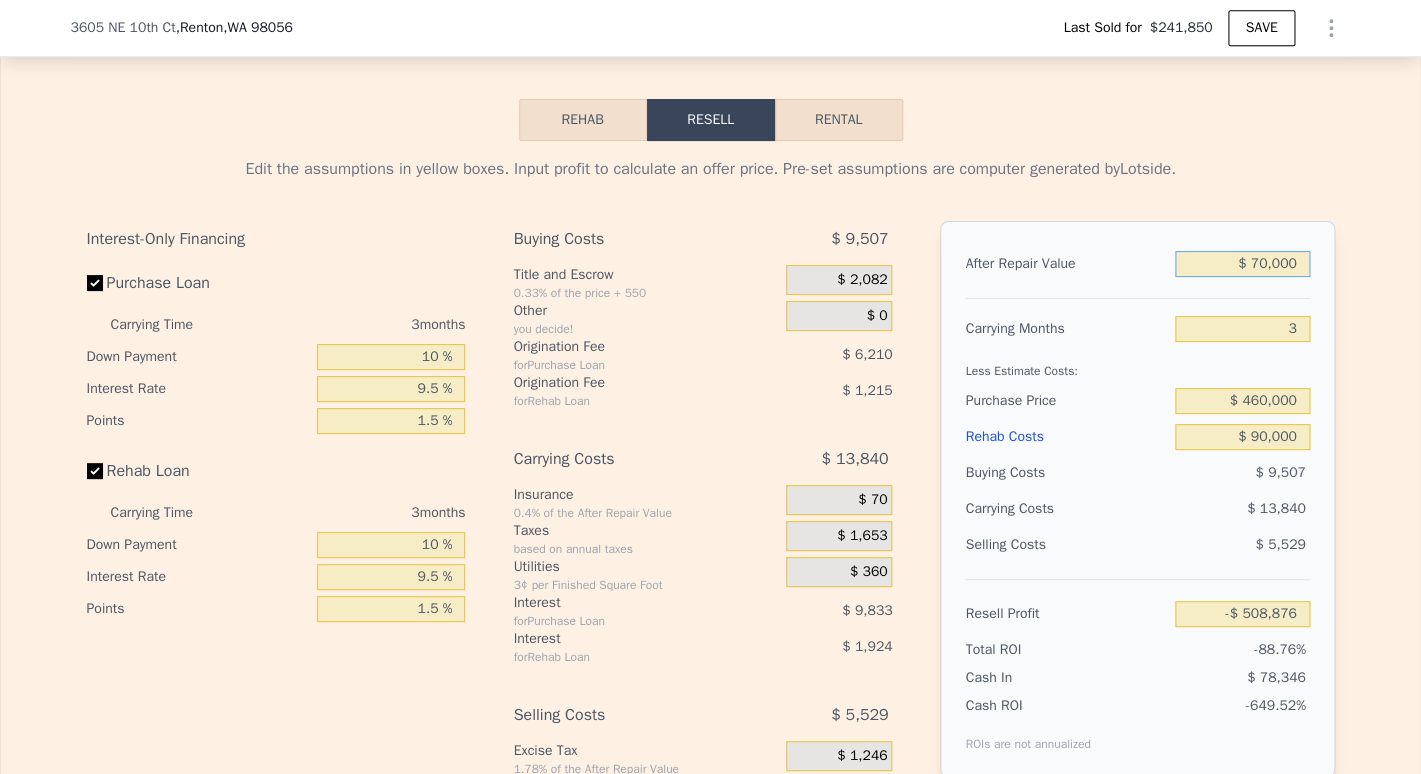 type on "$ 730,000" 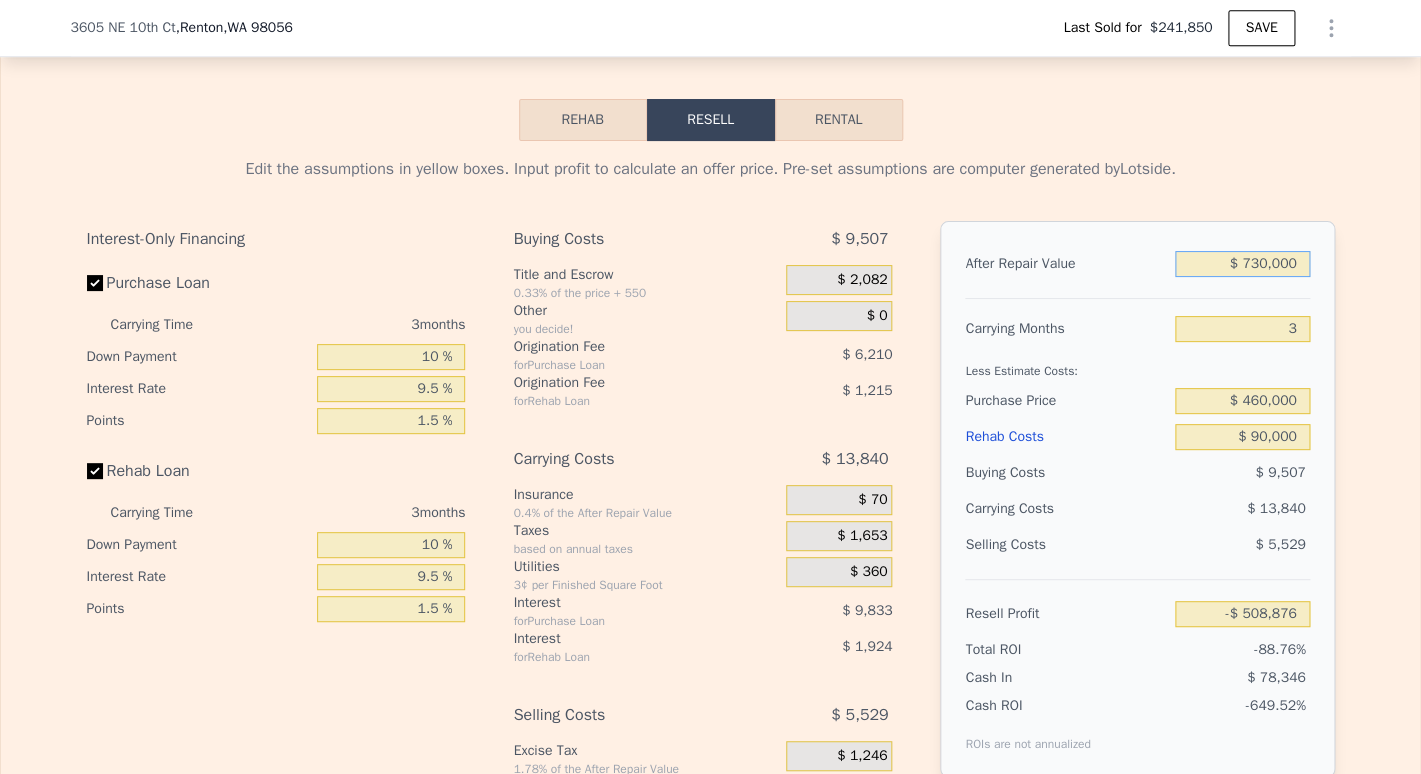type on "$ 103,518" 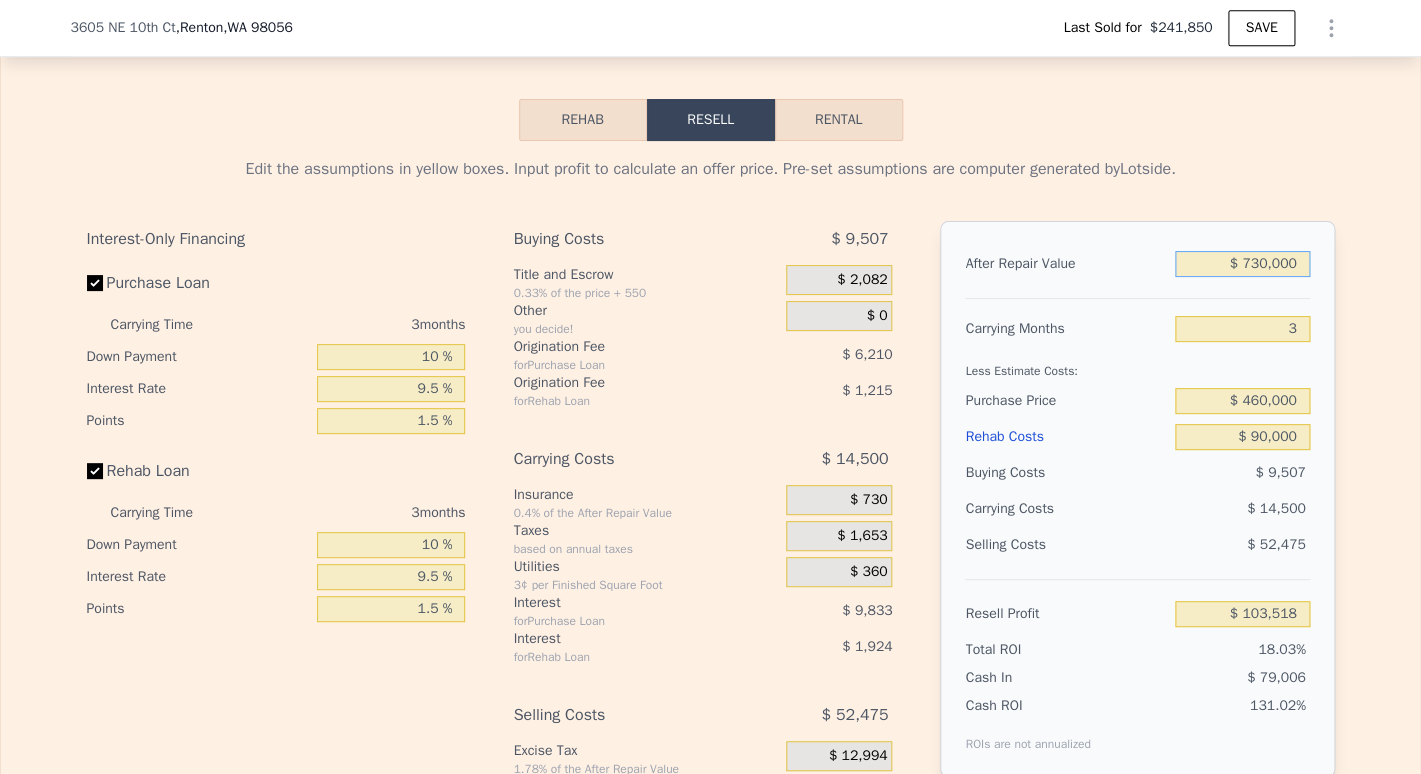 type on "$ 730,000" 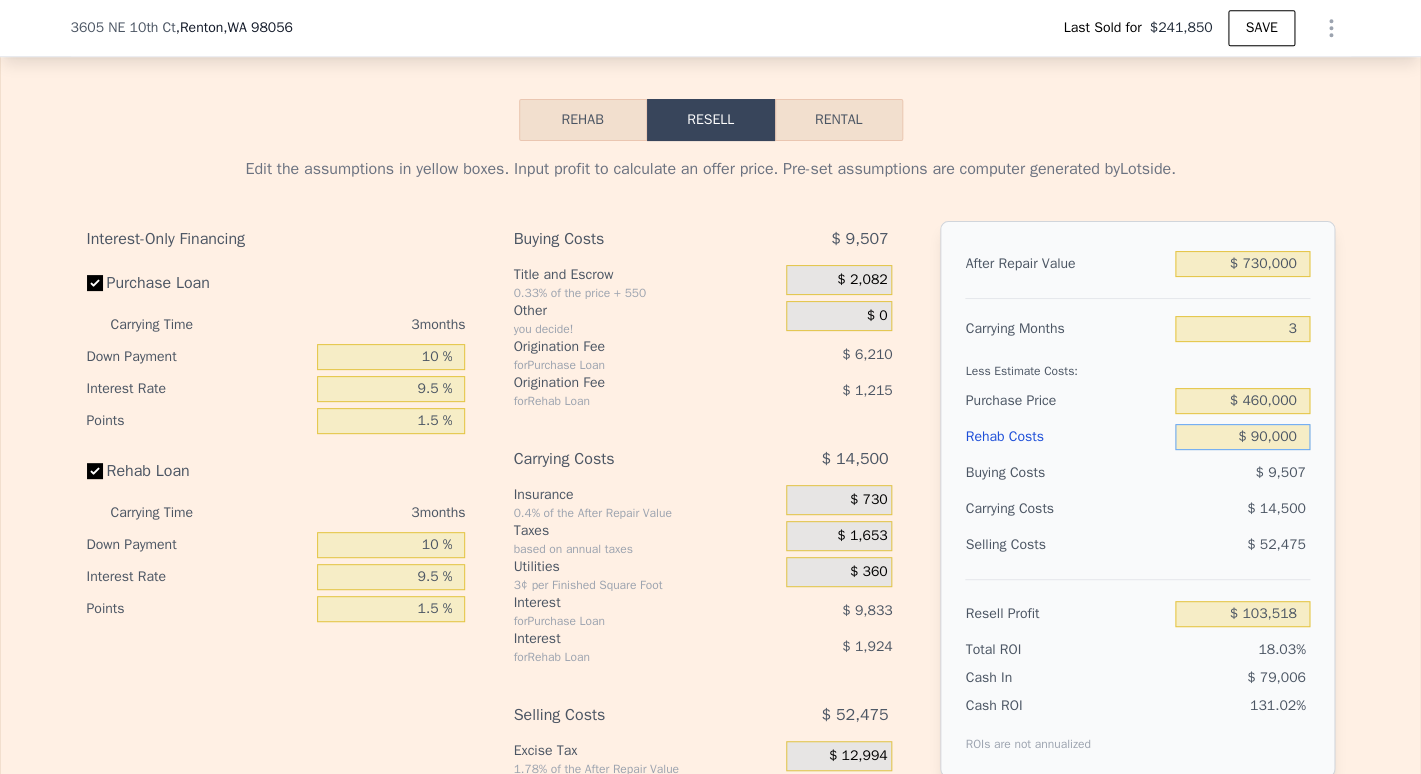 click on "$ 90,000" at bounding box center (1242, 437) 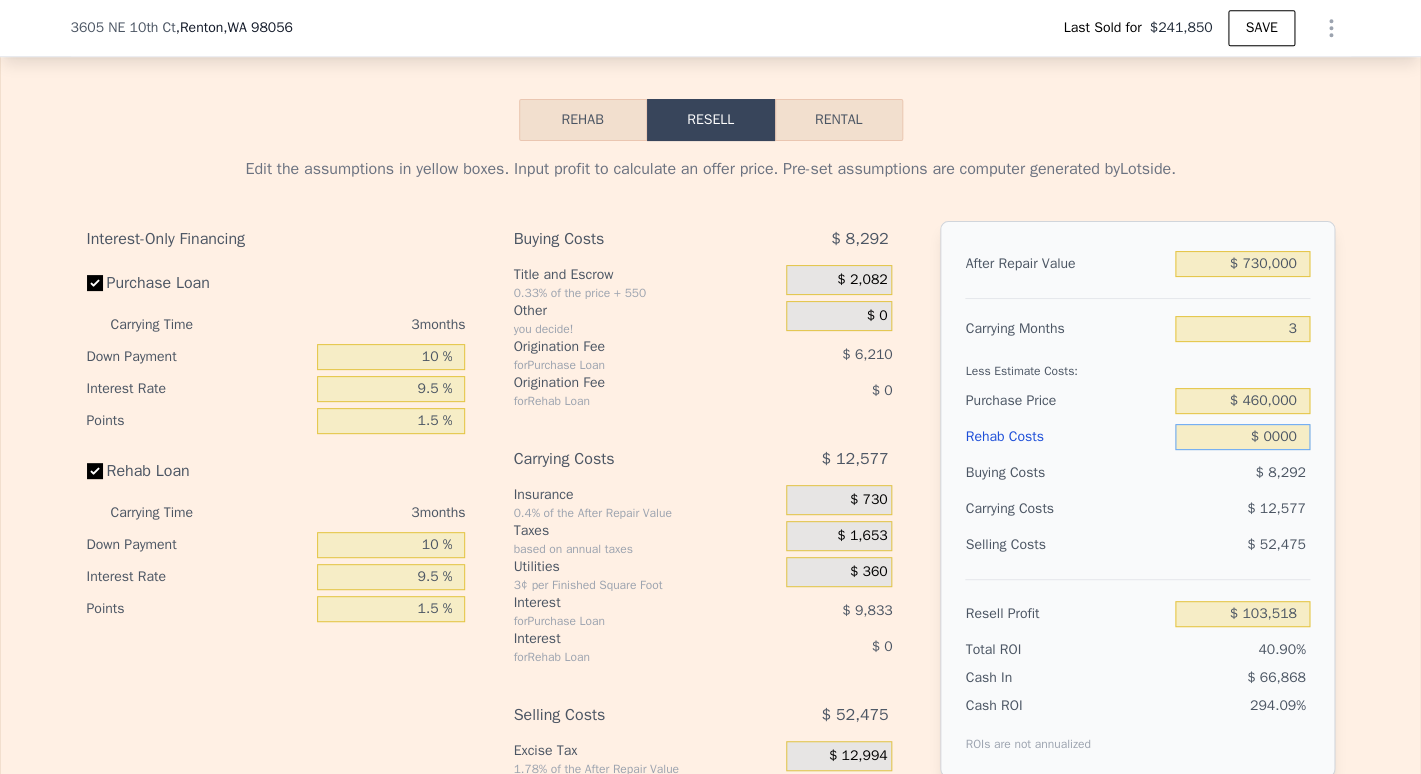 type on "$ 196,656" 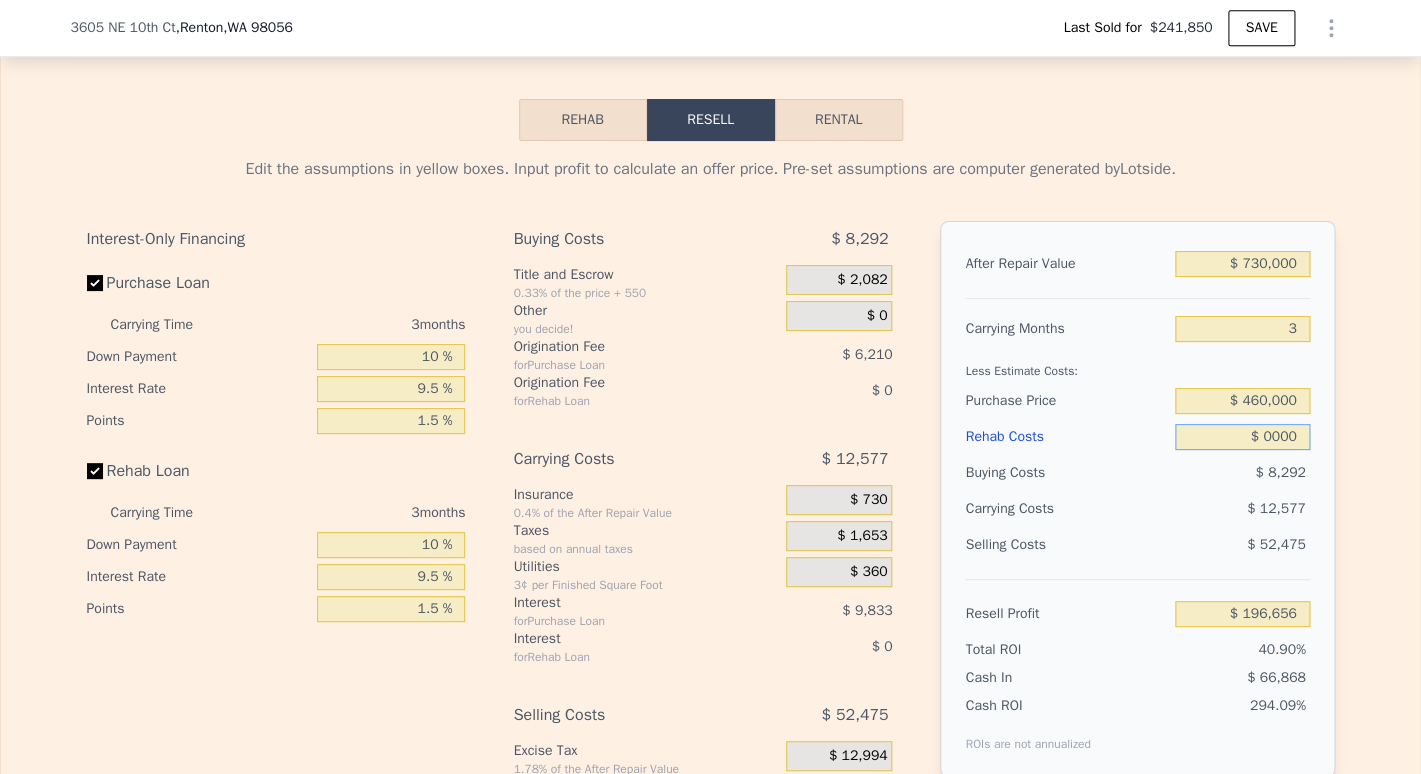 type on "$ 10,000" 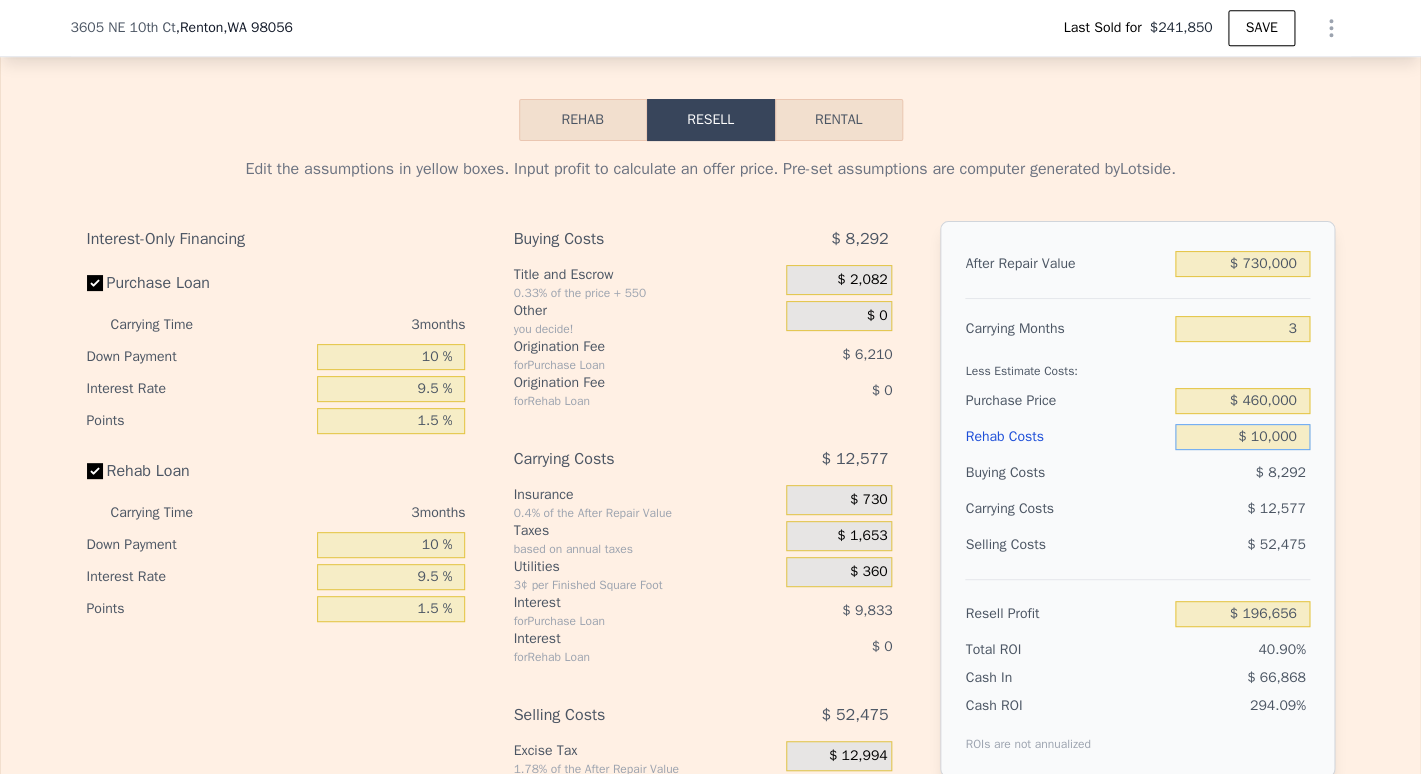 type on "$ 186,308" 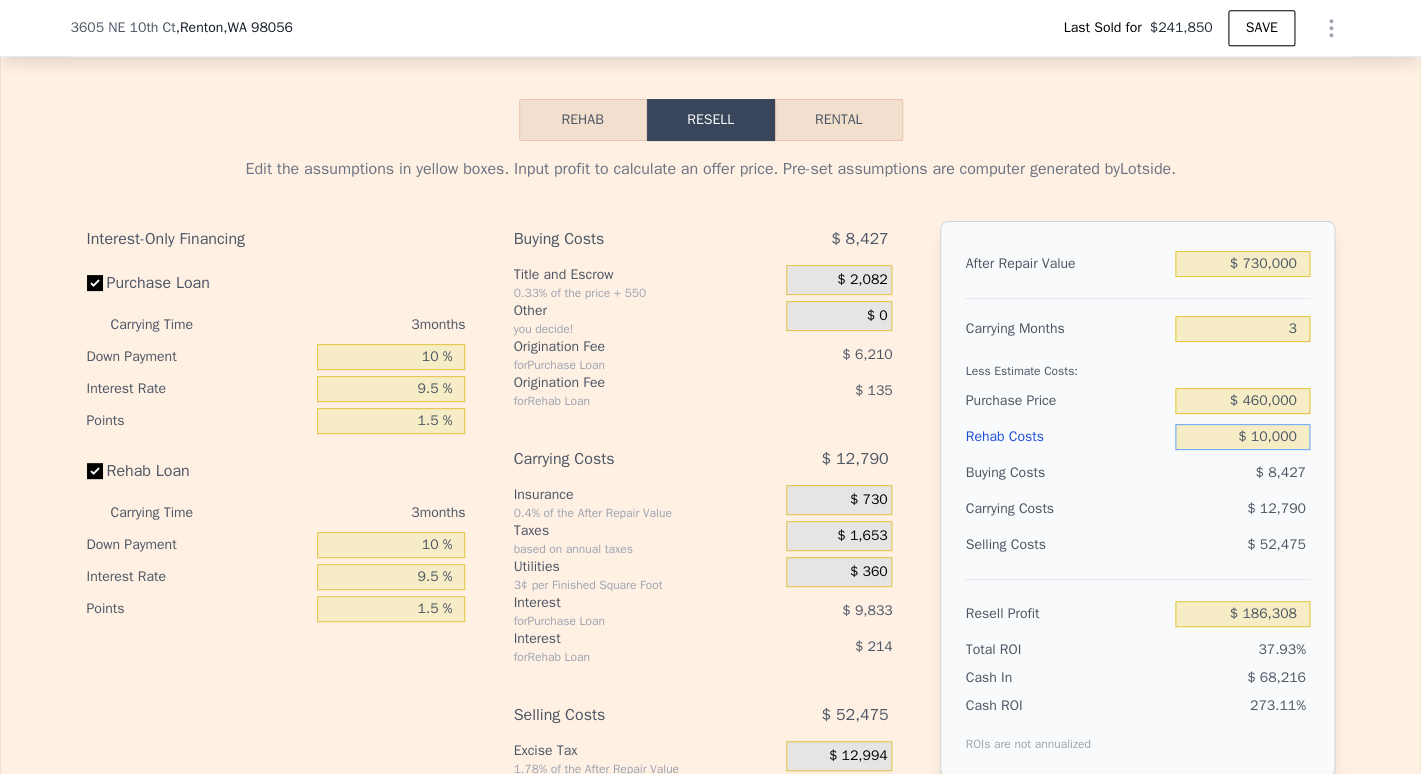 type on "$ 100,000" 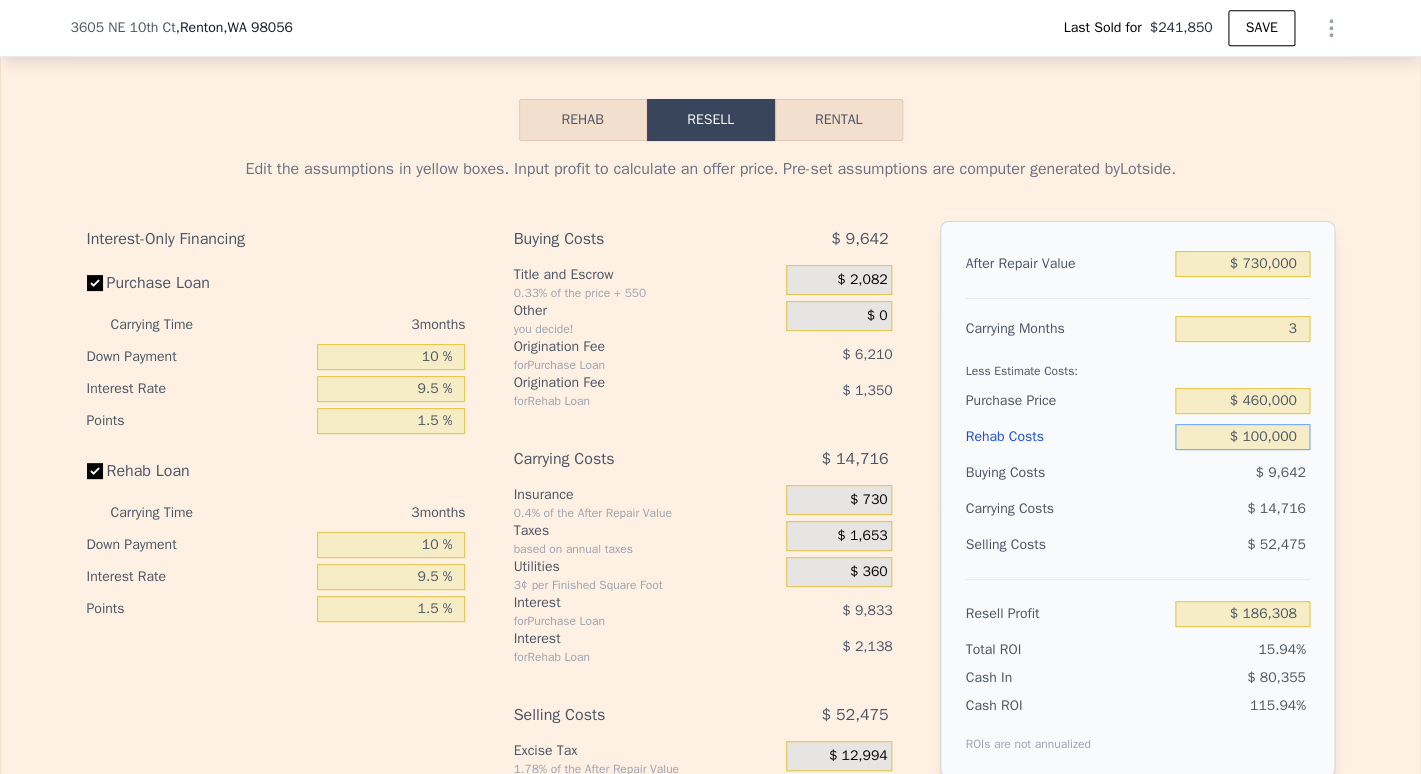 type on "$ 93,167" 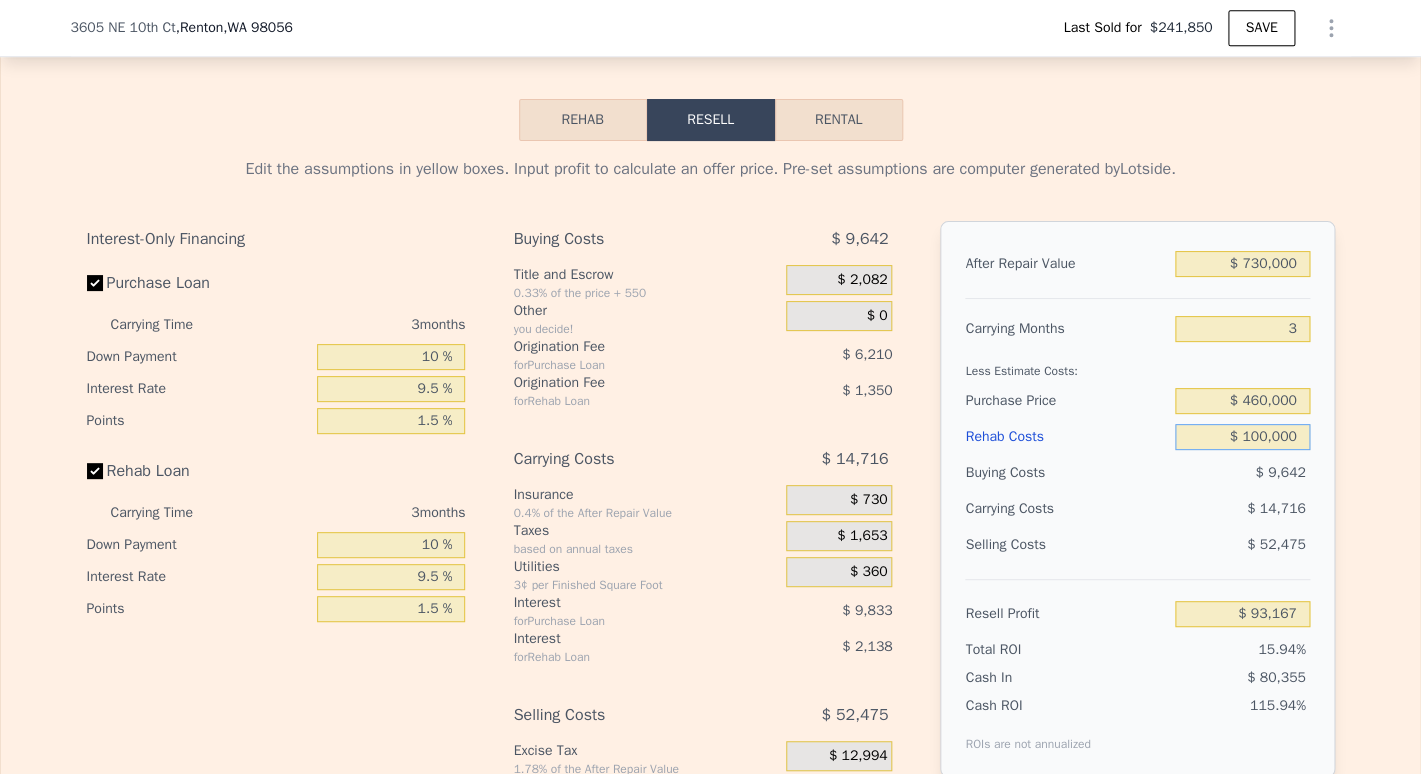 type on "$ 100,000" 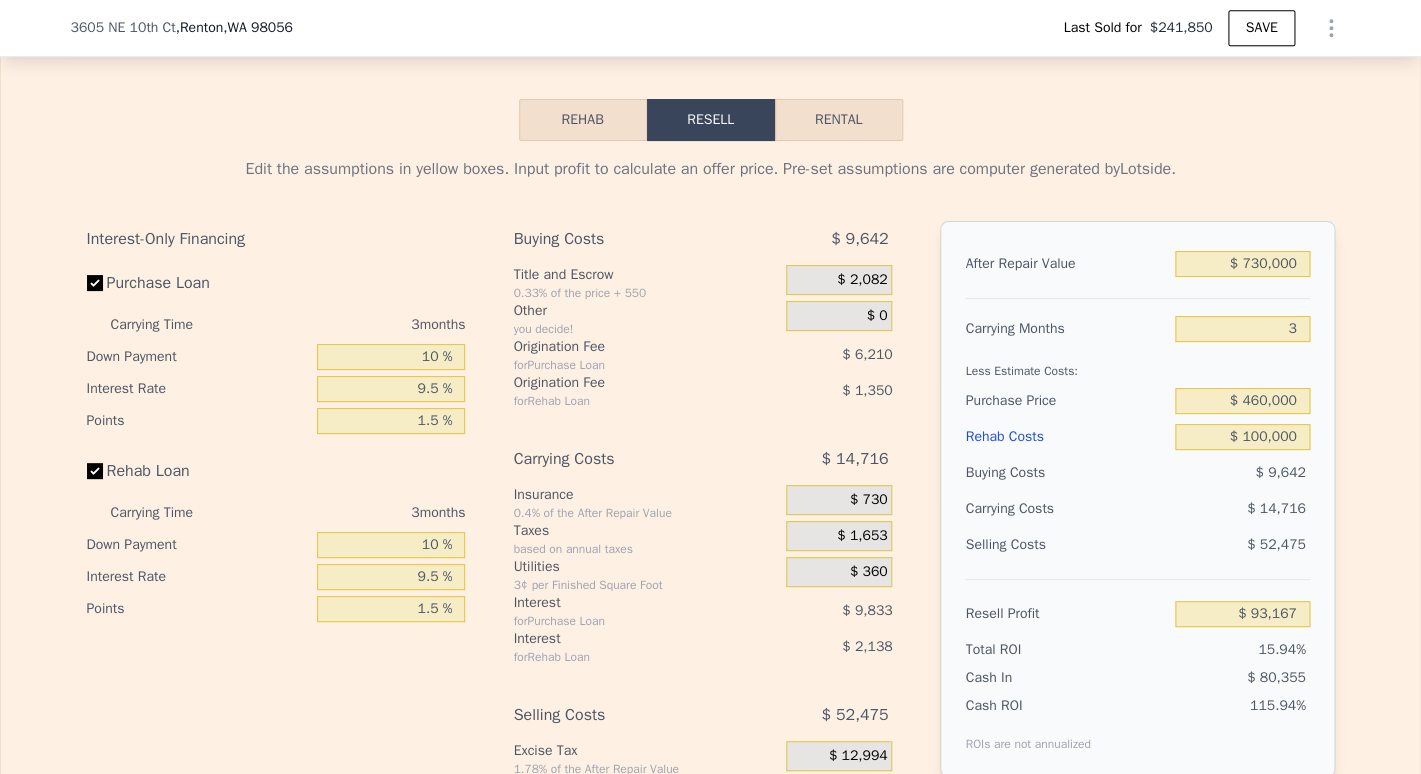 click on "$ 52,475" at bounding box center [1242, 545] 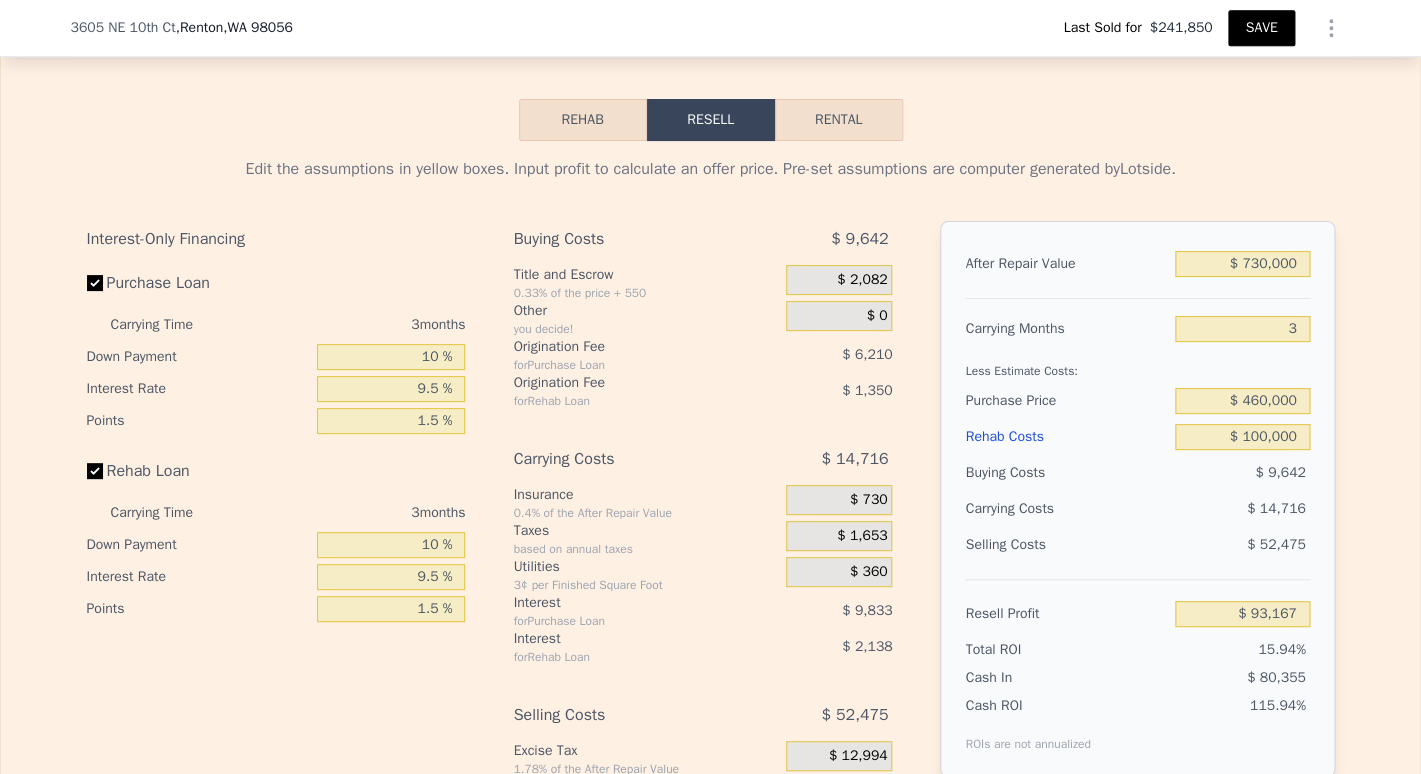 click on "SAVE" at bounding box center [1261, 28] 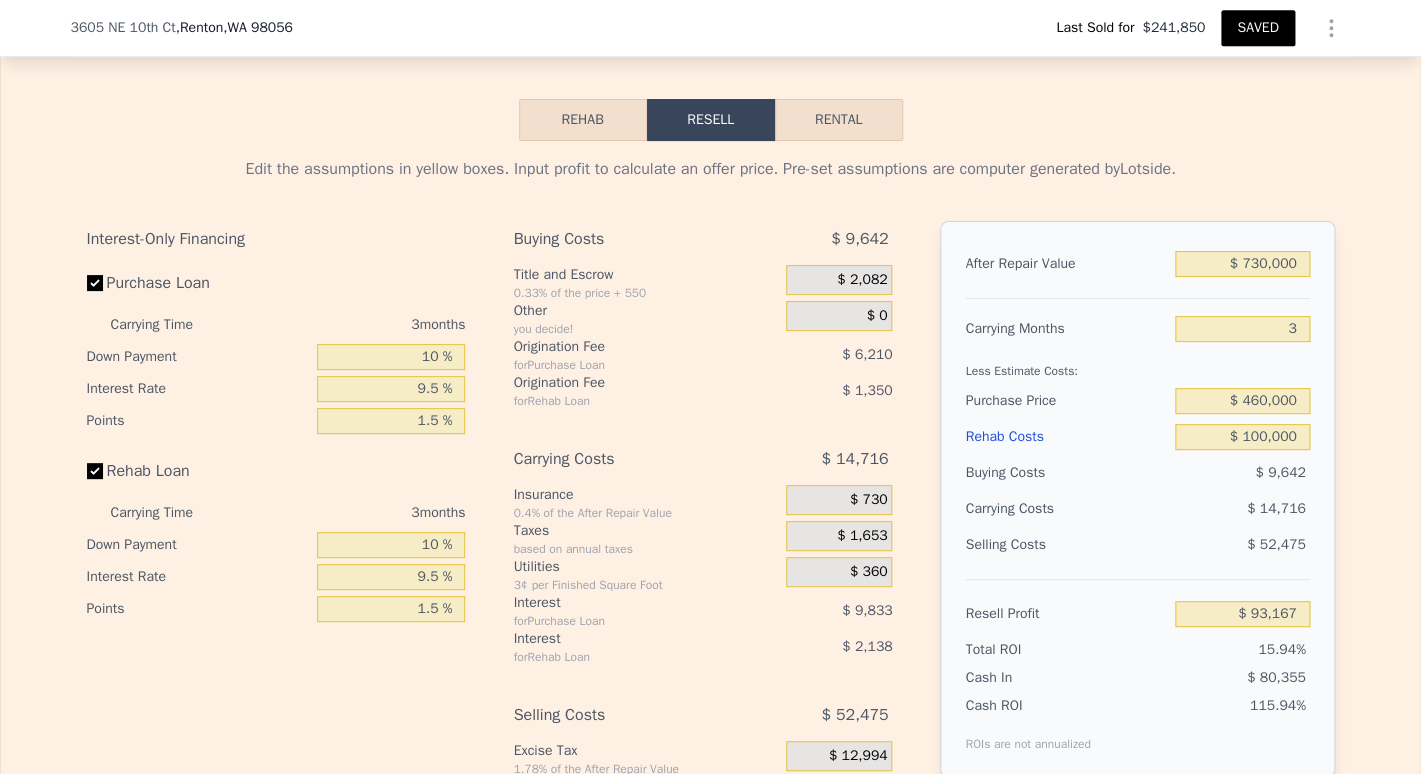 click 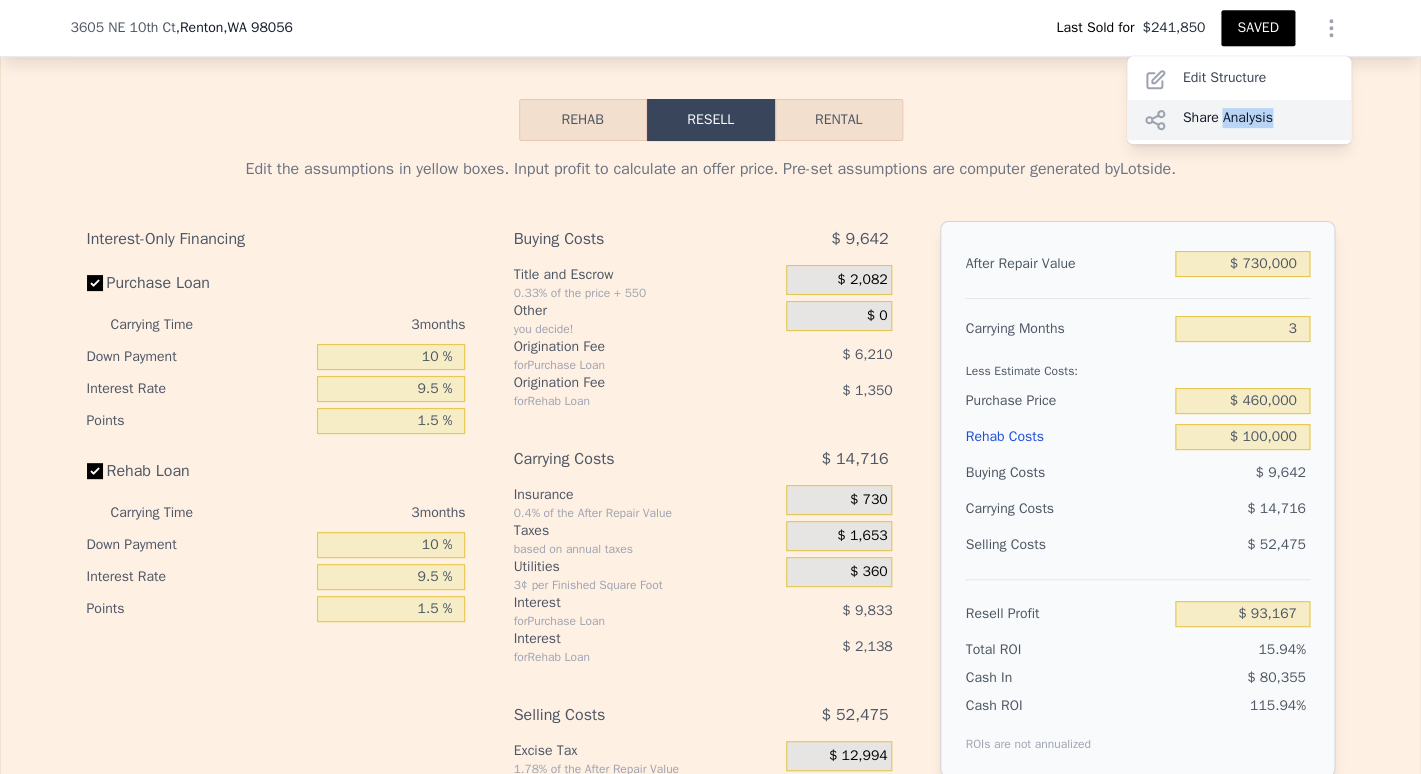 click on "Share Analysis" at bounding box center [1239, 120] 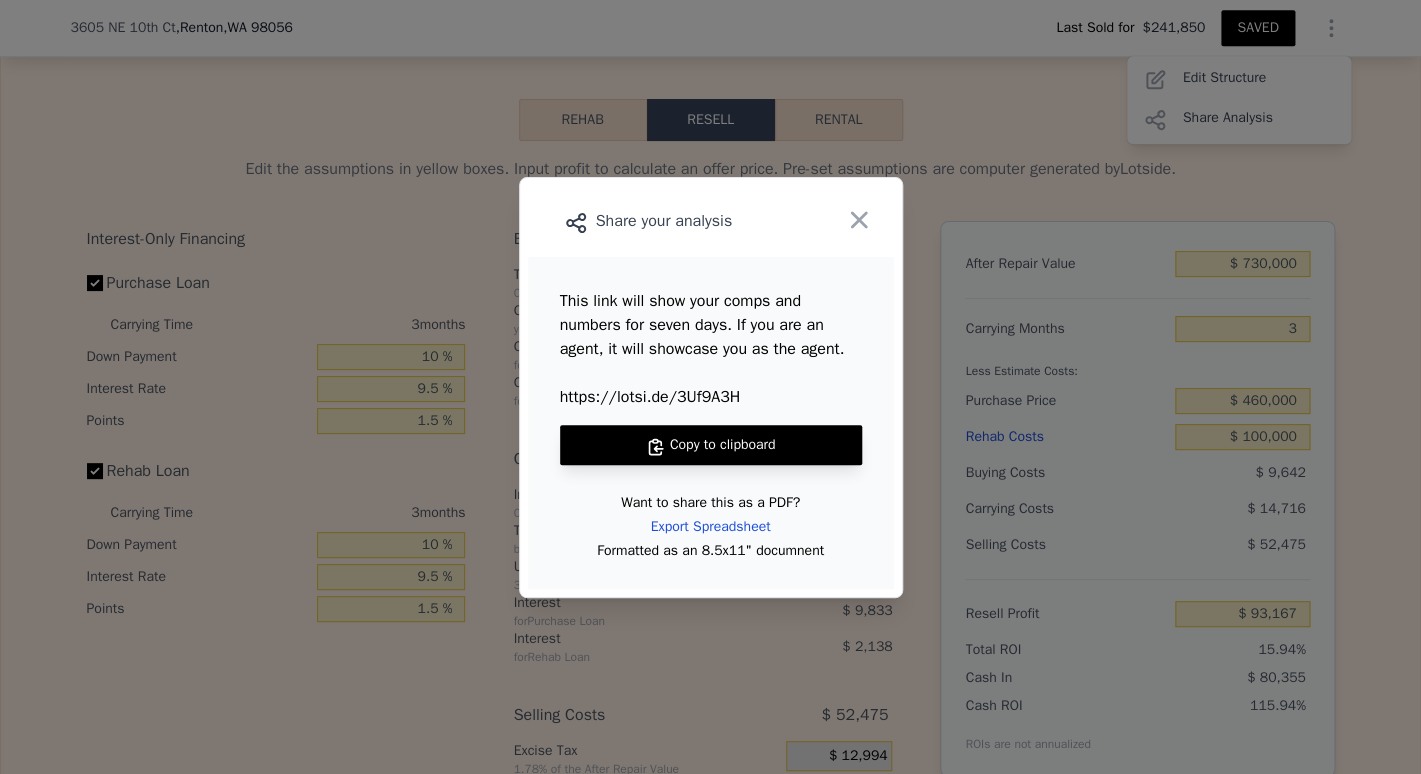 click on "Copy to clipboard" at bounding box center [711, 445] 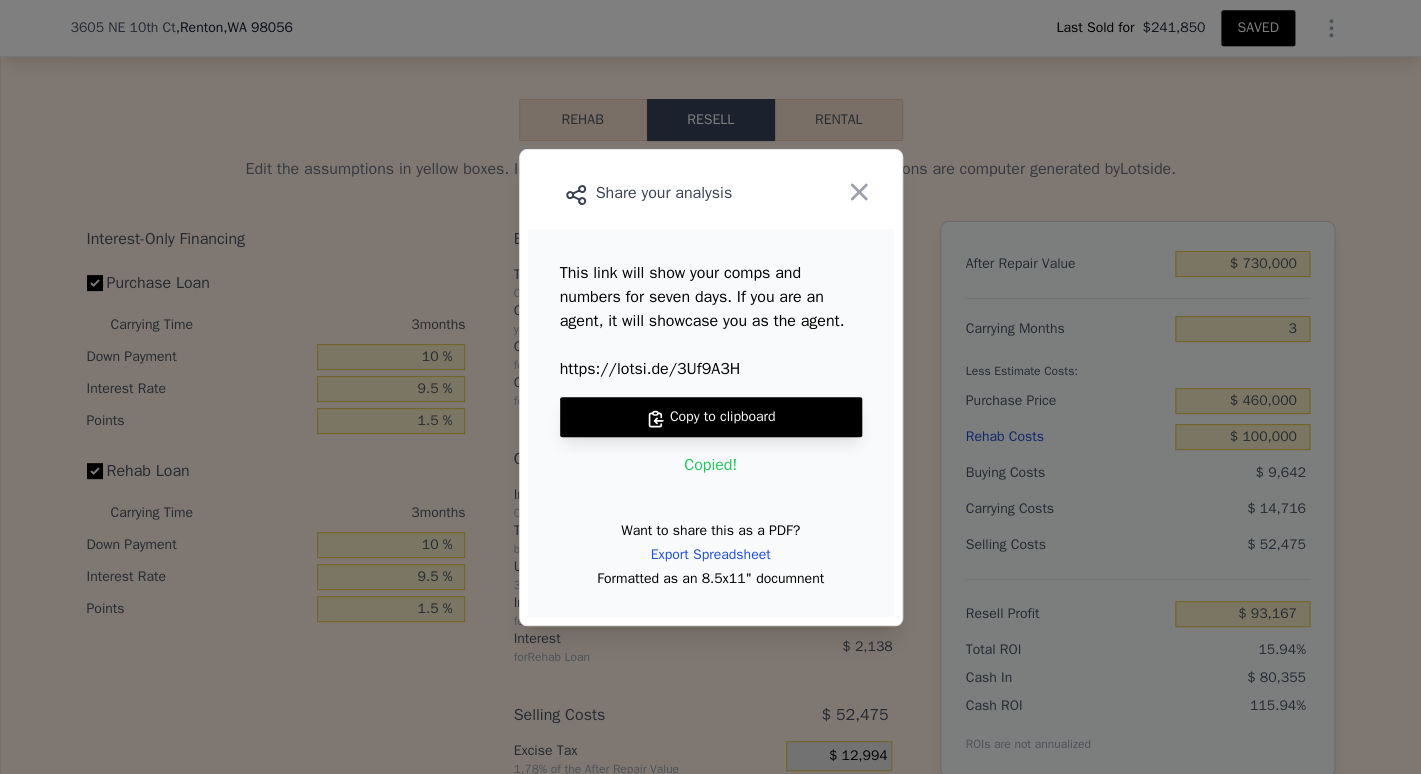 click on "Copy to clipboard" at bounding box center [711, 417] 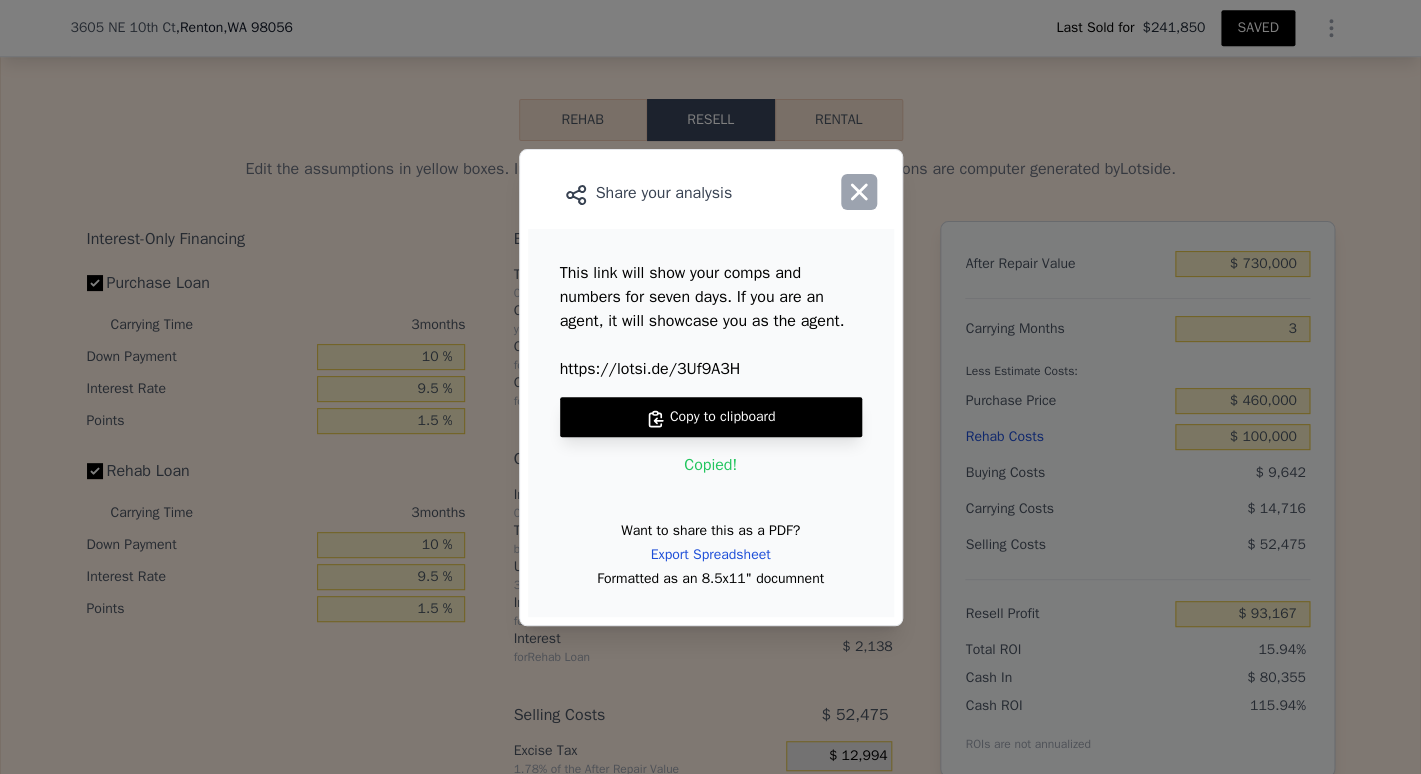 click 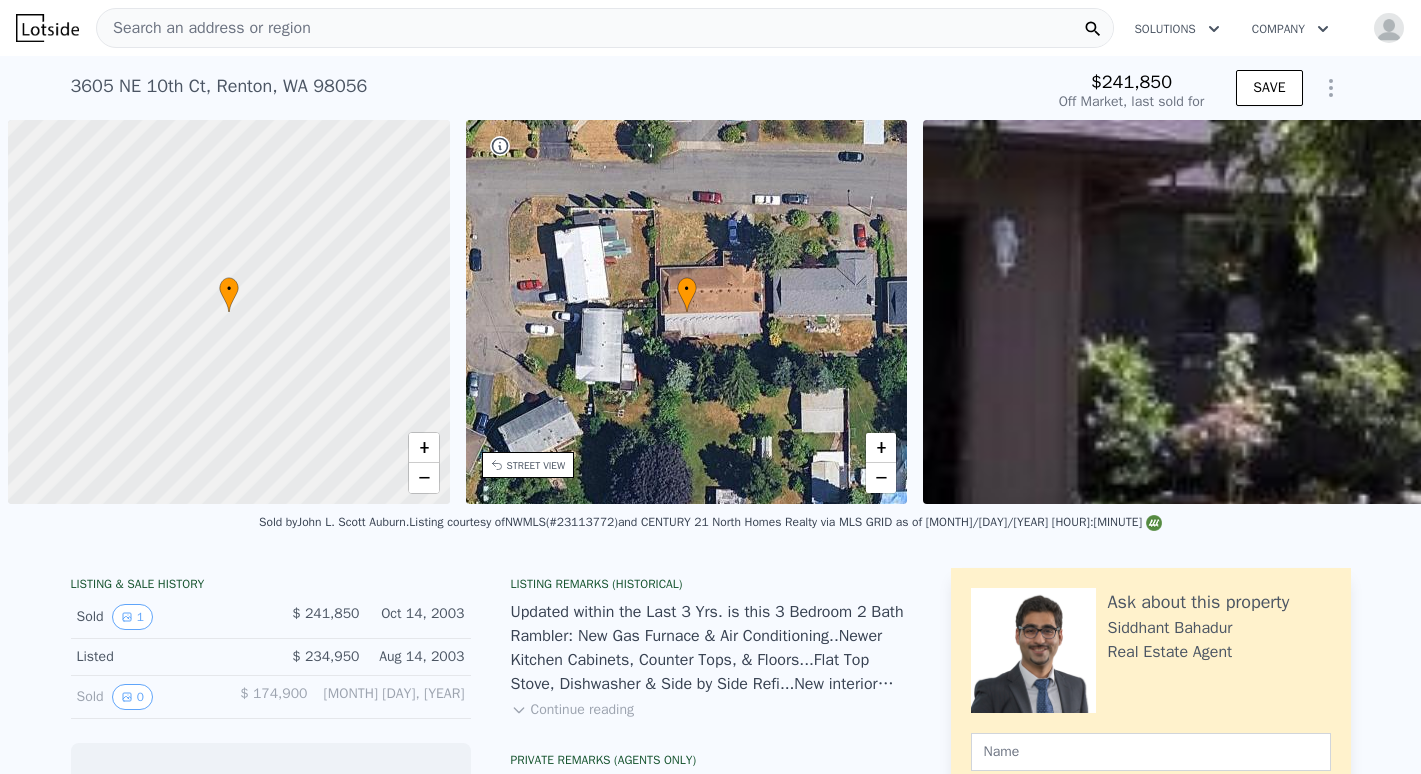 scroll, scrollTop: 0, scrollLeft: 0, axis: both 